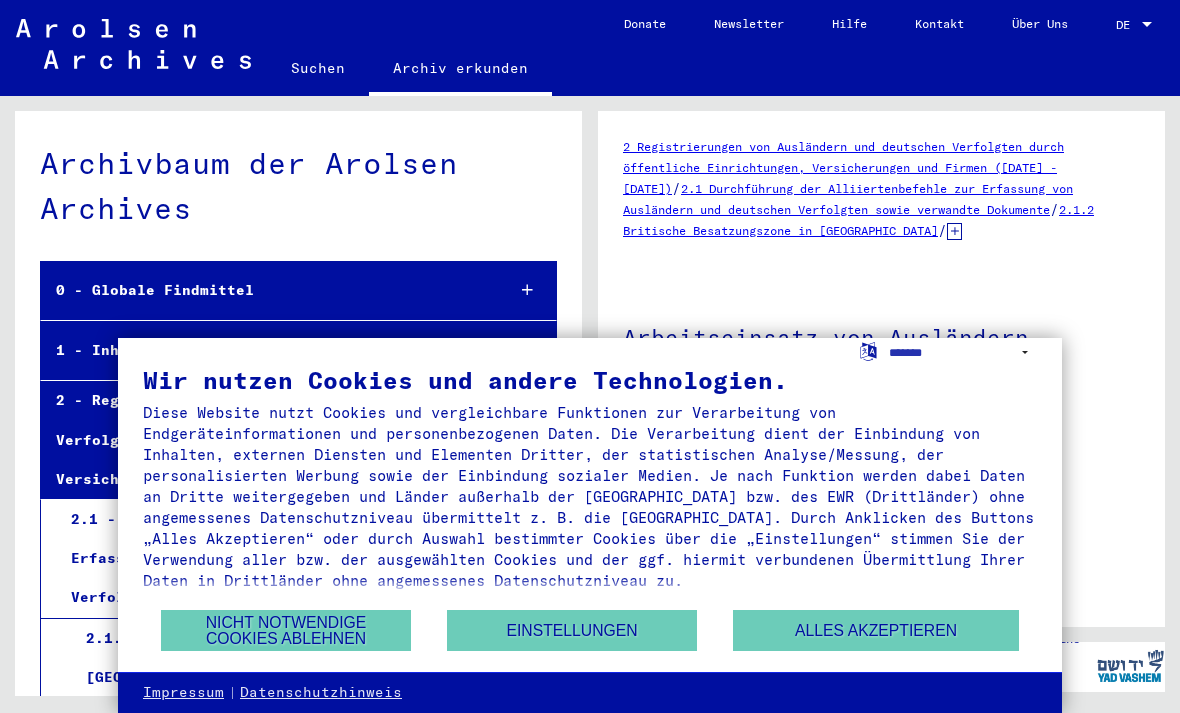 scroll, scrollTop: 0, scrollLeft: 0, axis: both 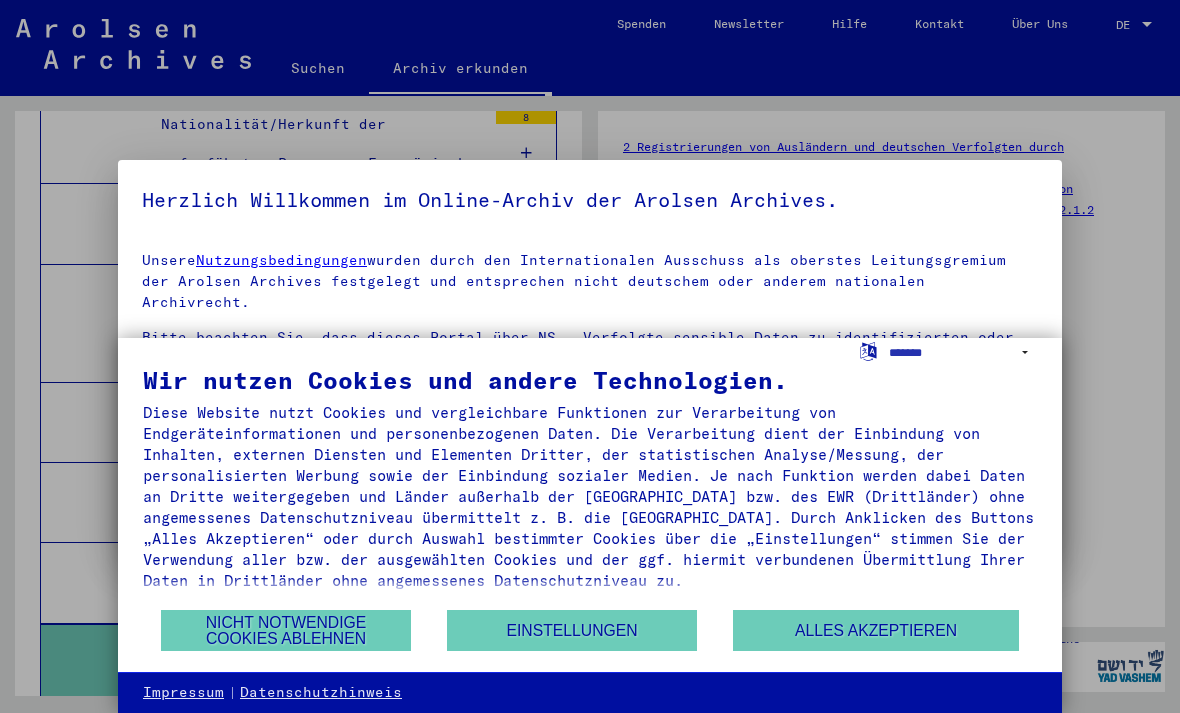 click on "Nicht notwendige Cookies ablehnen" at bounding box center (286, 630) 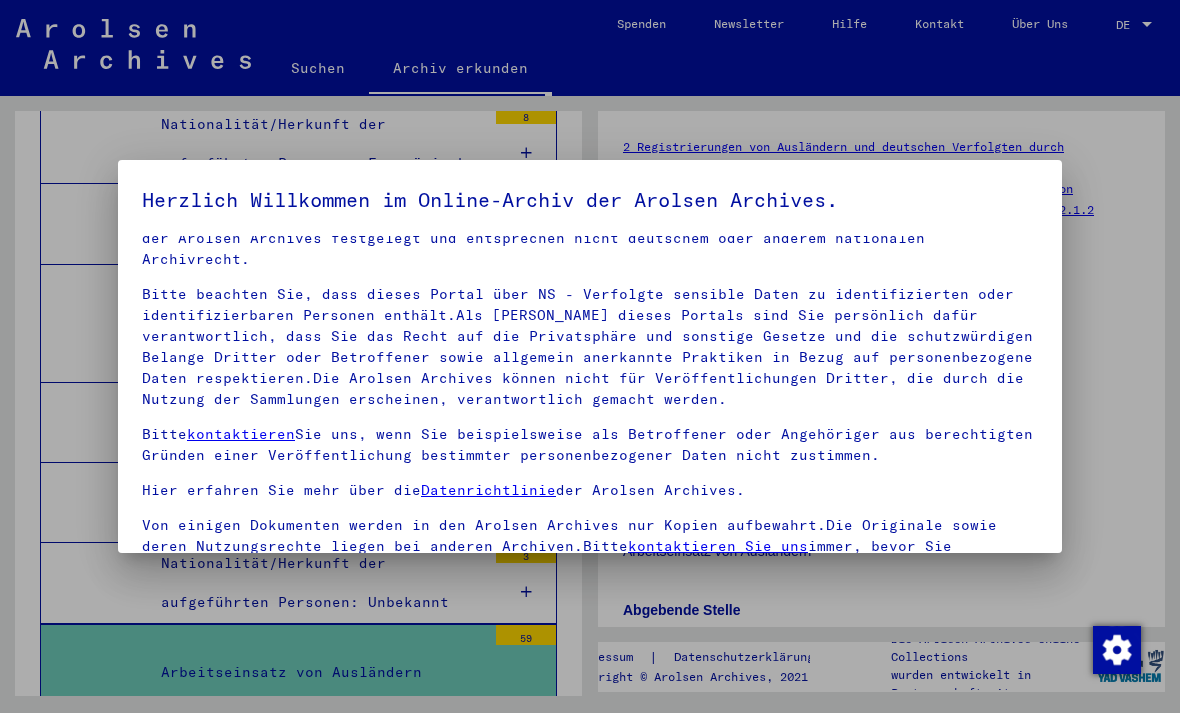 scroll, scrollTop: 41, scrollLeft: 0, axis: vertical 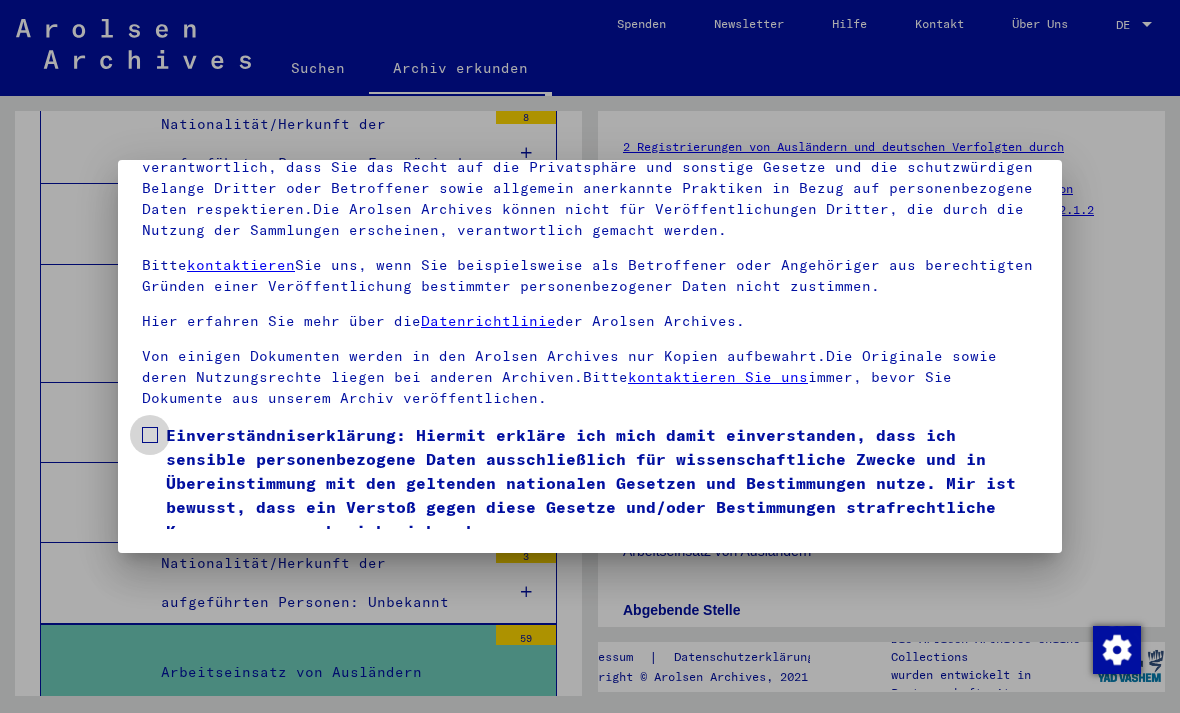 click at bounding box center [150, 435] 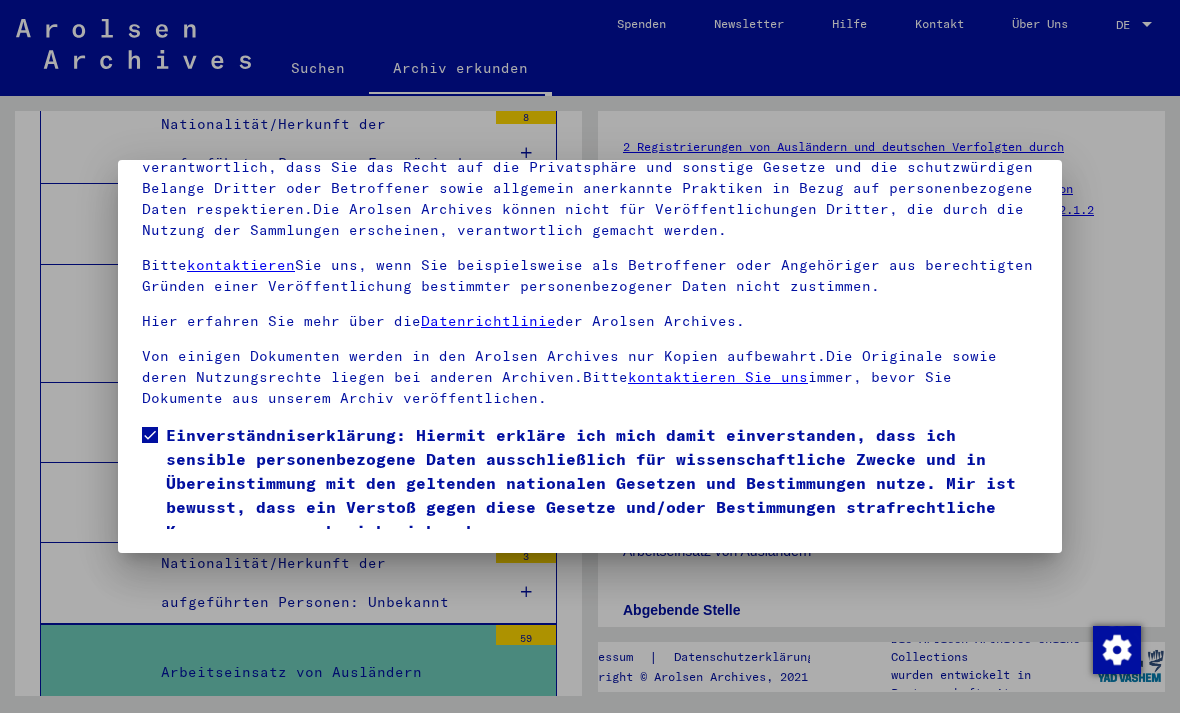 click on "Ich stimme zu" at bounding box center [217, 572] 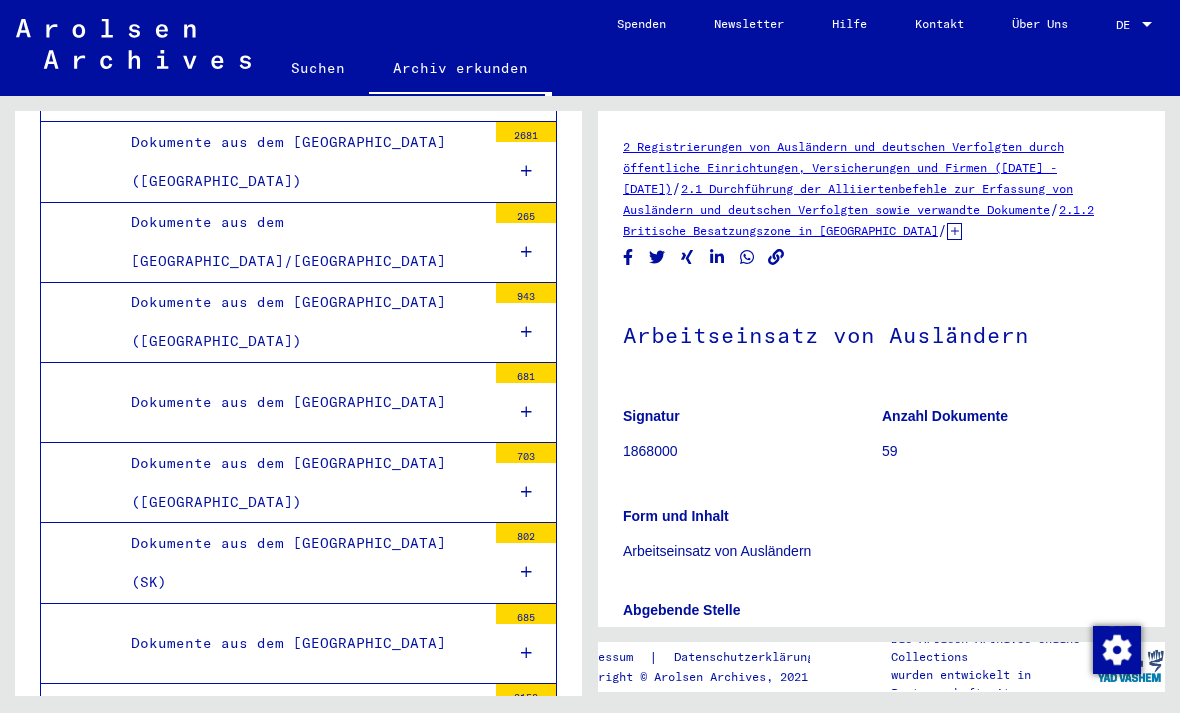 scroll, scrollTop: 5919, scrollLeft: 0, axis: vertical 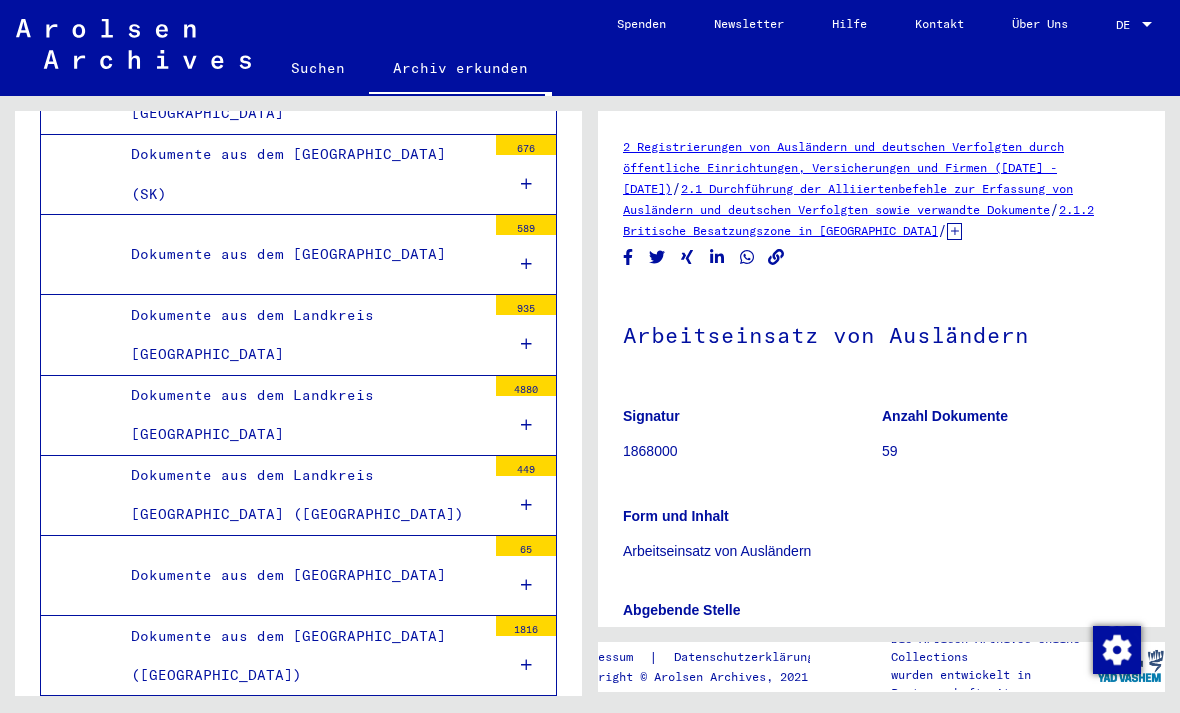 click on "Dokumente aus dem [GEOGRAPHIC_DATA]" at bounding box center [301, 735] 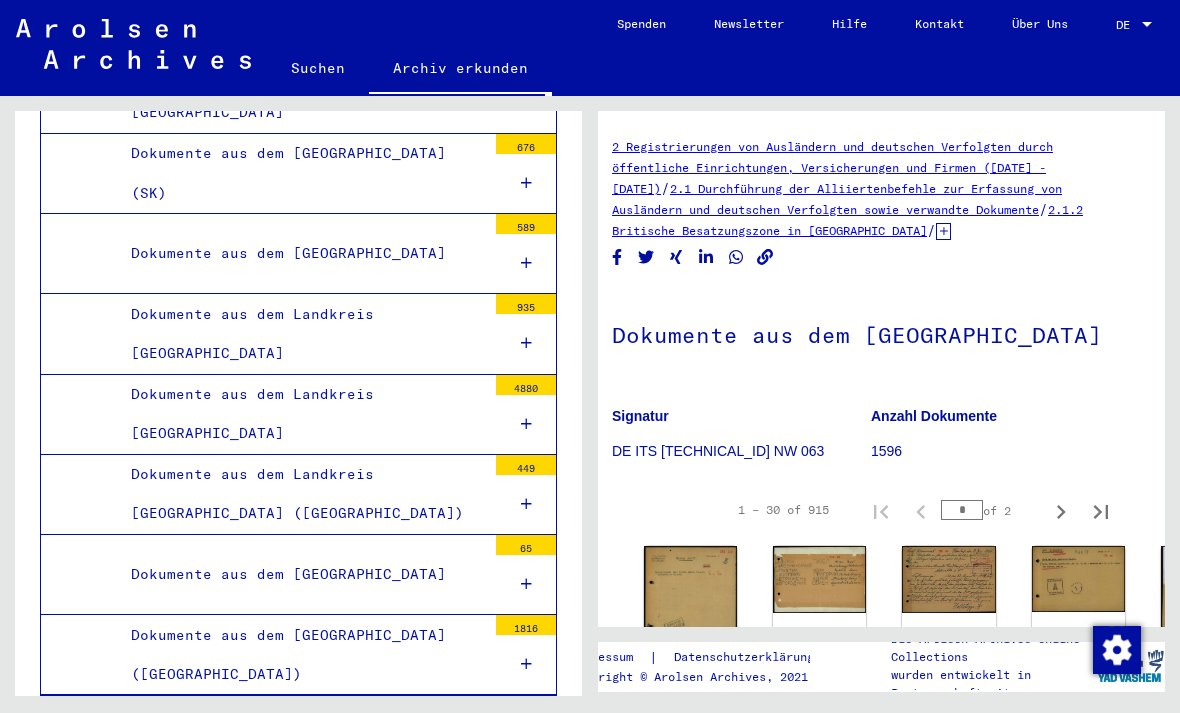 scroll, scrollTop: 0, scrollLeft: 11, axis: horizontal 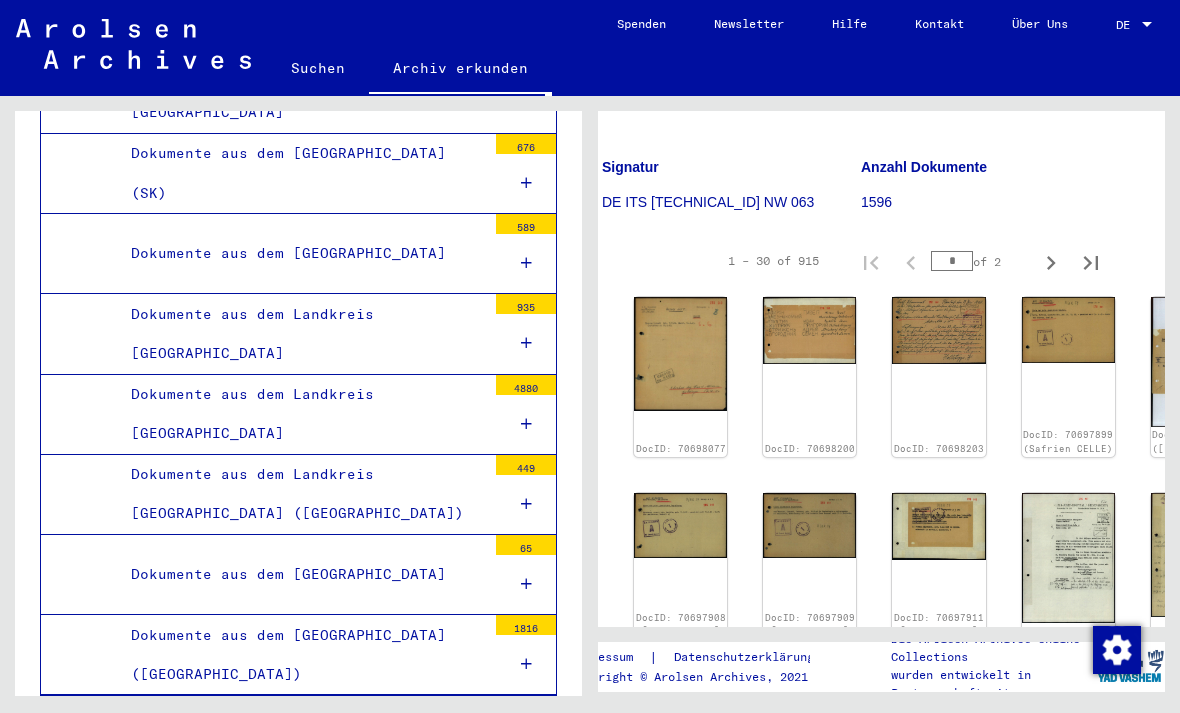 click 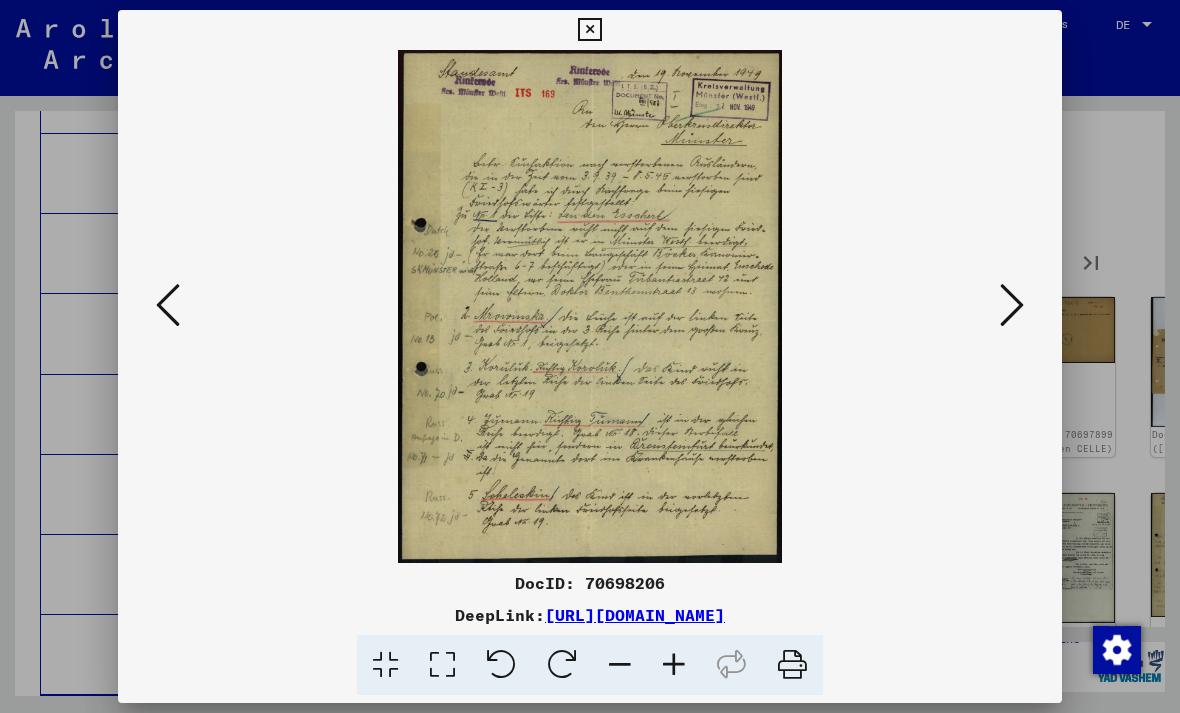 click at bounding box center (590, 306) 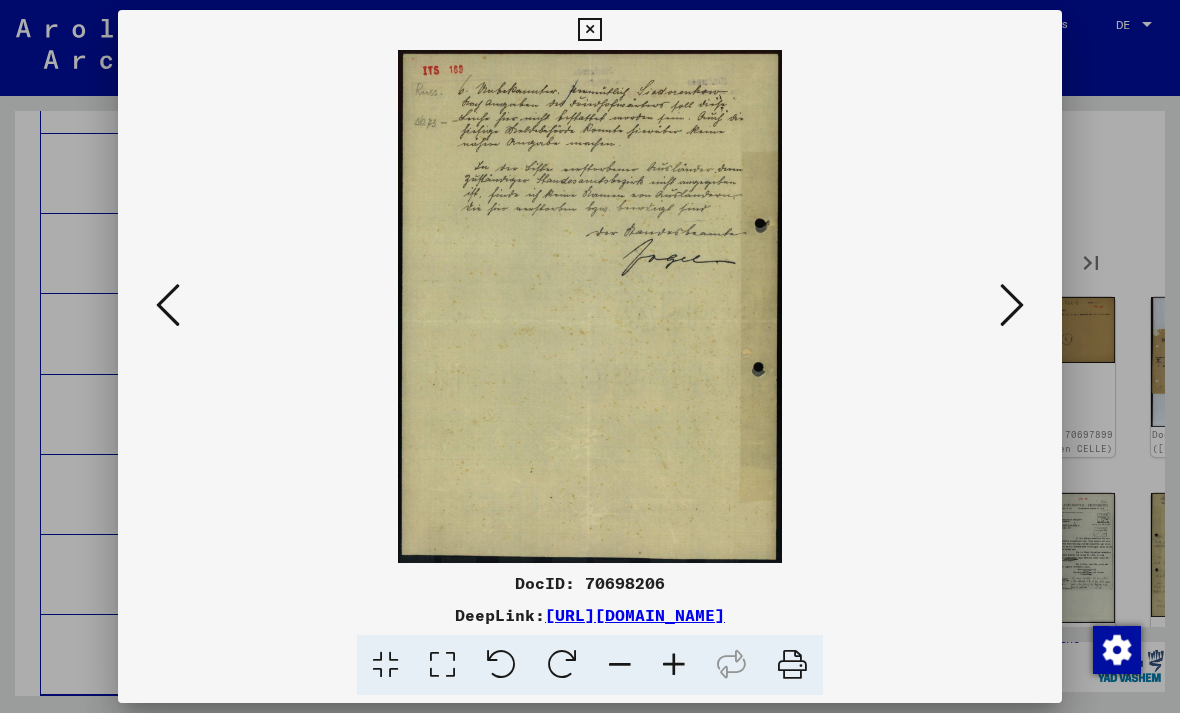 click at bounding box center (1012, 305) 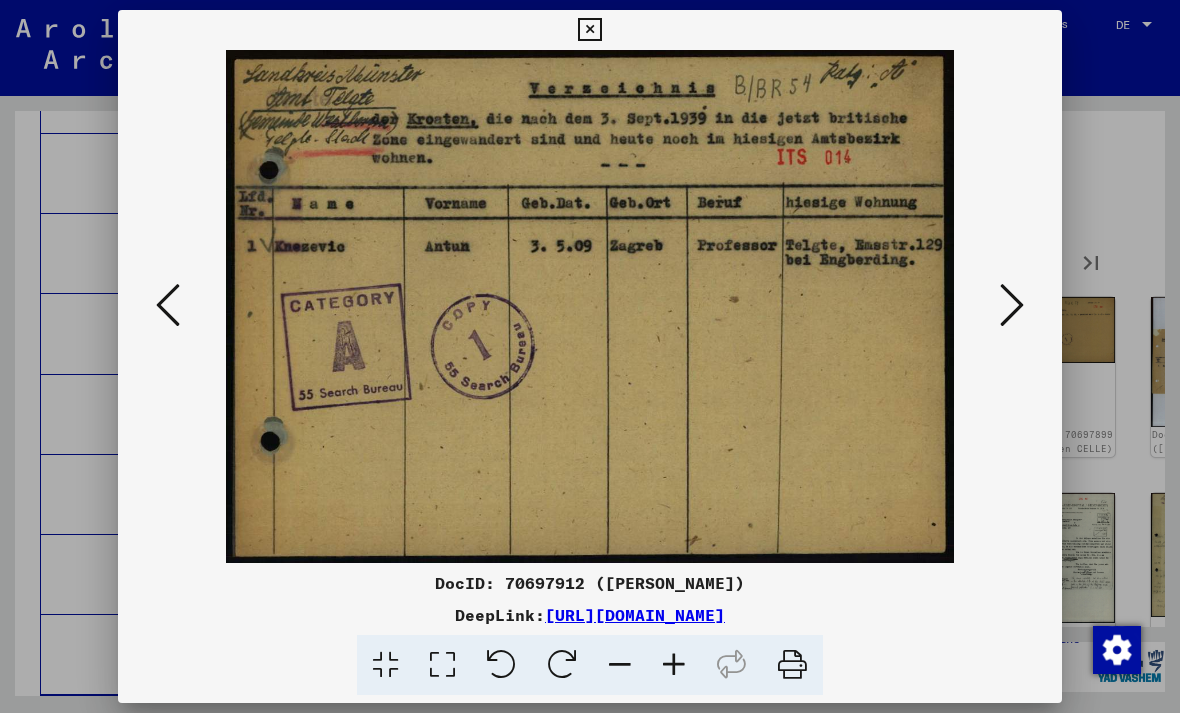 click at bounding box center [1012, 306] 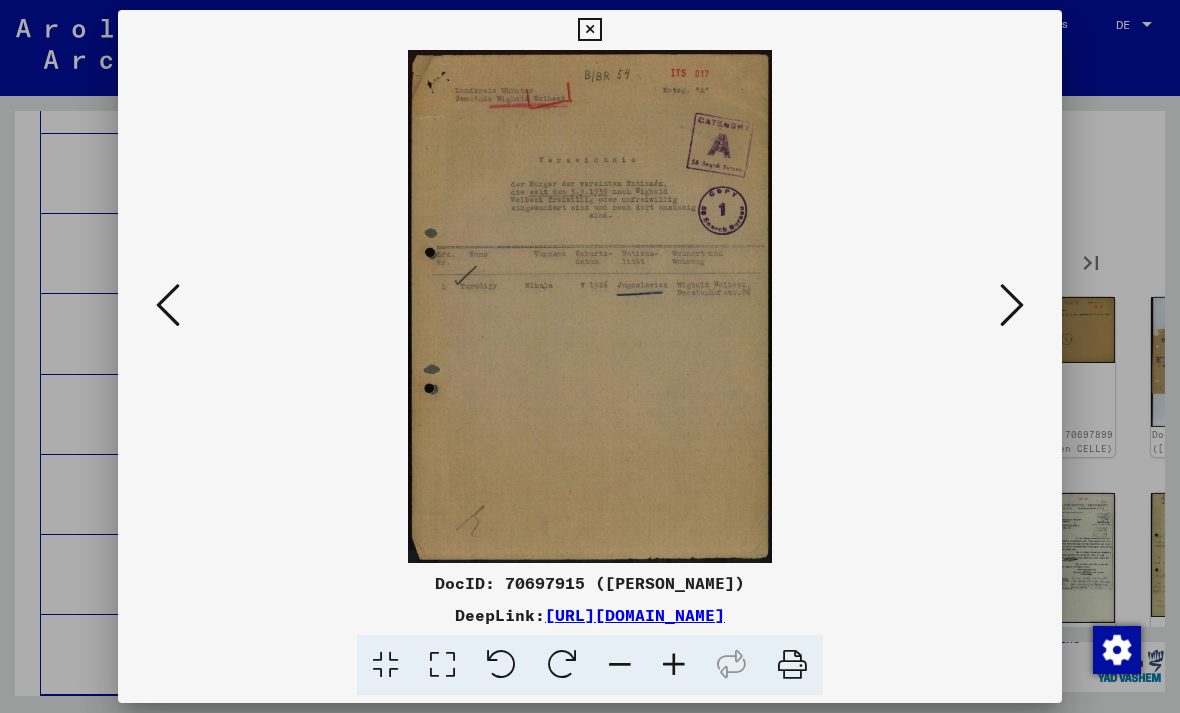 click at bounding box center [1012, 306] 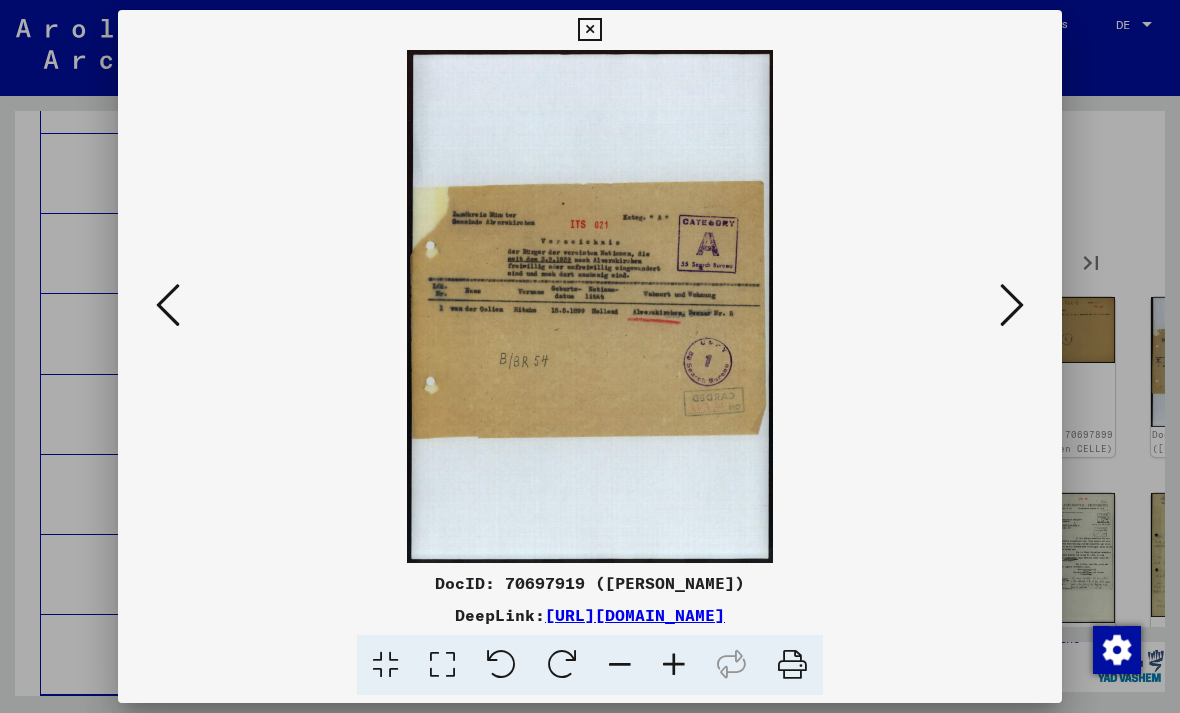 click at bounding box center (589, 30) 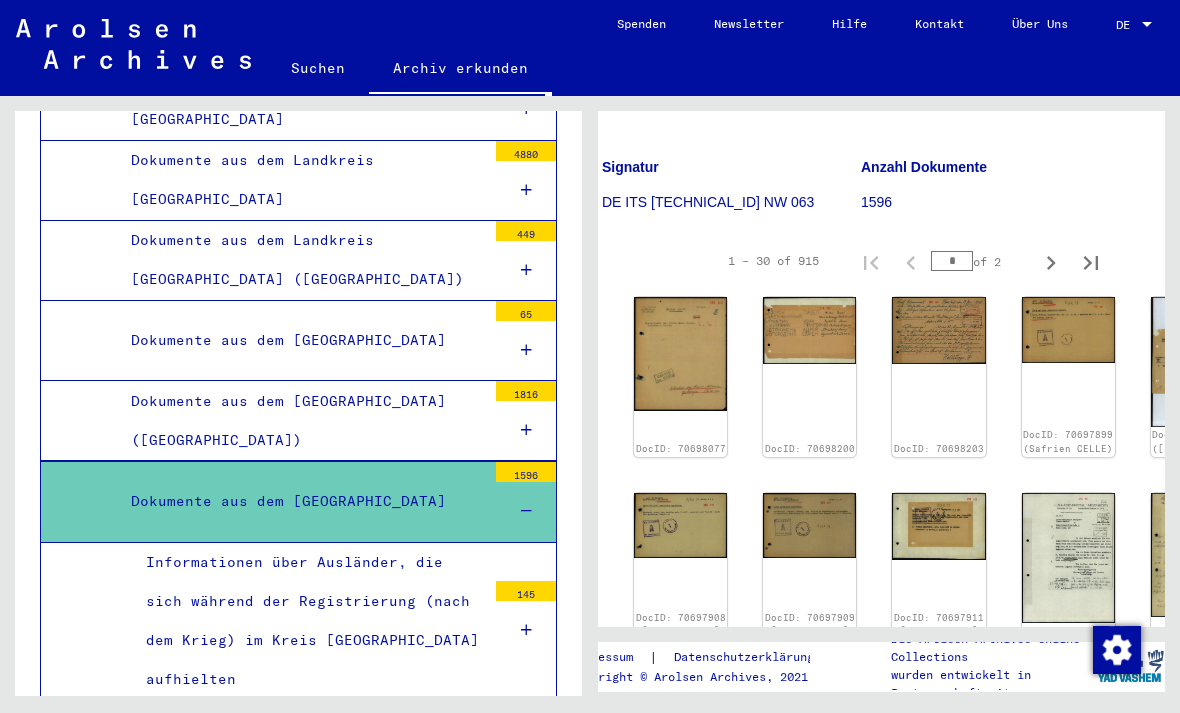 scroll, scrollTop: 7653, scrollLeft: 0, axis: vertical 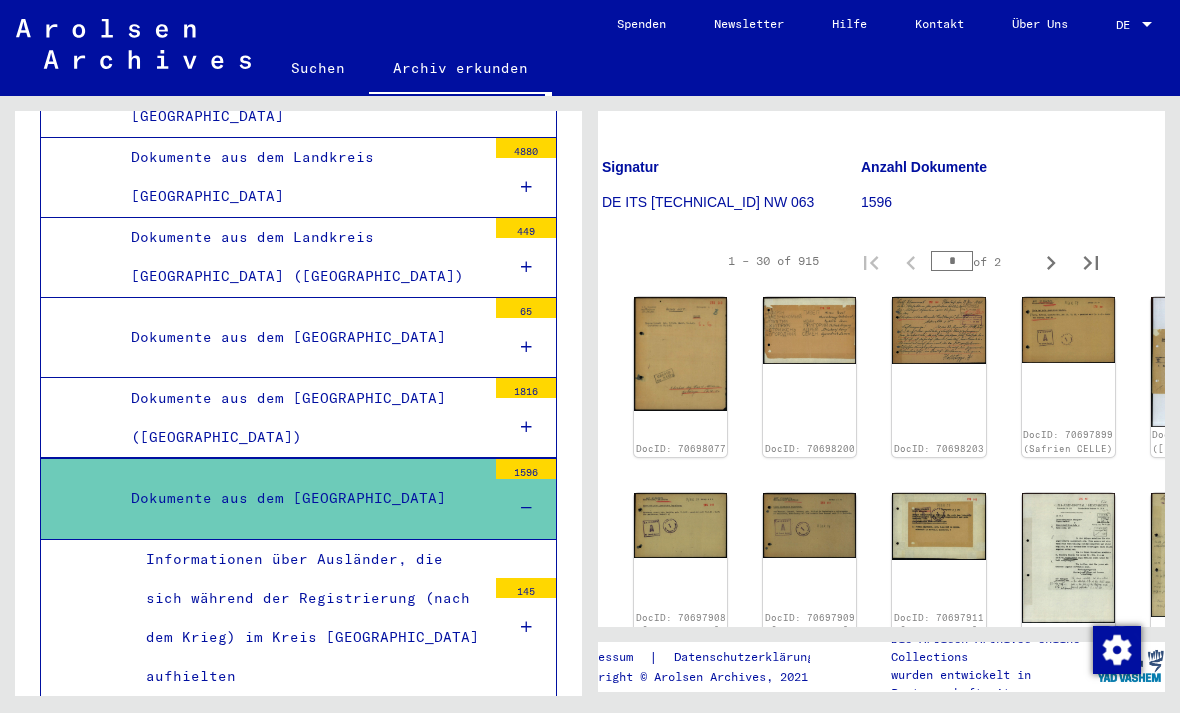 click on "Informationen über Ausländer, die sich während der Registrierung (nach dem Krieg) im [GEOGRAPHIC_DATA] aufhielten  145" at bounding box center (298, 619) 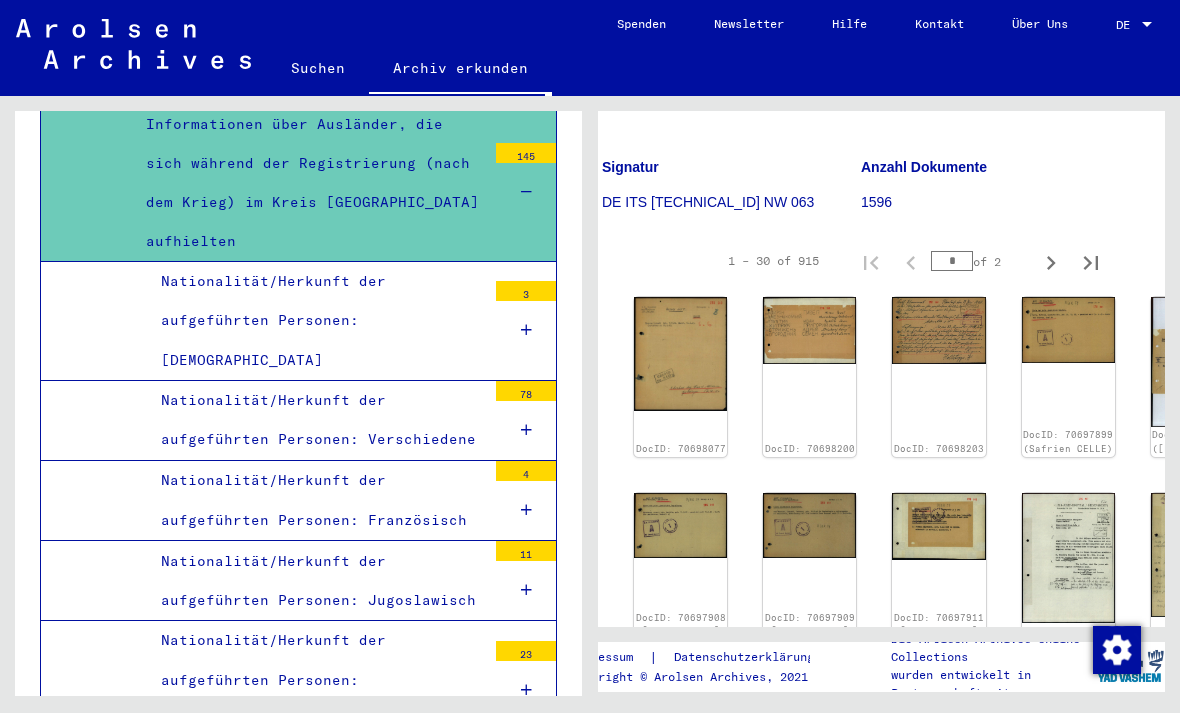 scroll, scrollTop: 8090, scrollLeft: 0, axis: vertical 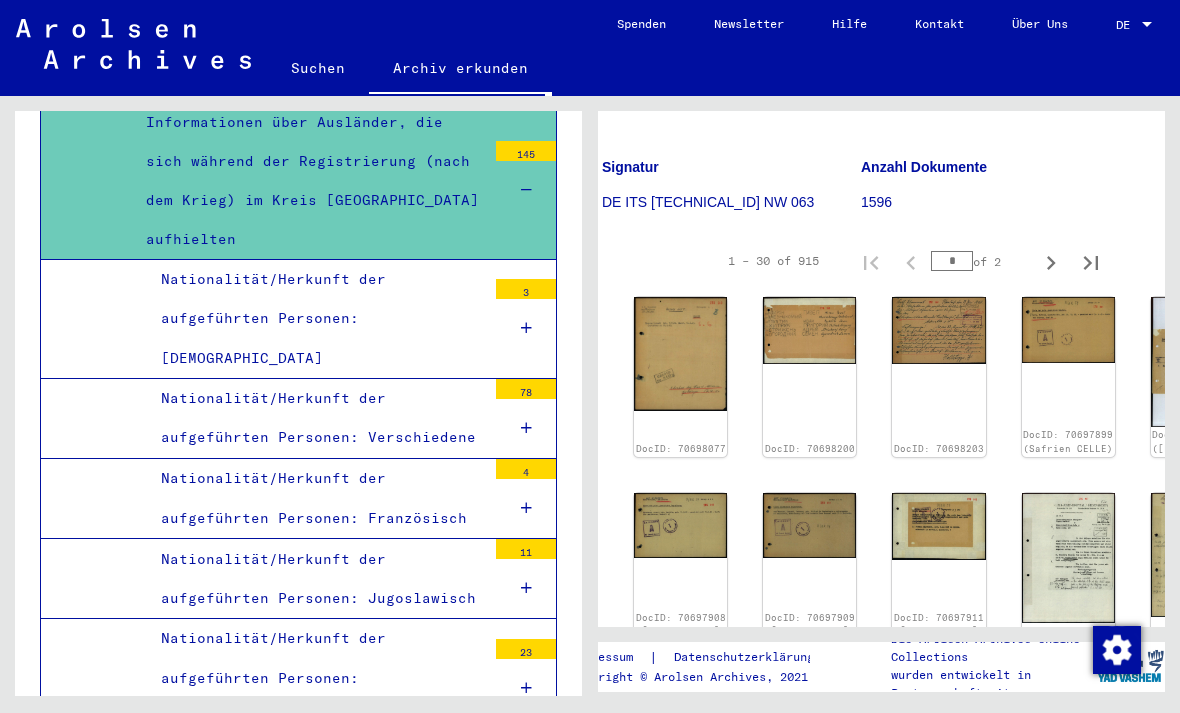 click on "Nationalität/Herkunft der aufgeführten Personen: Niederländisch" at bounding box center [316, 678] 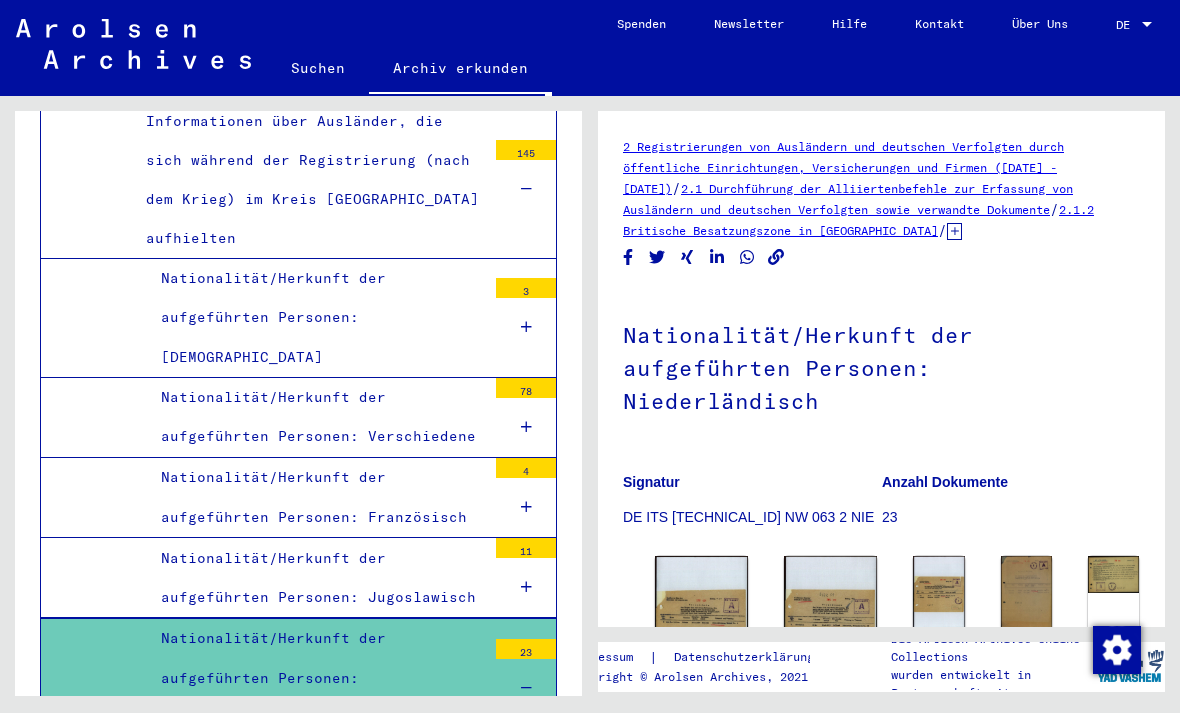scroll, scrollTop: 0, scrollLeft: 0, axis: both 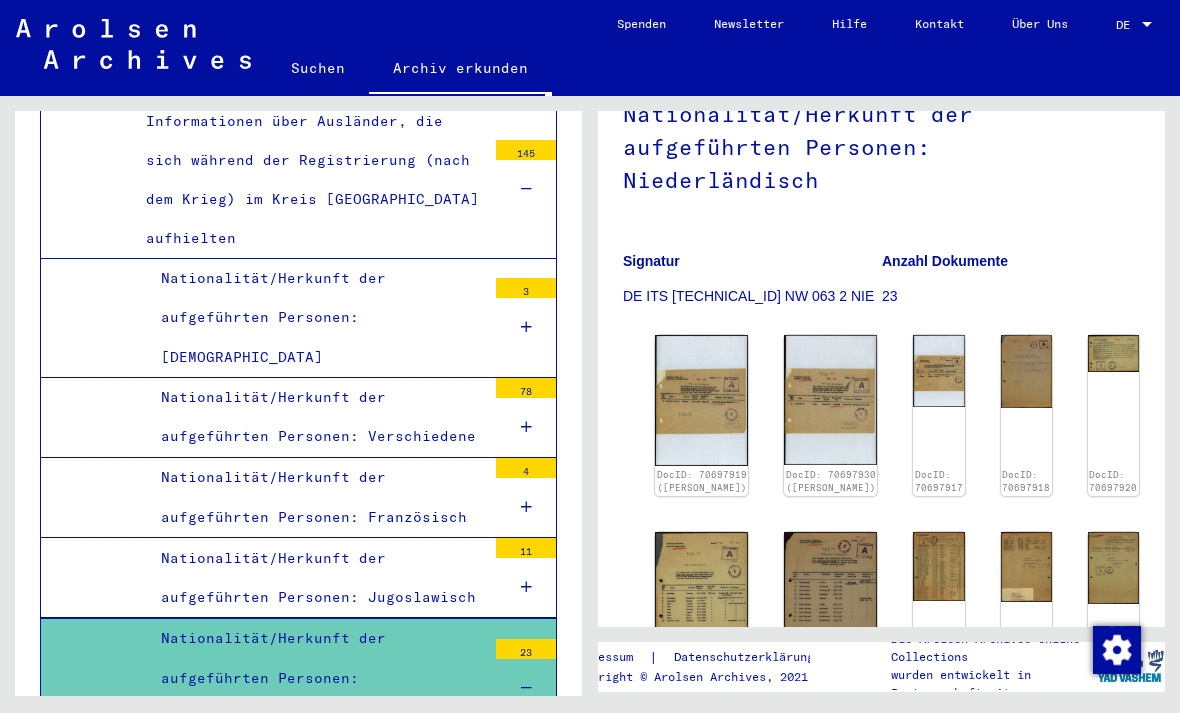 click 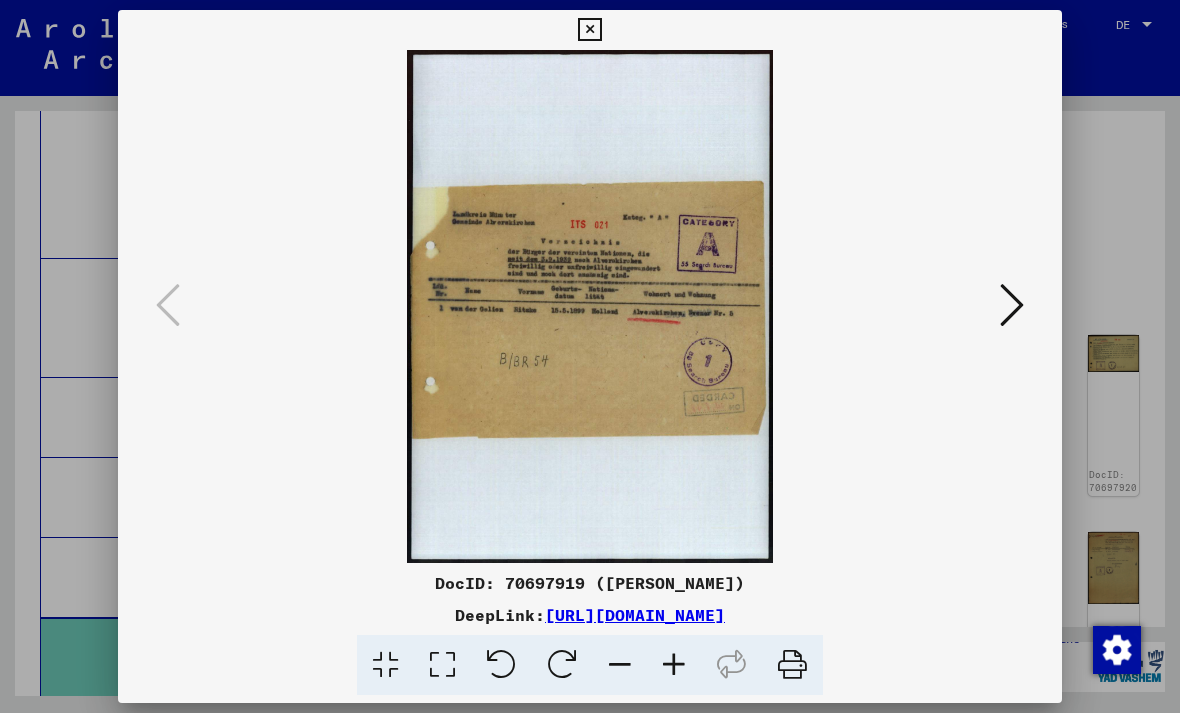 click at bounding box center [1012, 305] 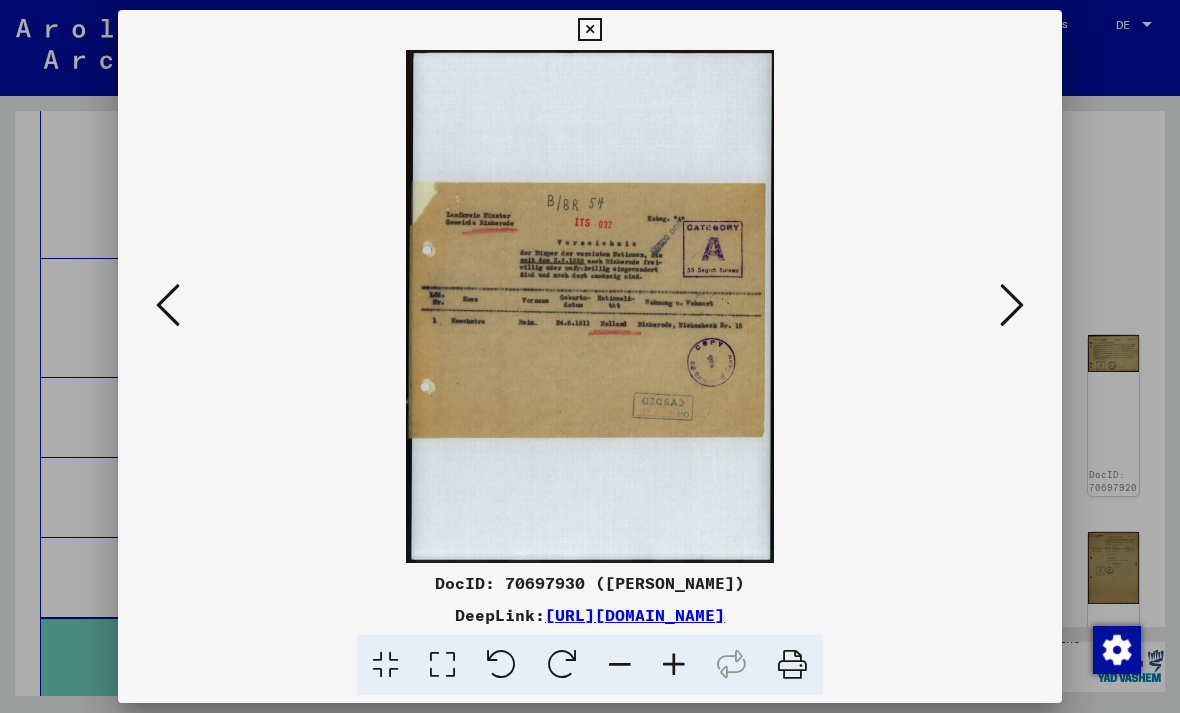 click at bounding box center (1012, 306) 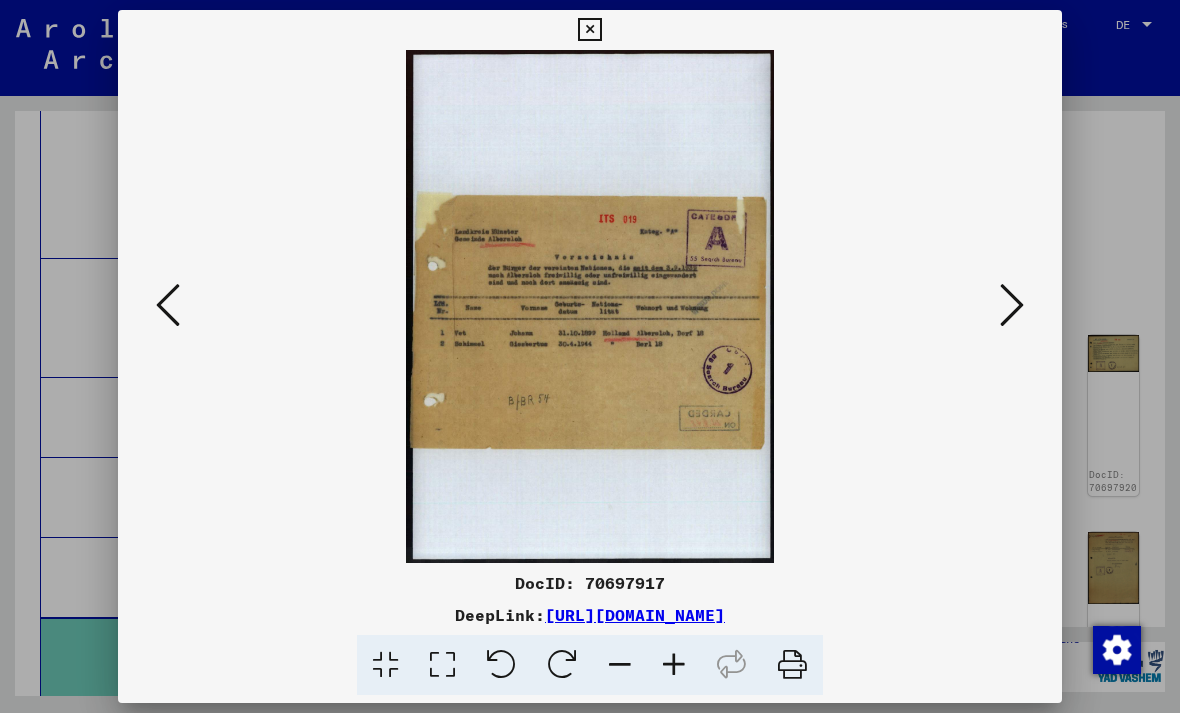 click at bounding box center (1012, 305) 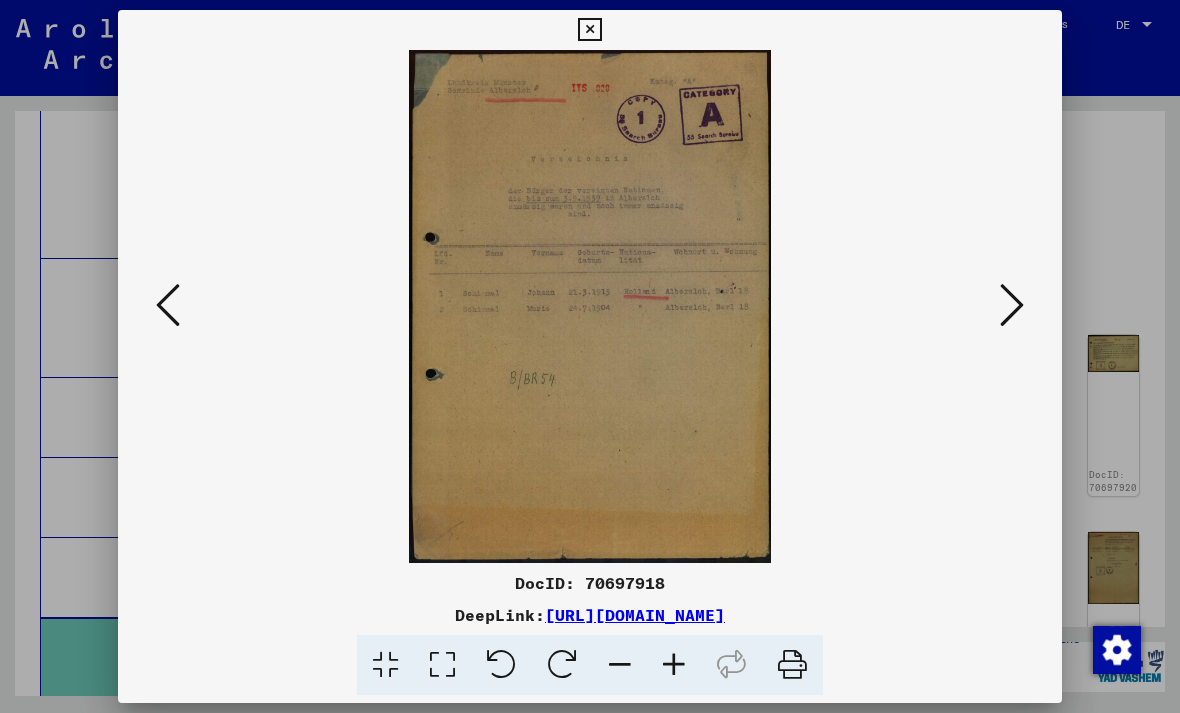 click at bounding box center [1012, 305] 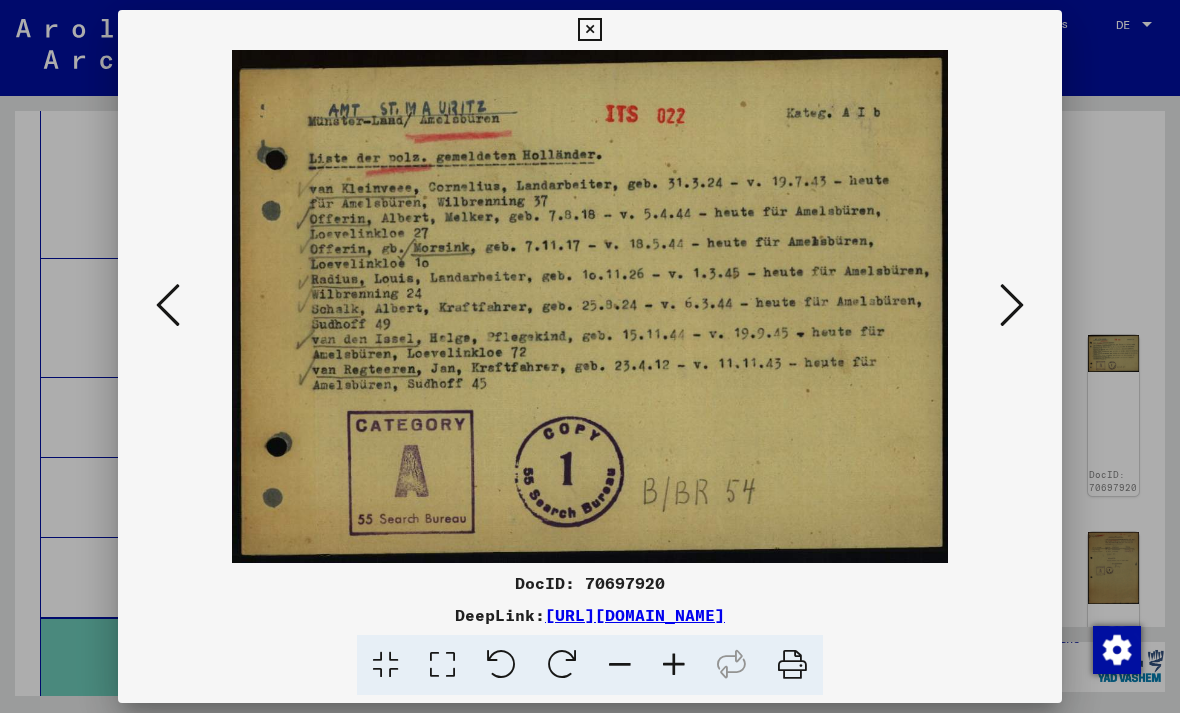 click at bounding box center [1012, 306] 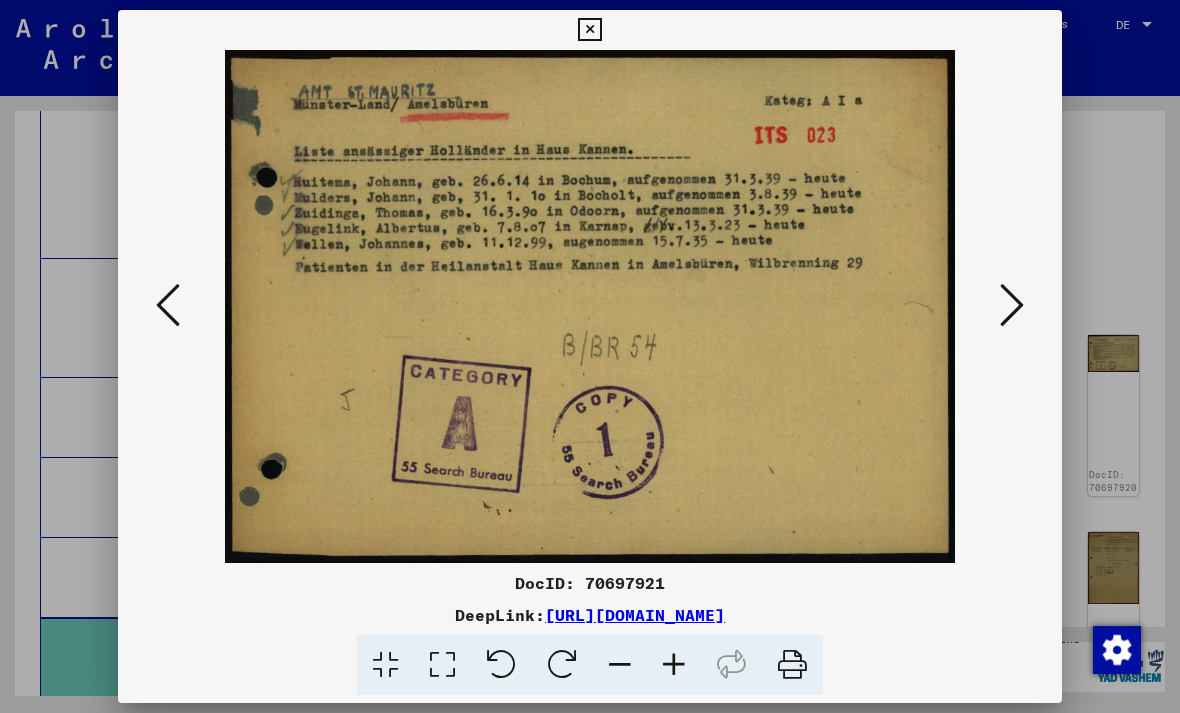 click at bounding box center [168, 306] 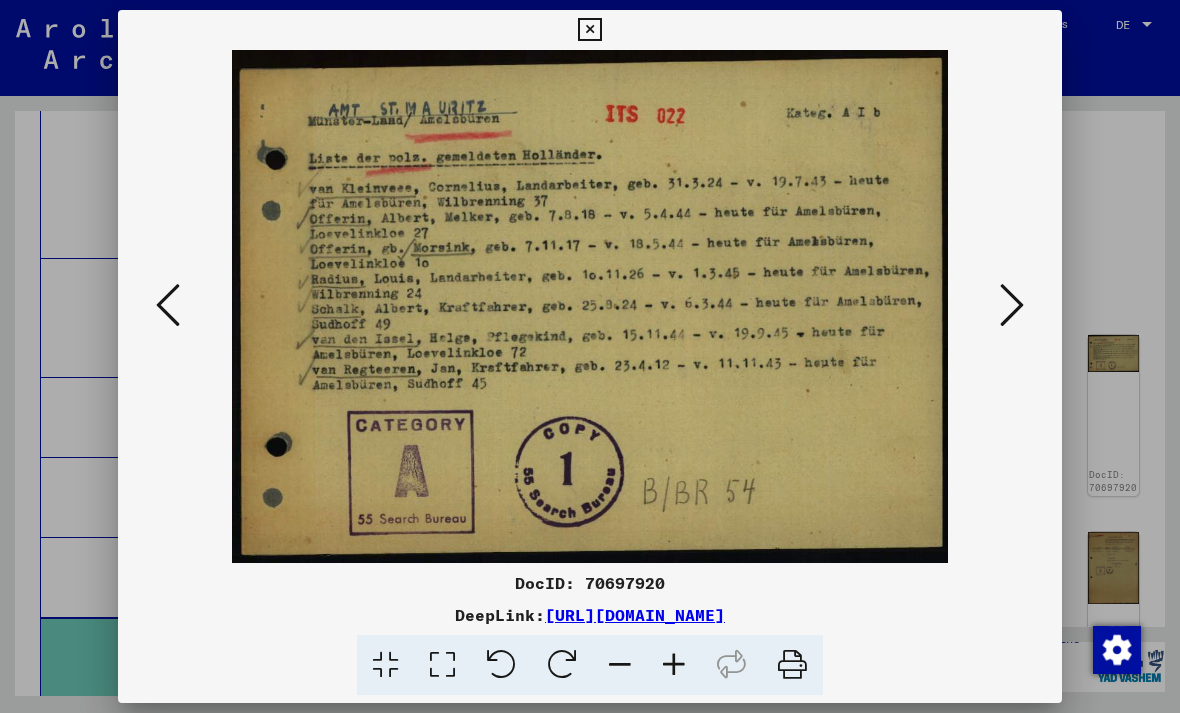 click at bounding box center (168, 306) 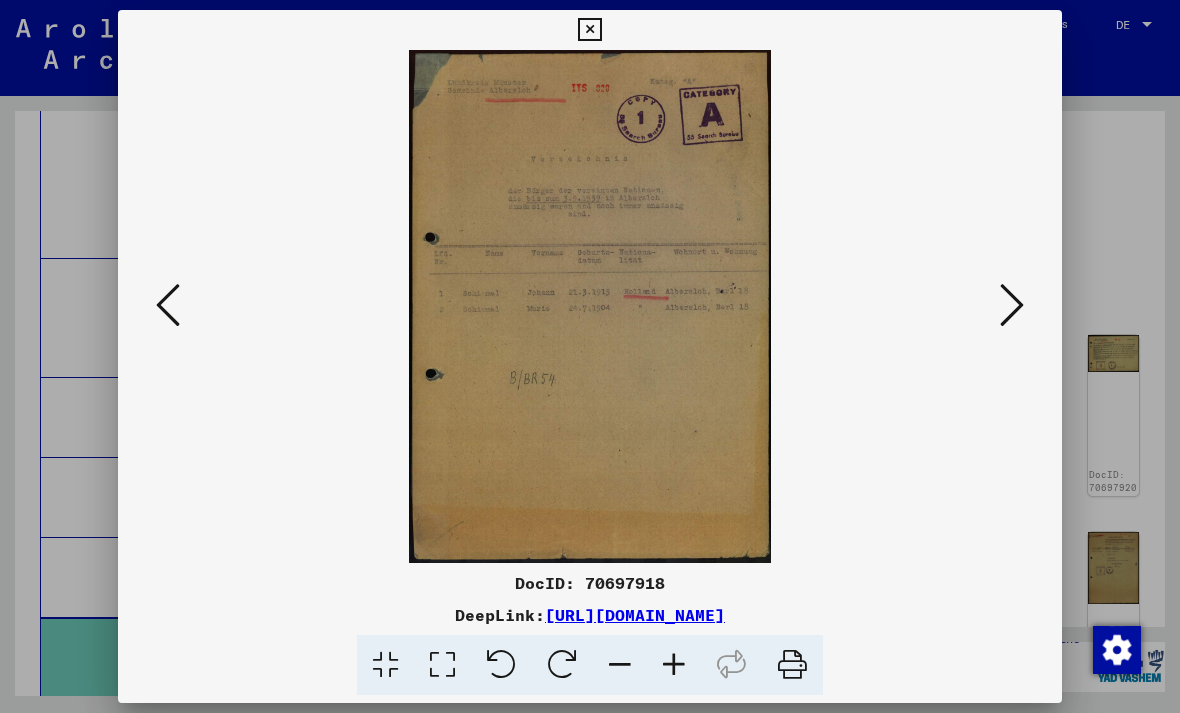 click at bounding box center [1012, 305] 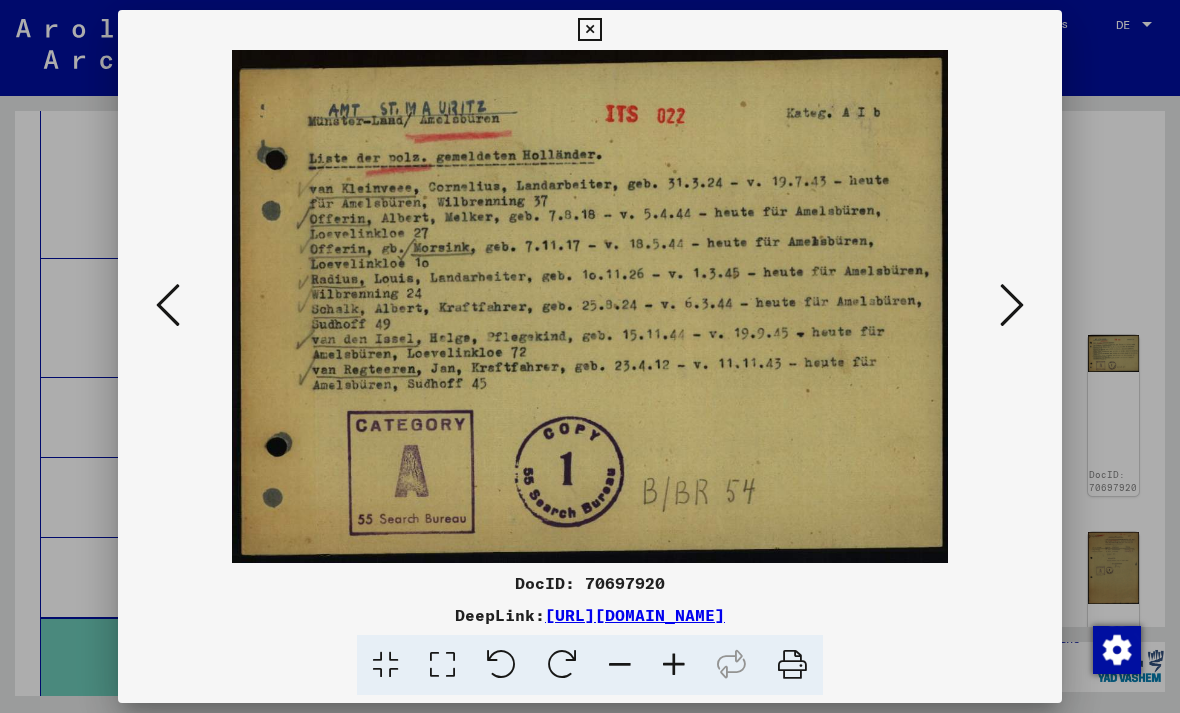 click at bounding box center (1012, 306) 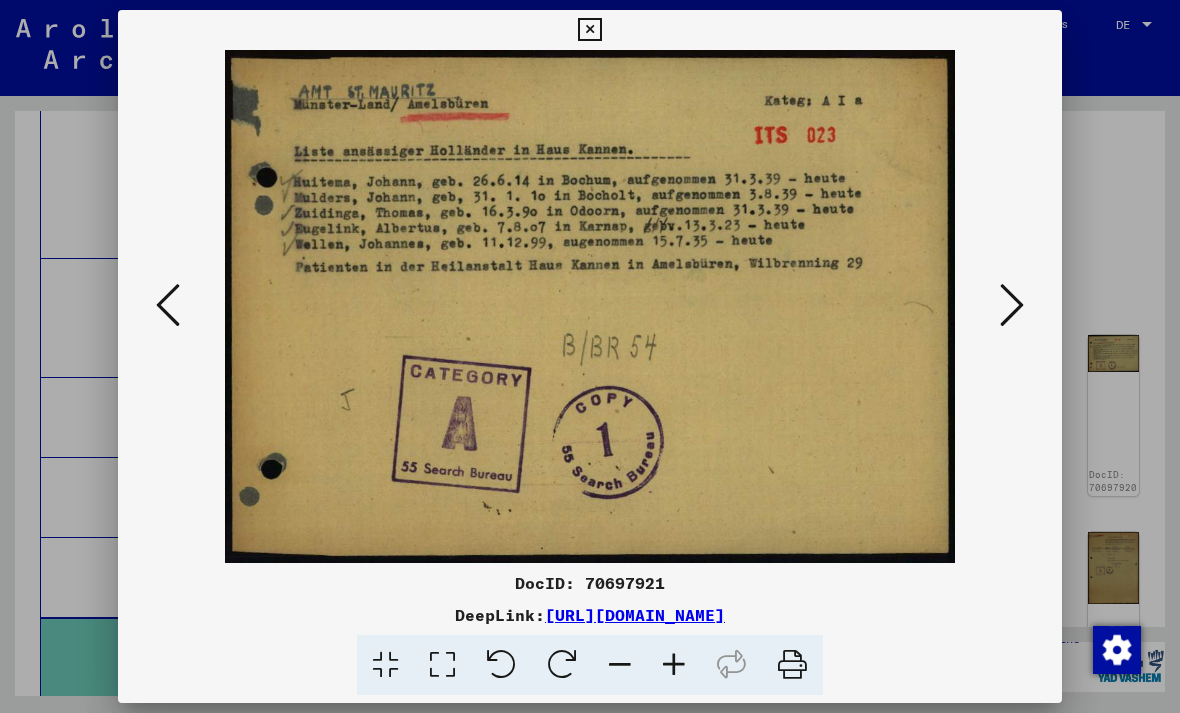 click at bounding box center [590, 306] 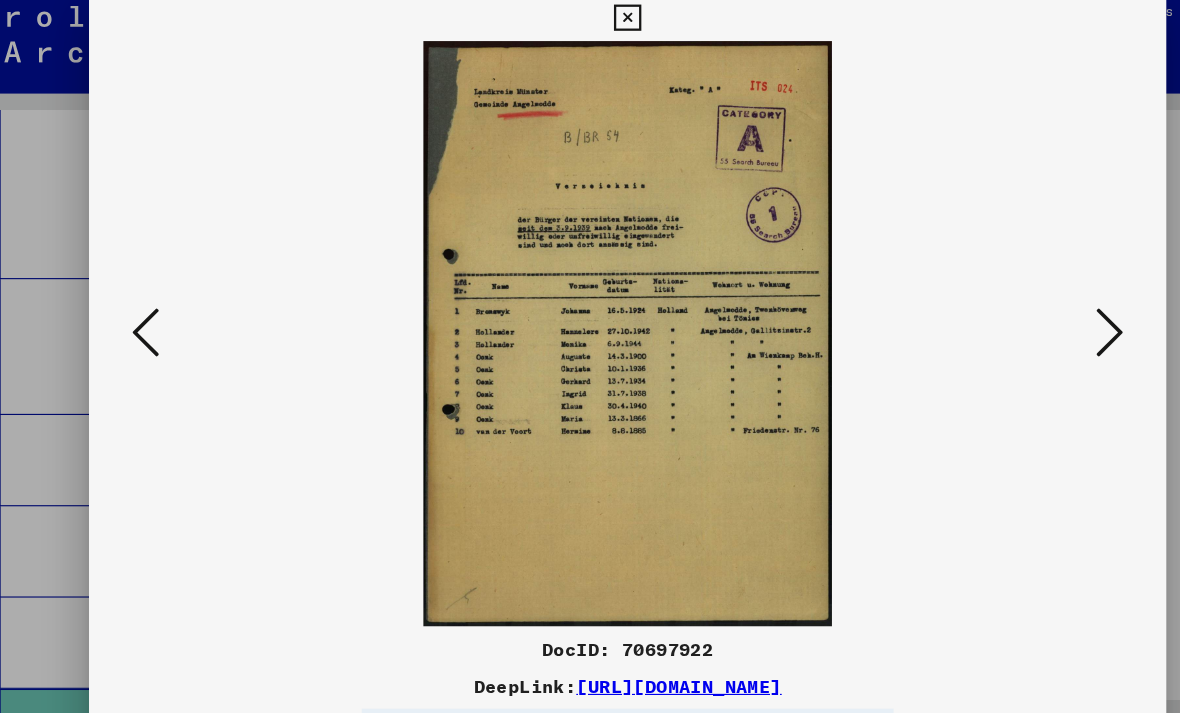 click at bounding box center (1012, 306) 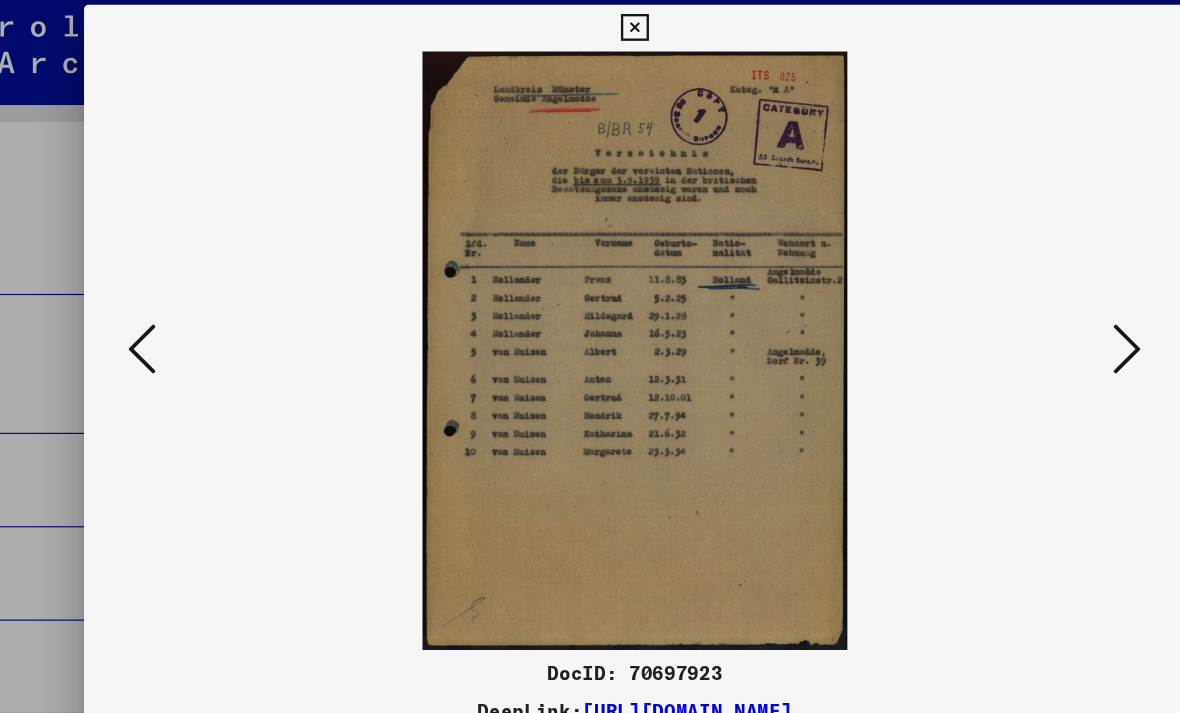 click at bounding box center [1012, 306] 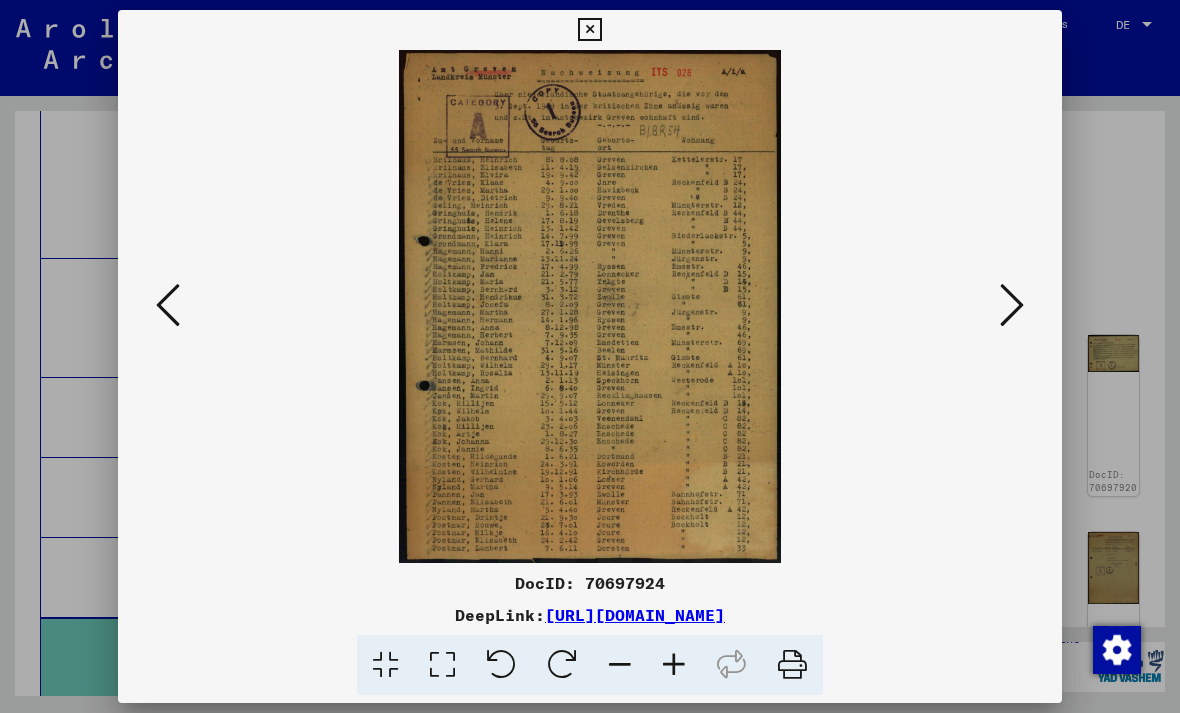 click at bounding box center [1012, 306] 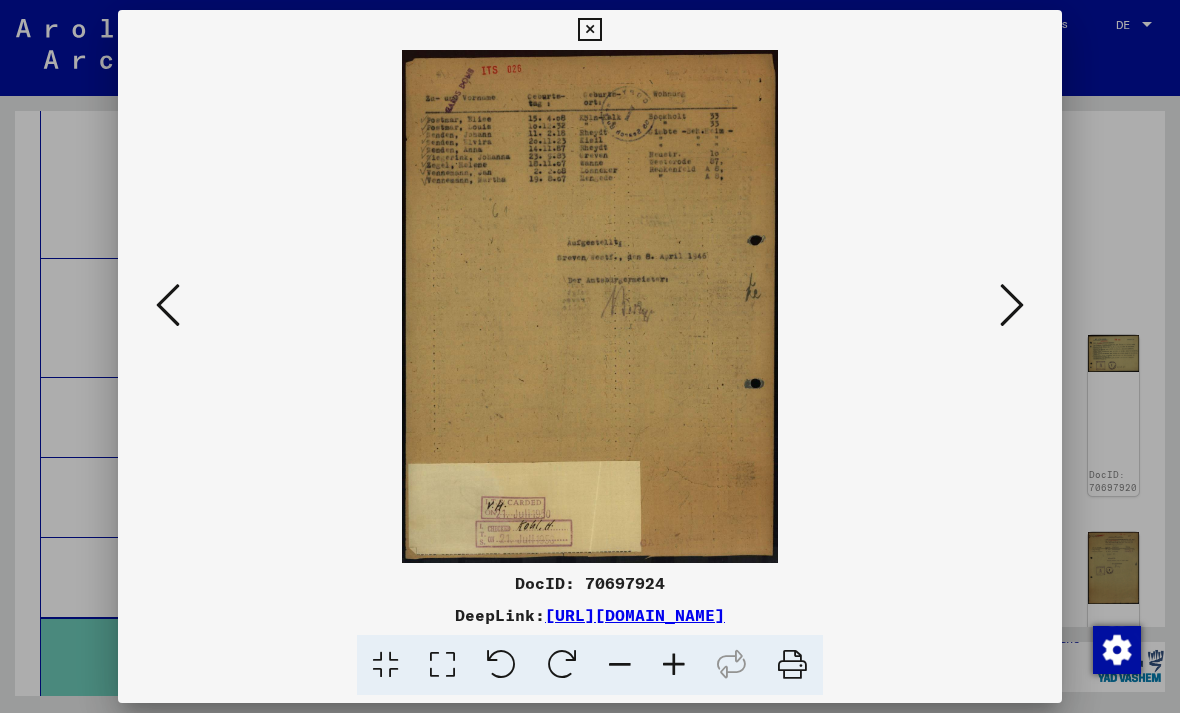 click at bounding box center [1012, 306] 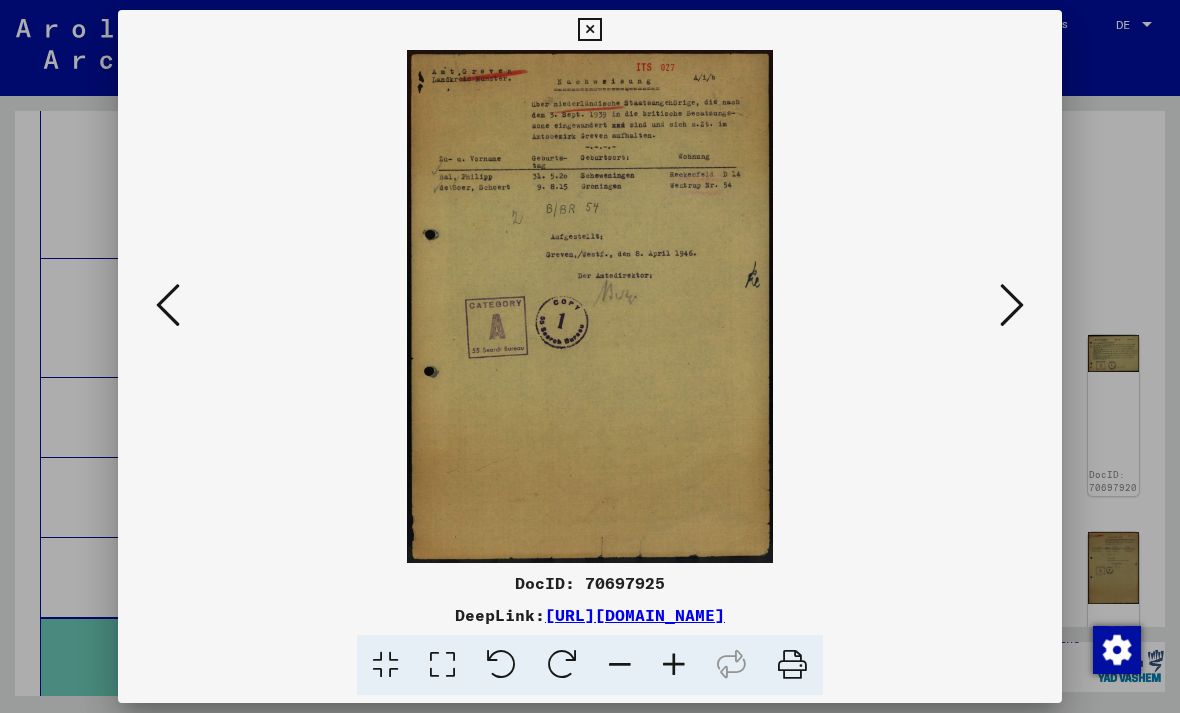 click at bounding box center (1012, 306) 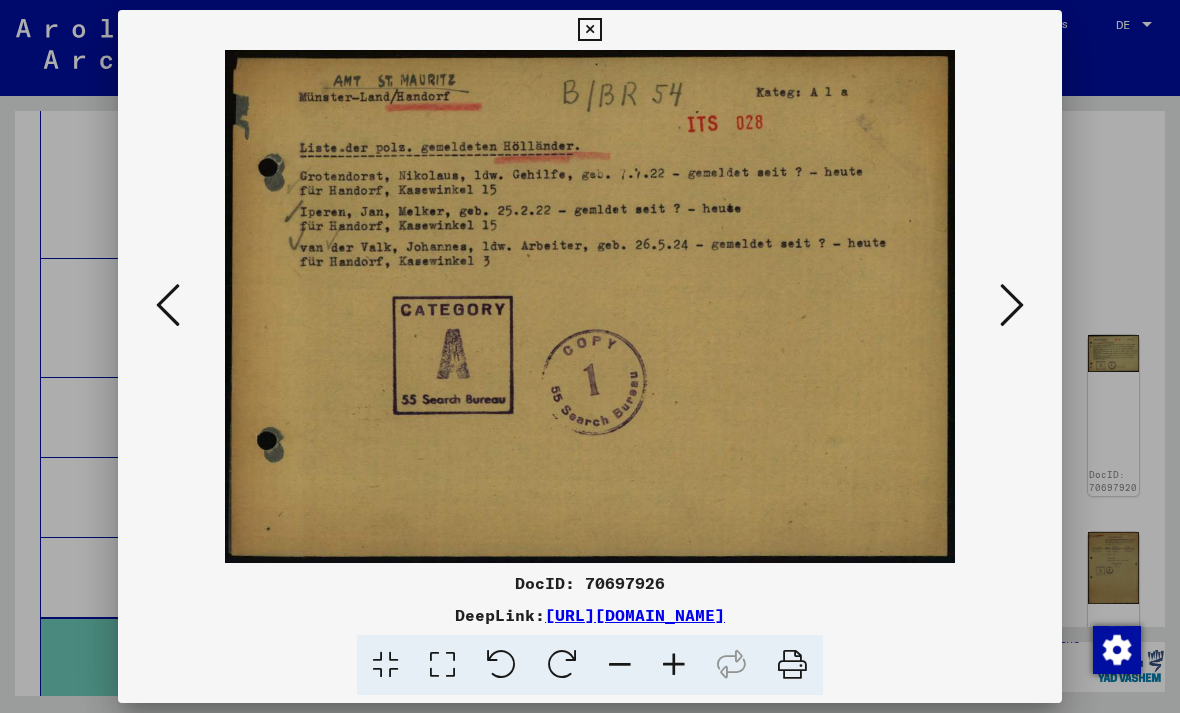 click at bounding box center (1012, 305) 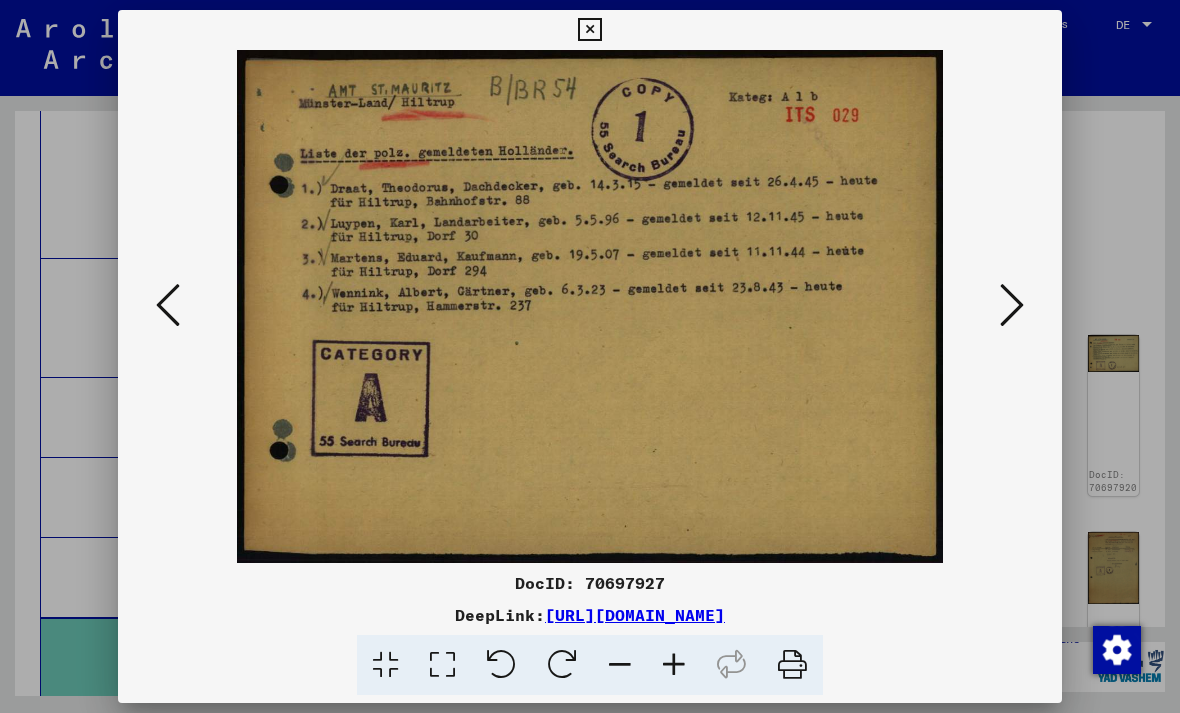 click at bounding box center [1012, 305] 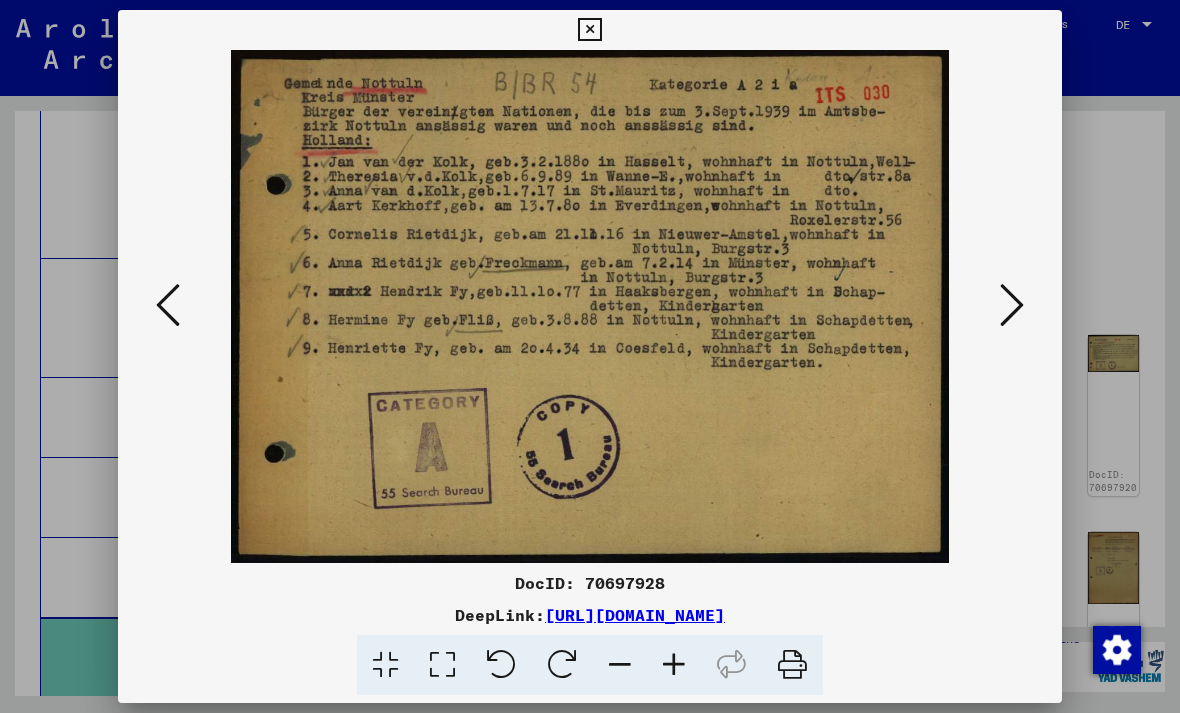 click at bounding box center (1012, 306) 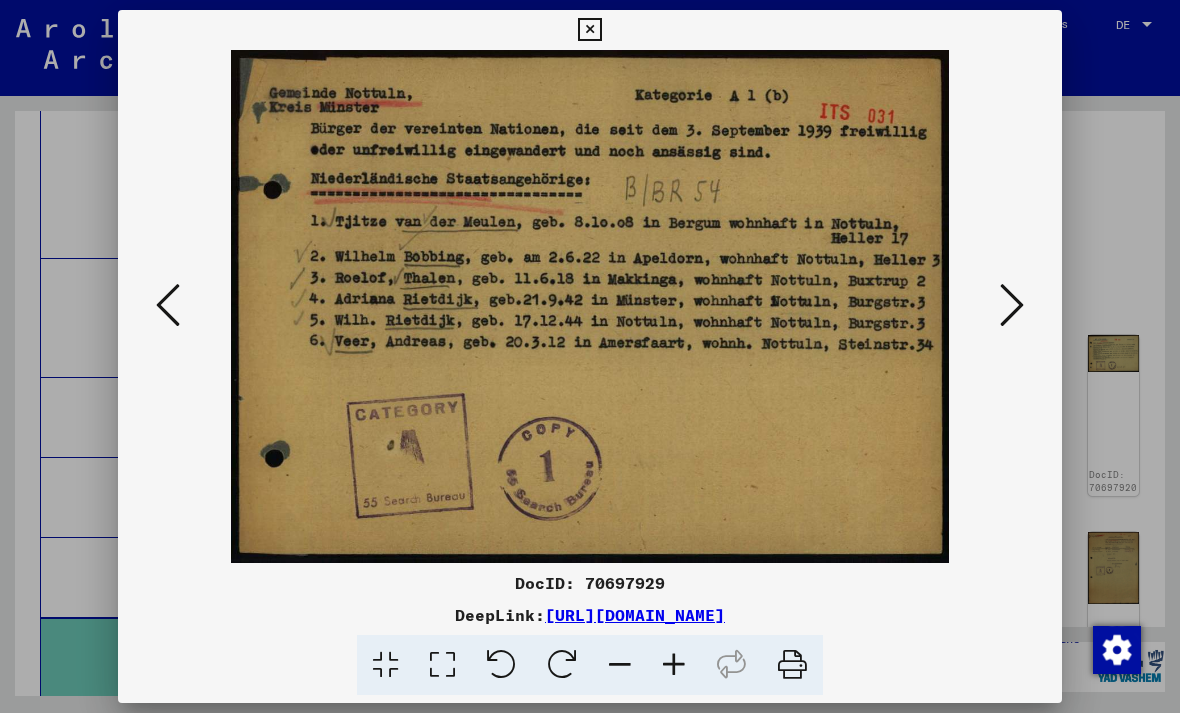 click at bounding box center [1012, 306] 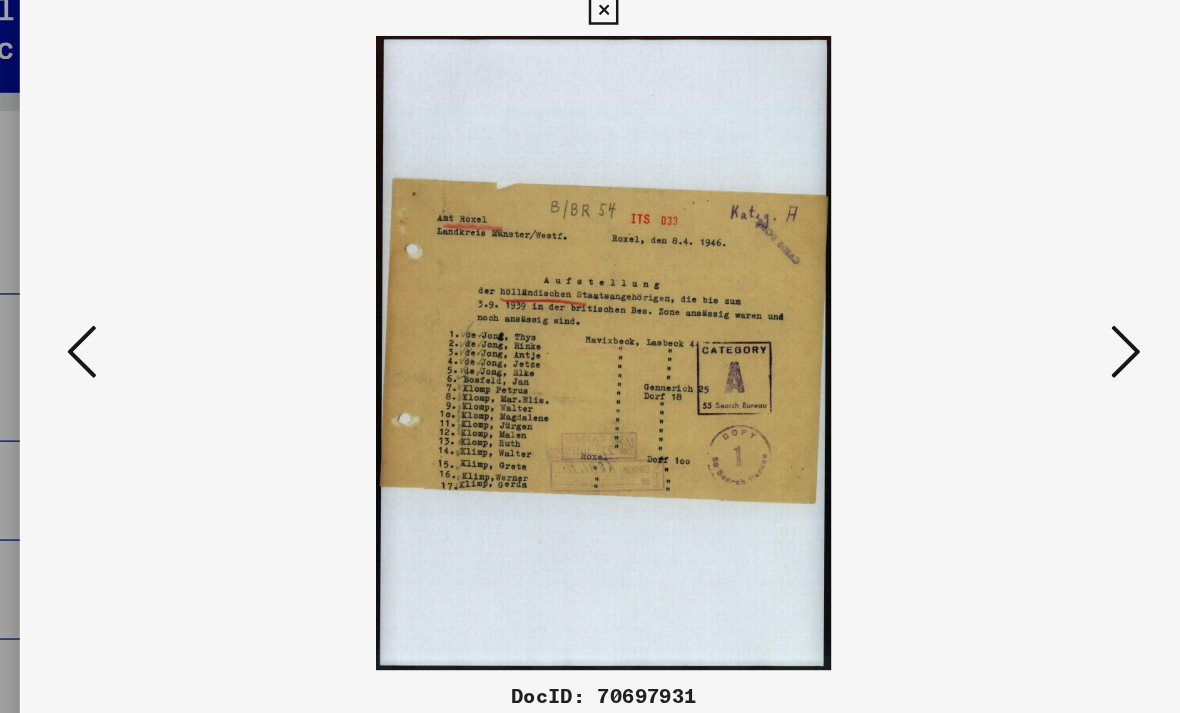 click at bounding box center [1012, 305] 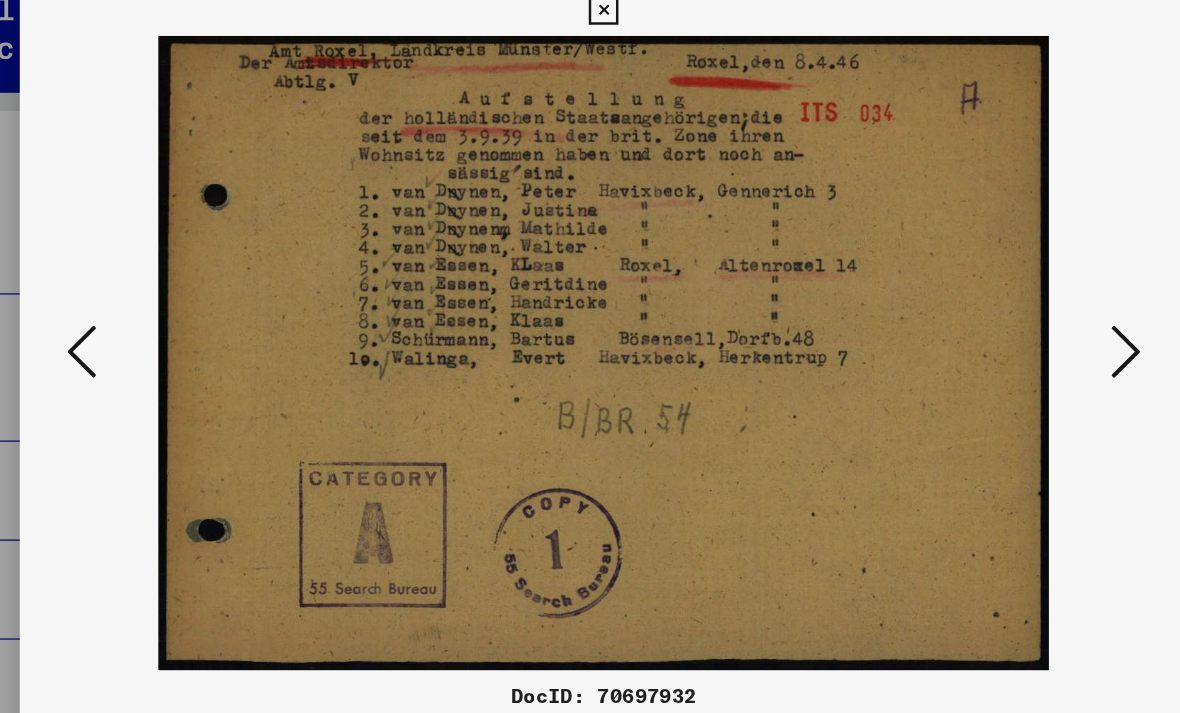 click at bounding box center [1012, 306] 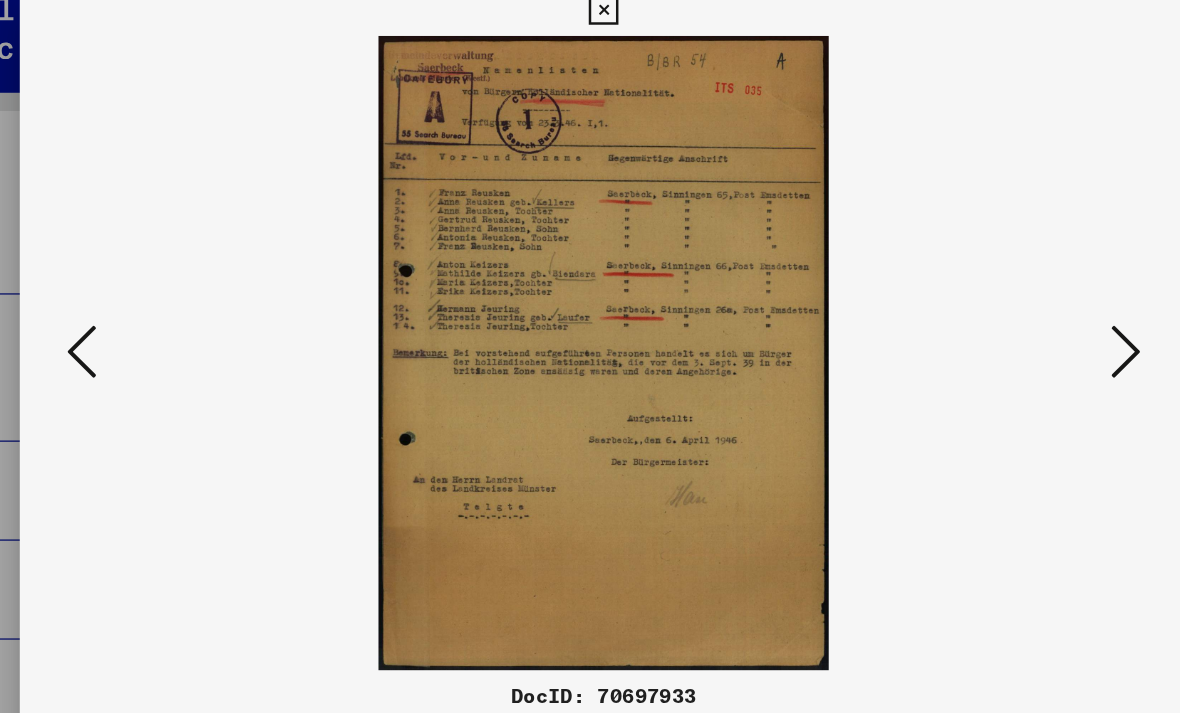 click at bounding box center [1012, 305] 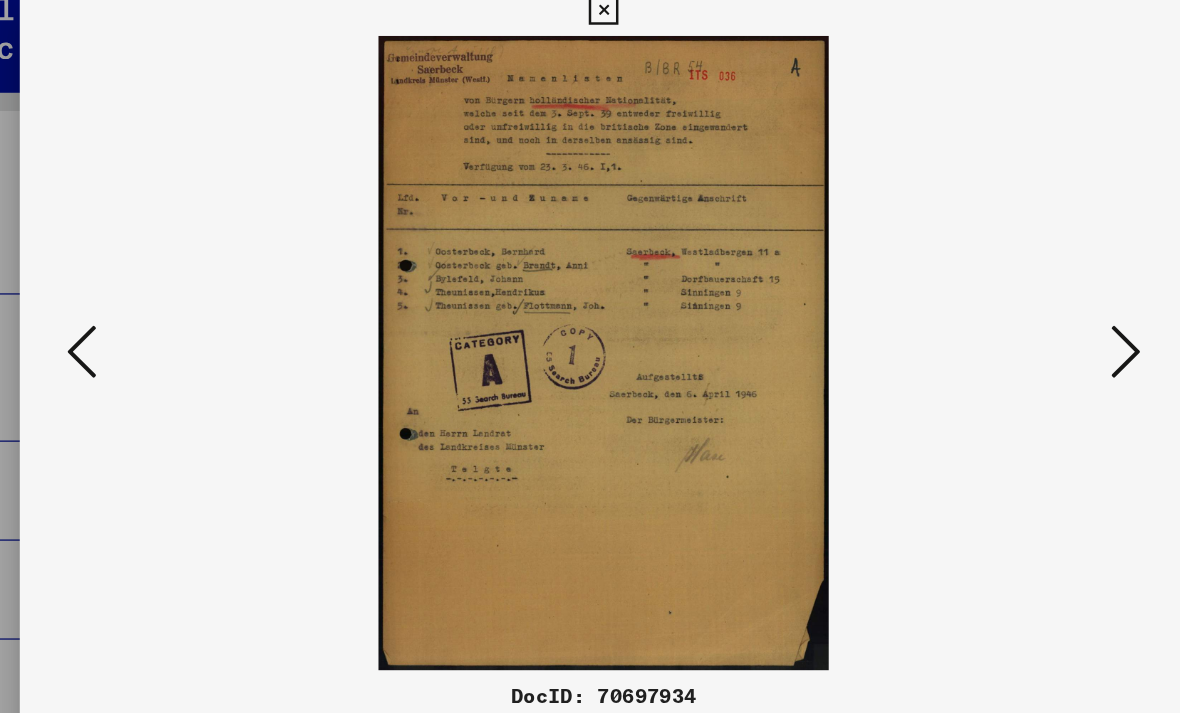 click at bounding box center (1012, 306) 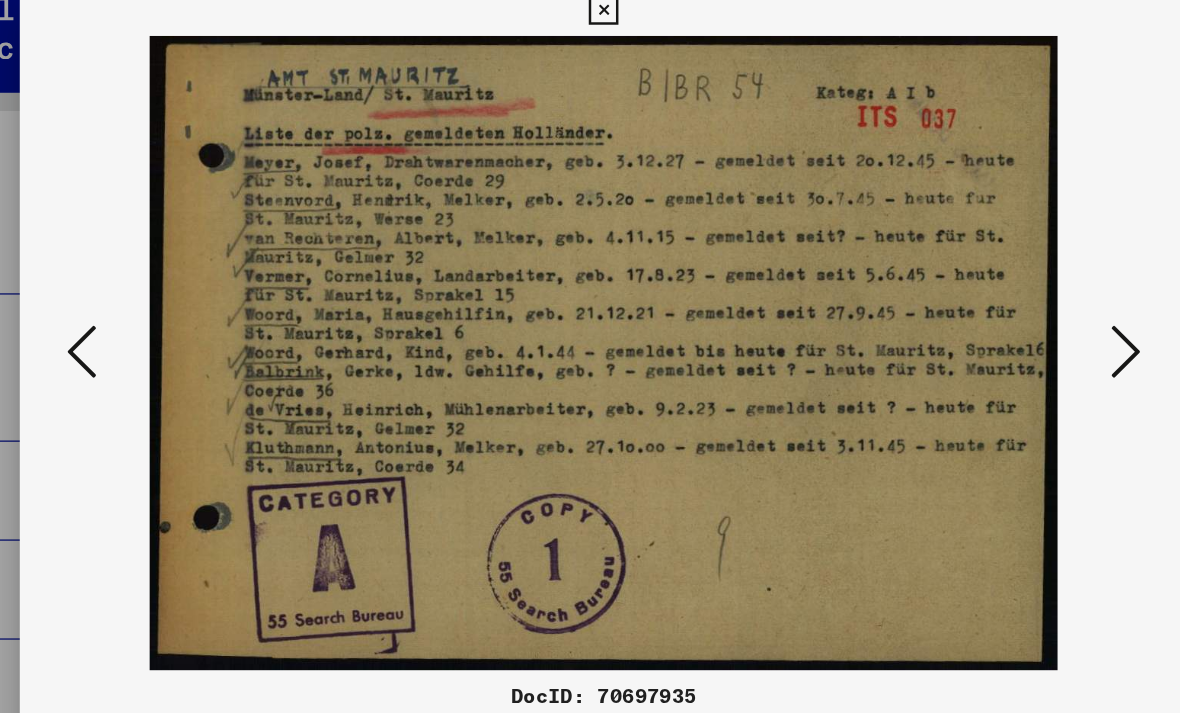 click at bounding box center [590, 306] 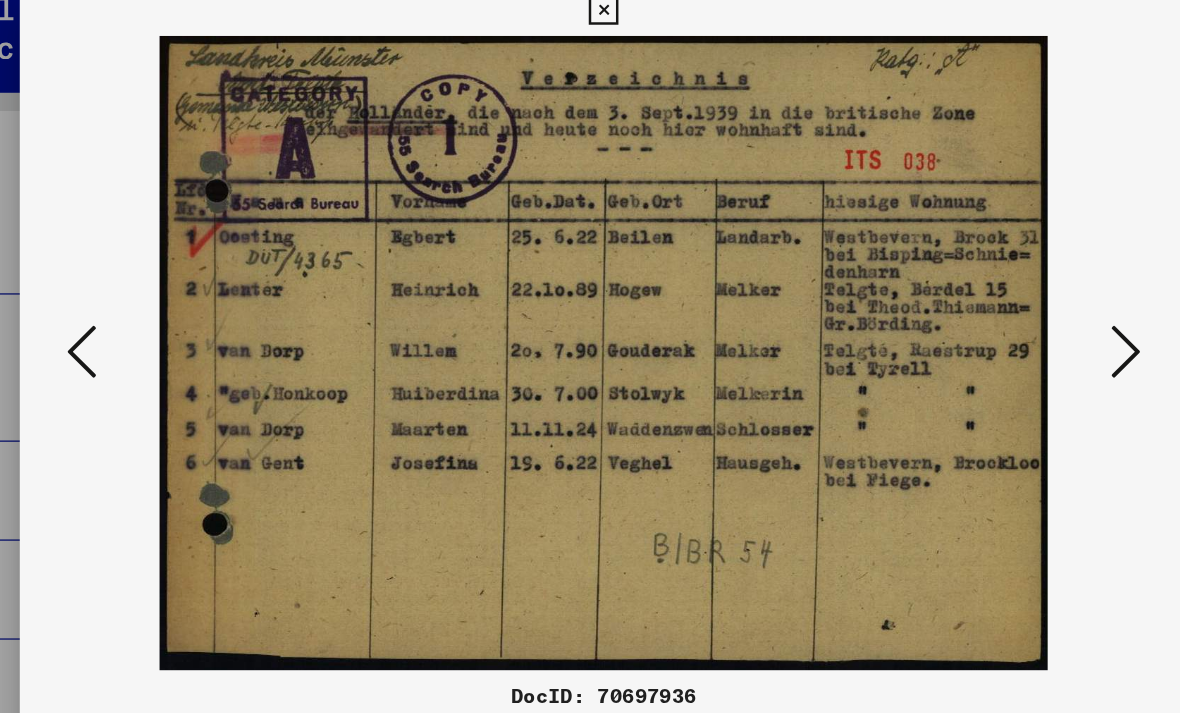 click at bounding box center [590, 306] 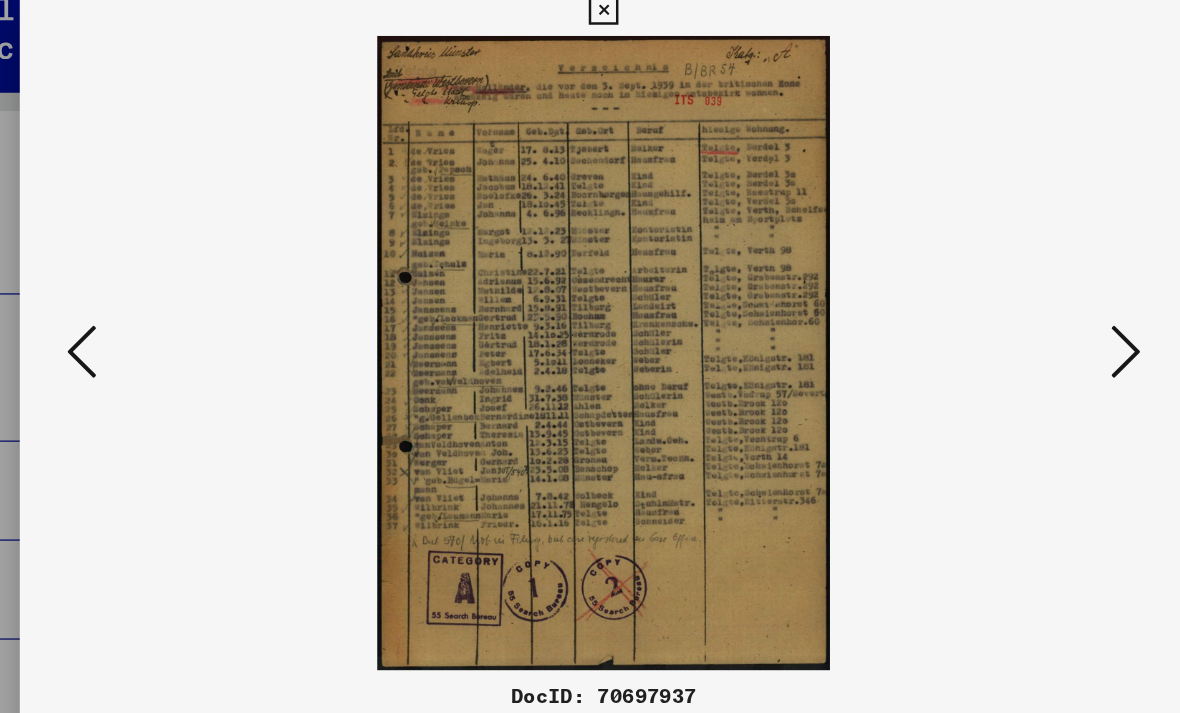 click at bounding box center (1012, 306) 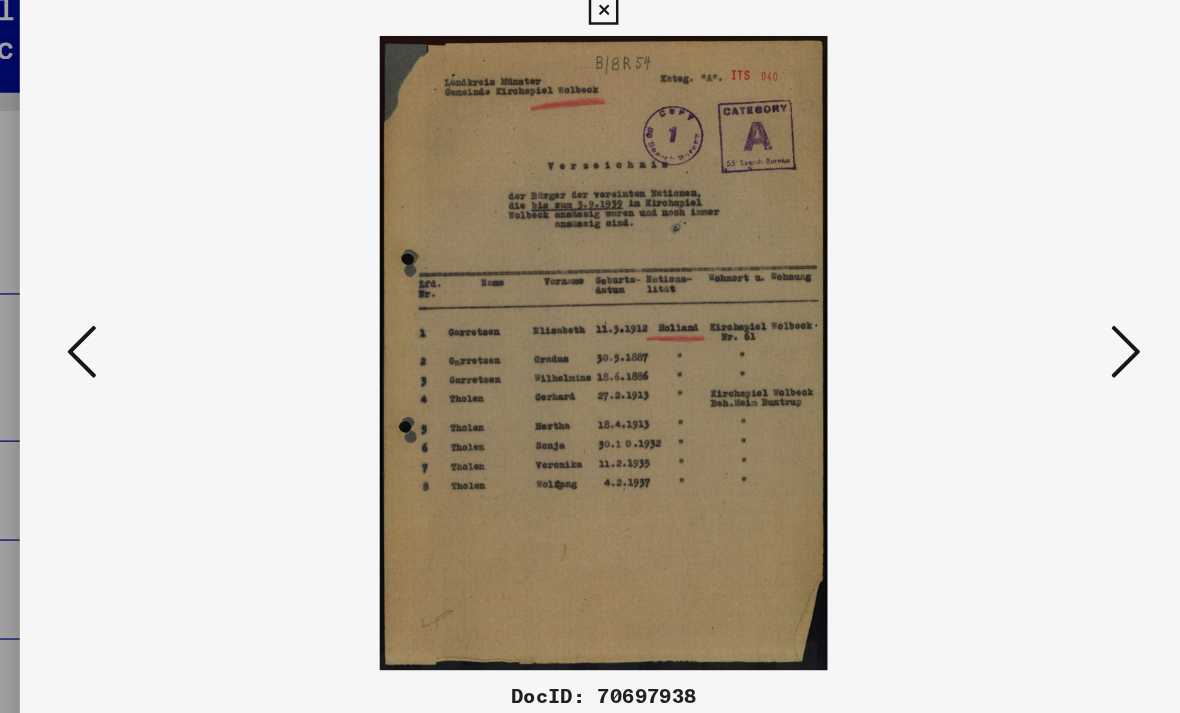 click at bounding box center (1012, 305) 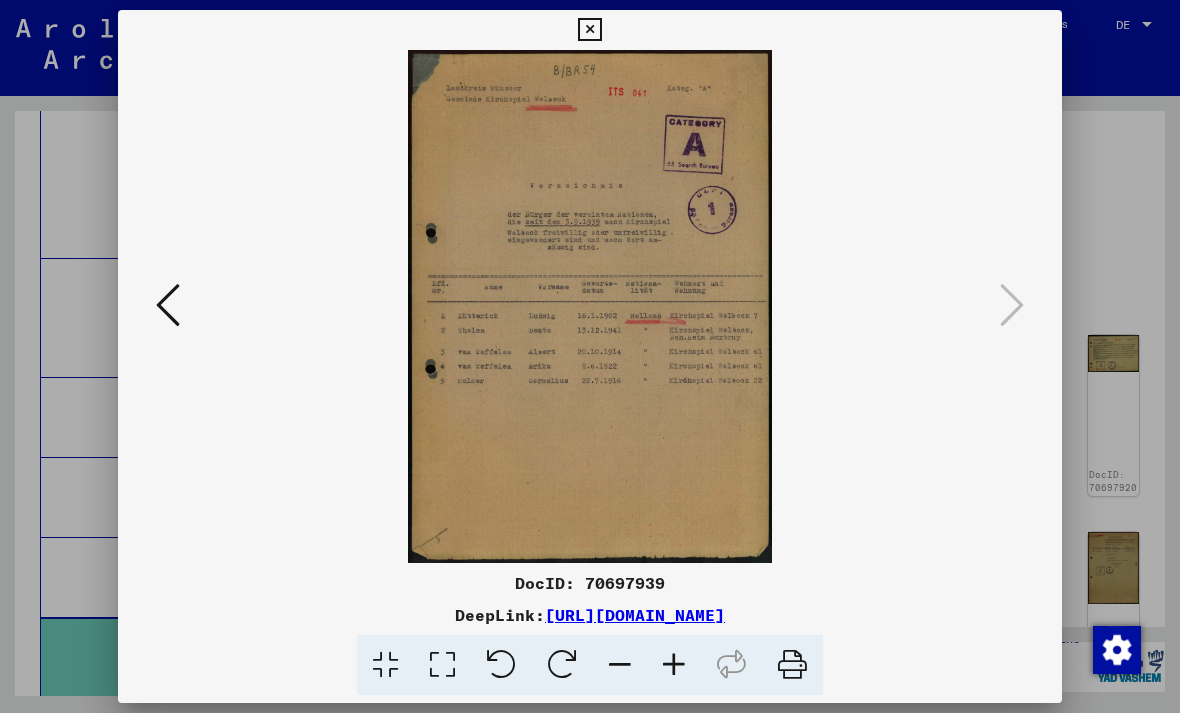 click at bounding box center [589, 30] 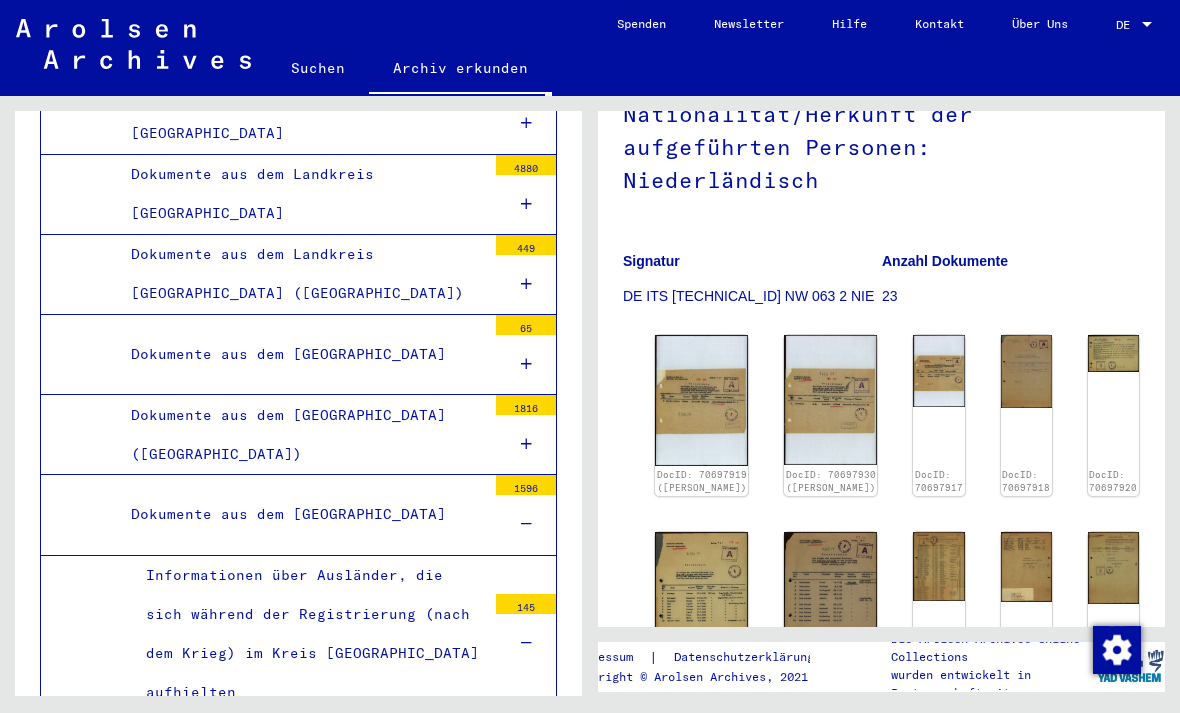 scroll, scrollTop: 7637, scrollLeft: 0, axis: vertical 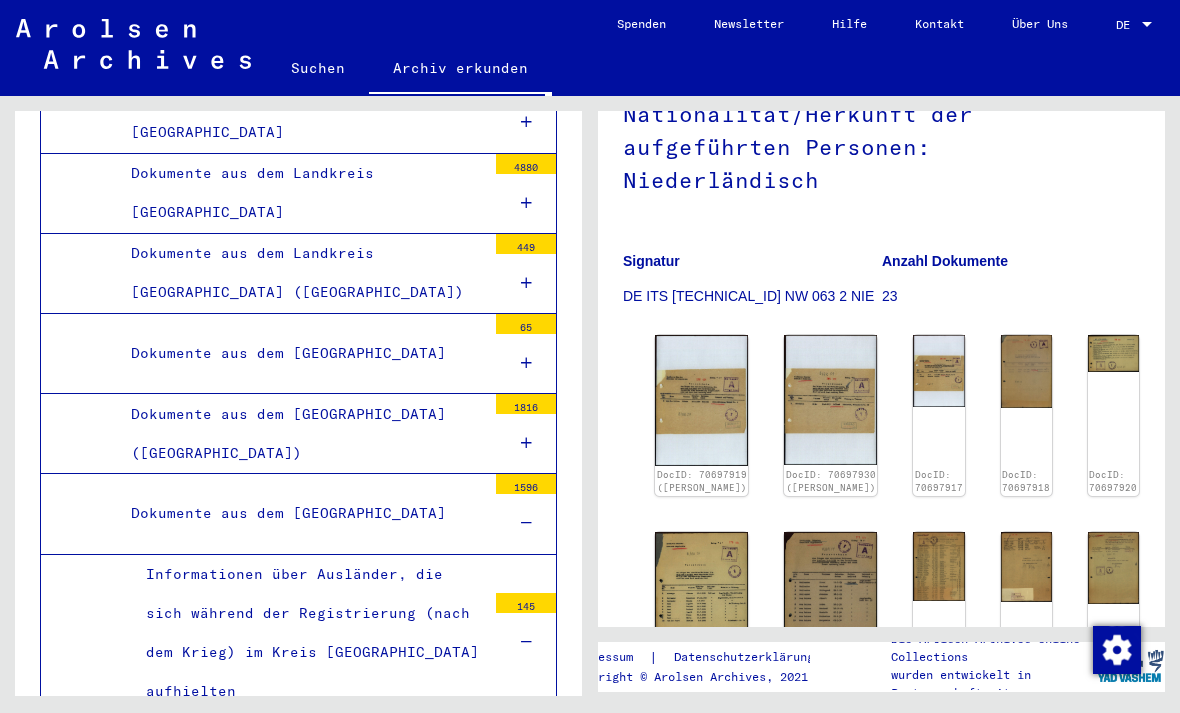 click on "Dokumente aus dem [GEOGRAPHIC_DATA]" at bounding box center (301, 513) 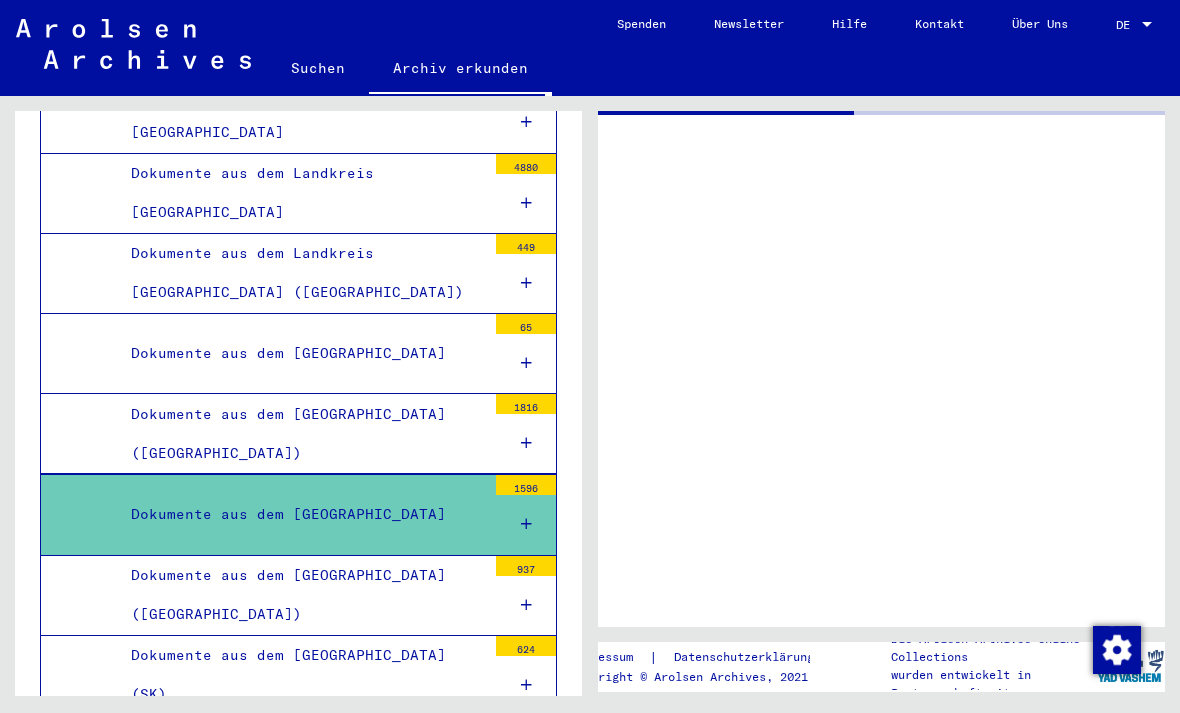 scroll, scrollTop: 0, scrollLeft: 0, axis: both 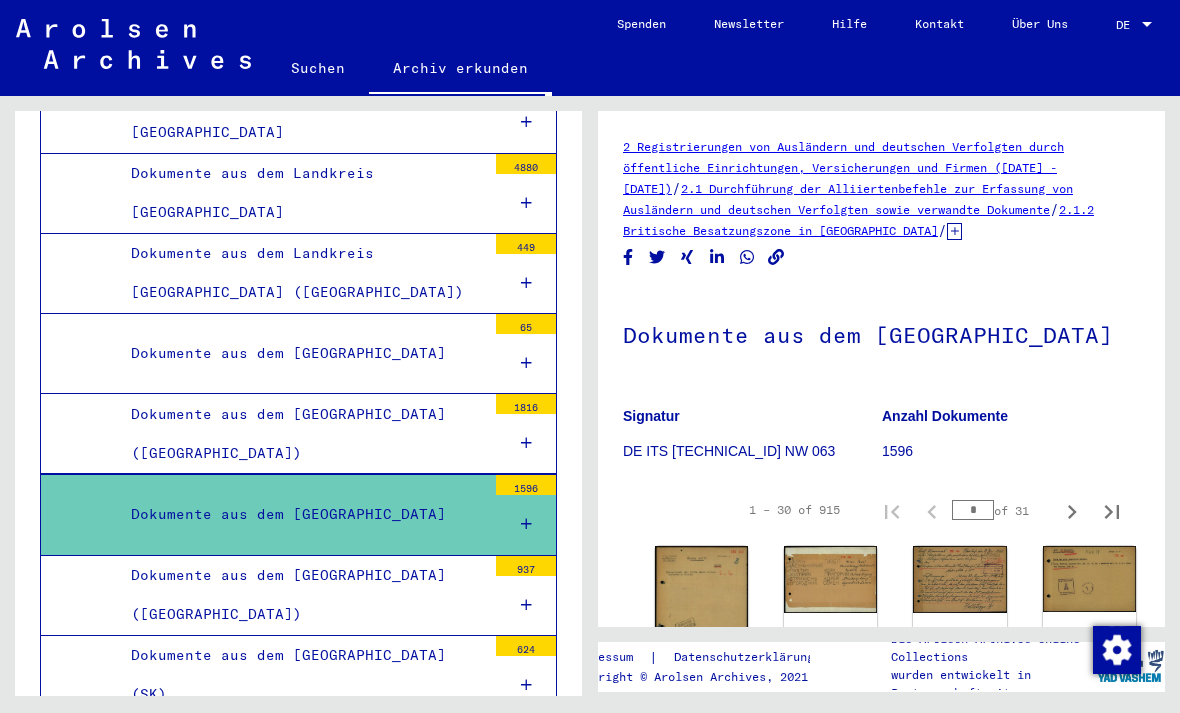 click on "Dokumente aus dem [GEOGRAPHIC_DATA] ([GEOGRAPHIC_DATA])" at bounding box center (301, 595) 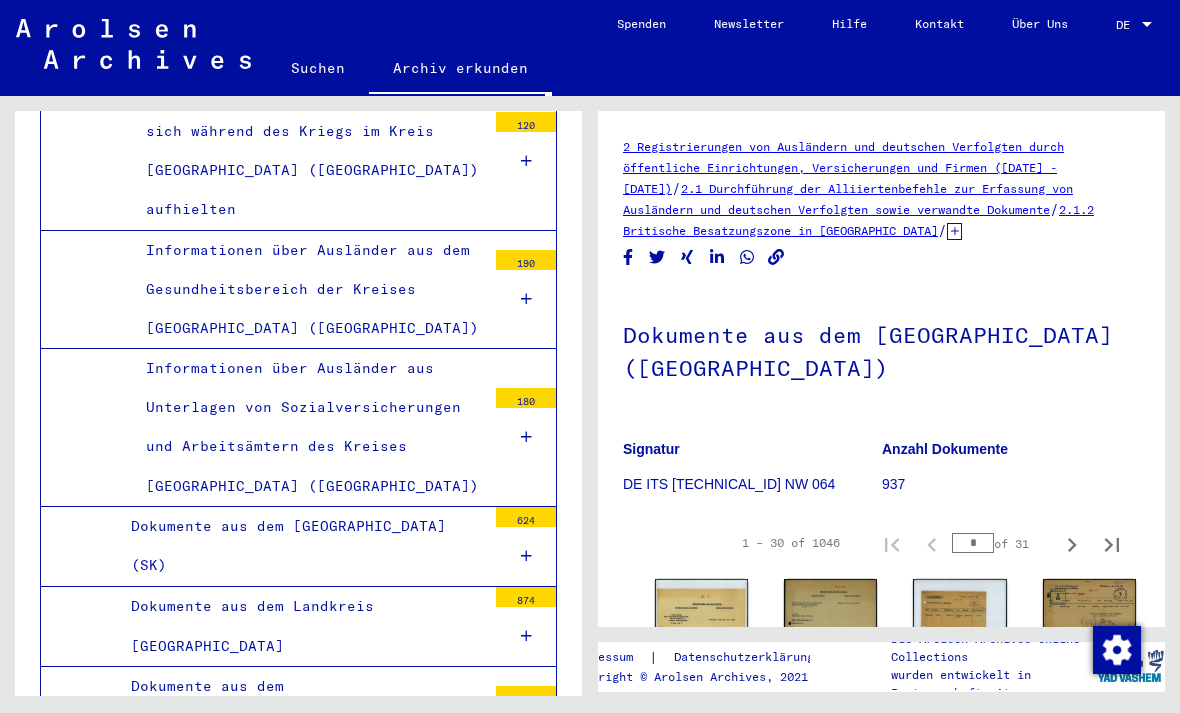 scroll, scrollTop: 8603, scrollLeft: 0, axis: vertical 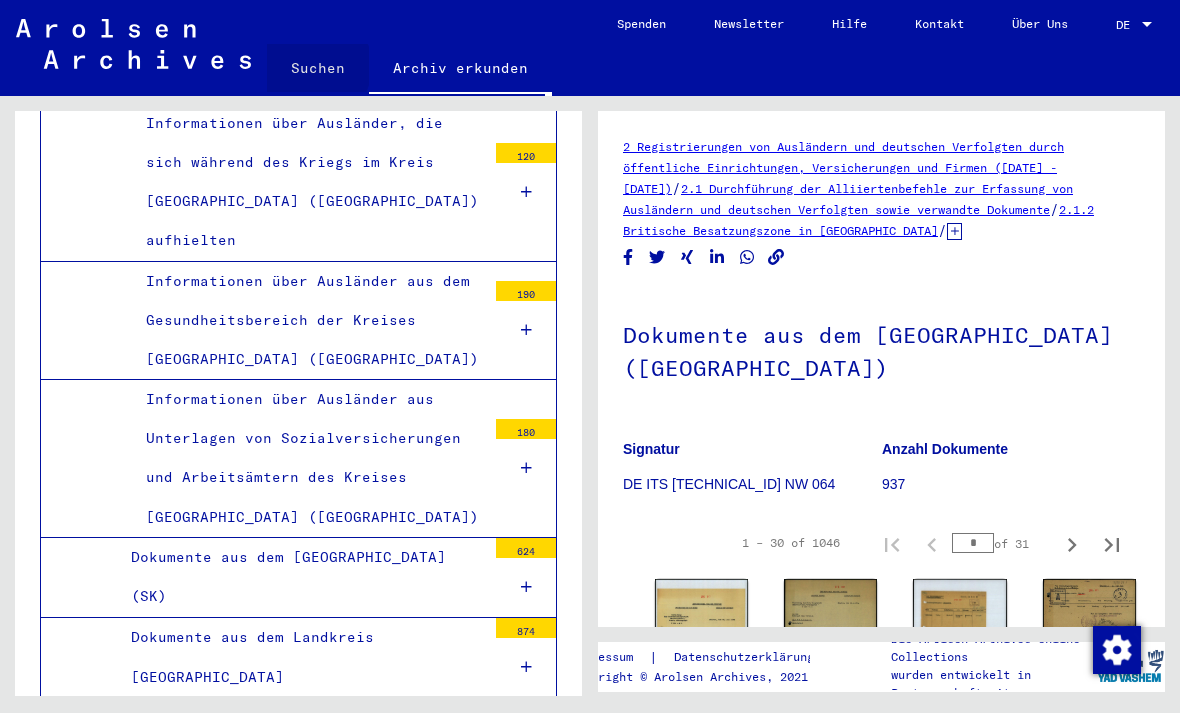 click on "Suchen" 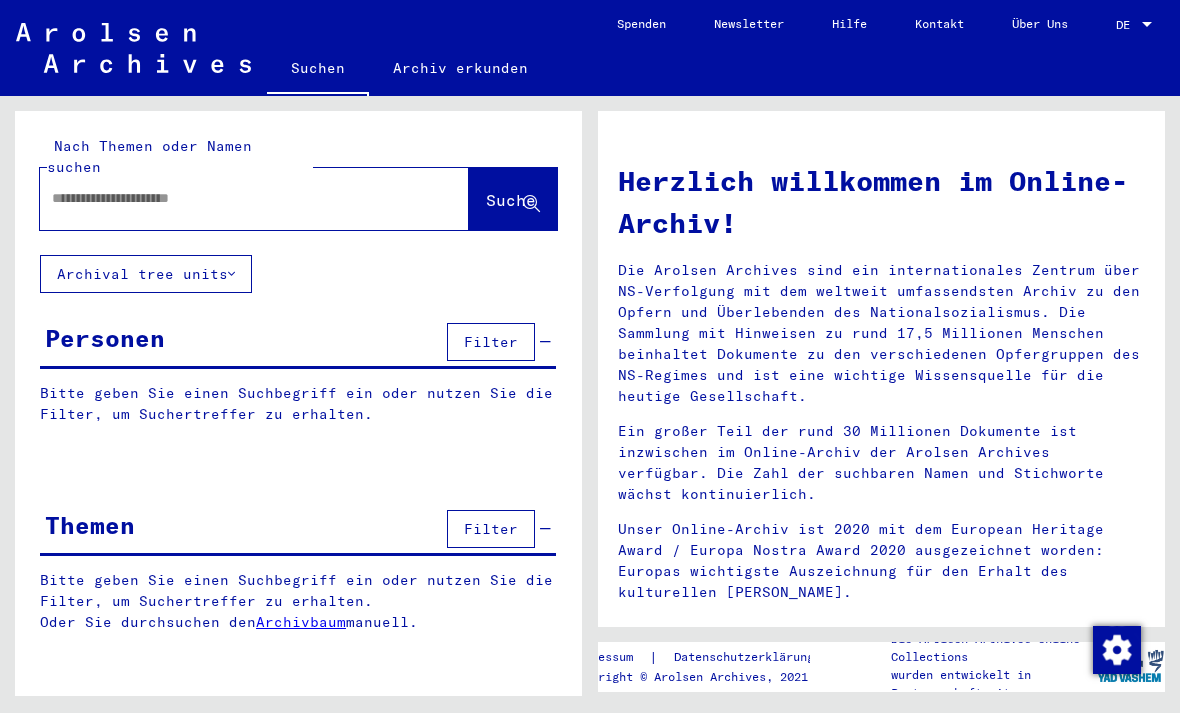 click on "Personen" at bounding box center (105, 338) 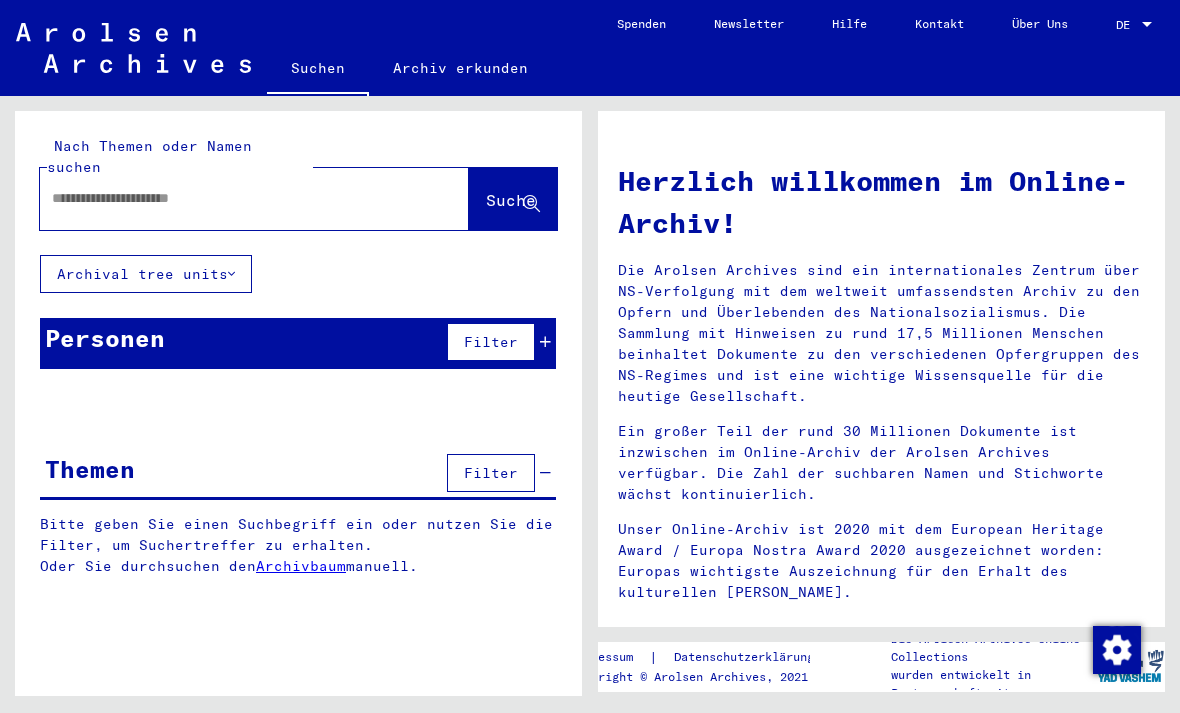 click at bounding box center (230, 198) 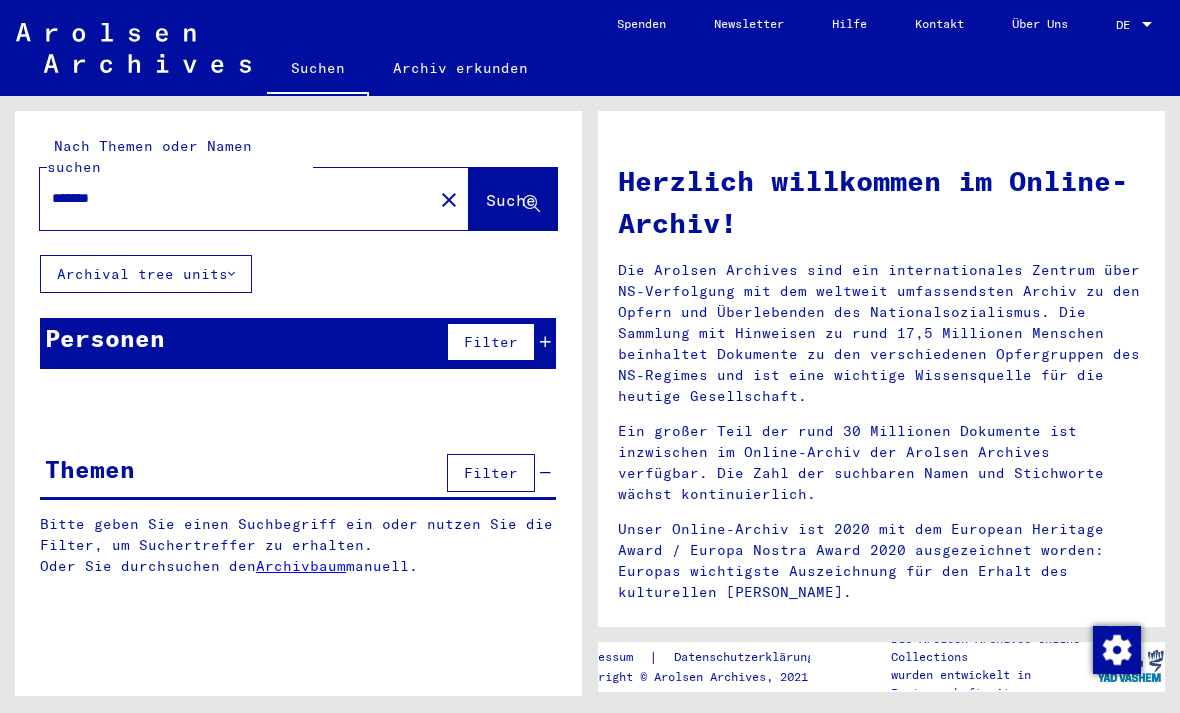 type on "*******" 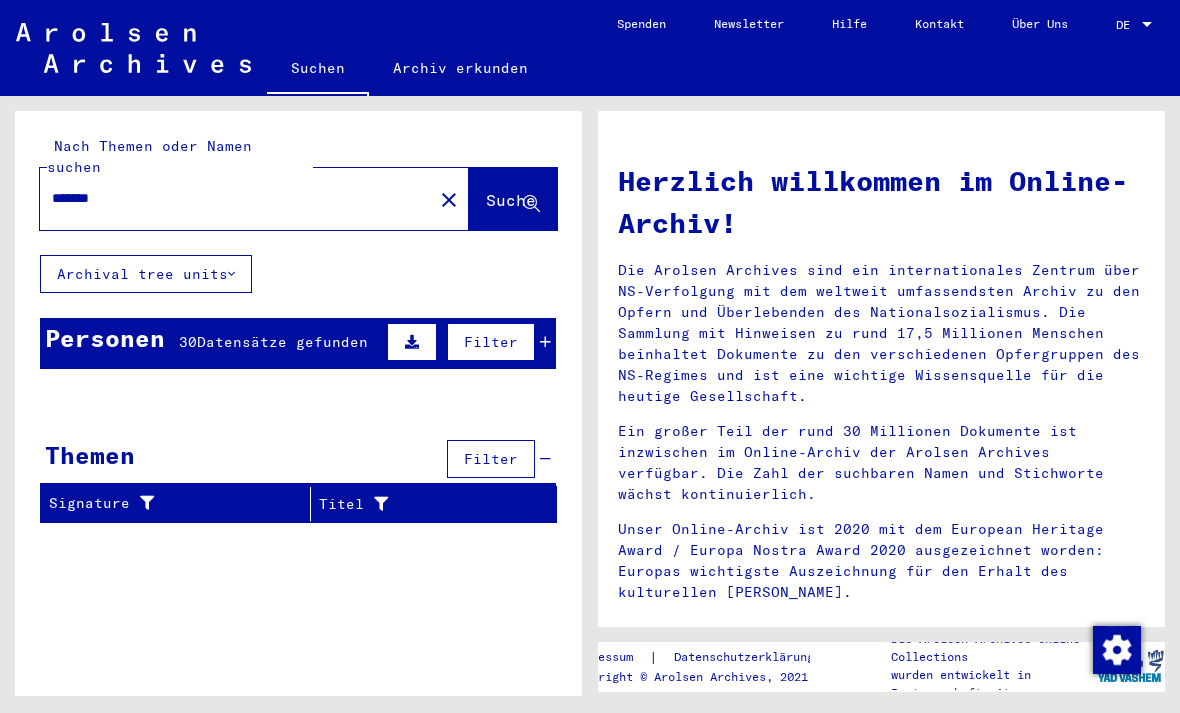 click on "Personen" at bounding box center (105, 338) 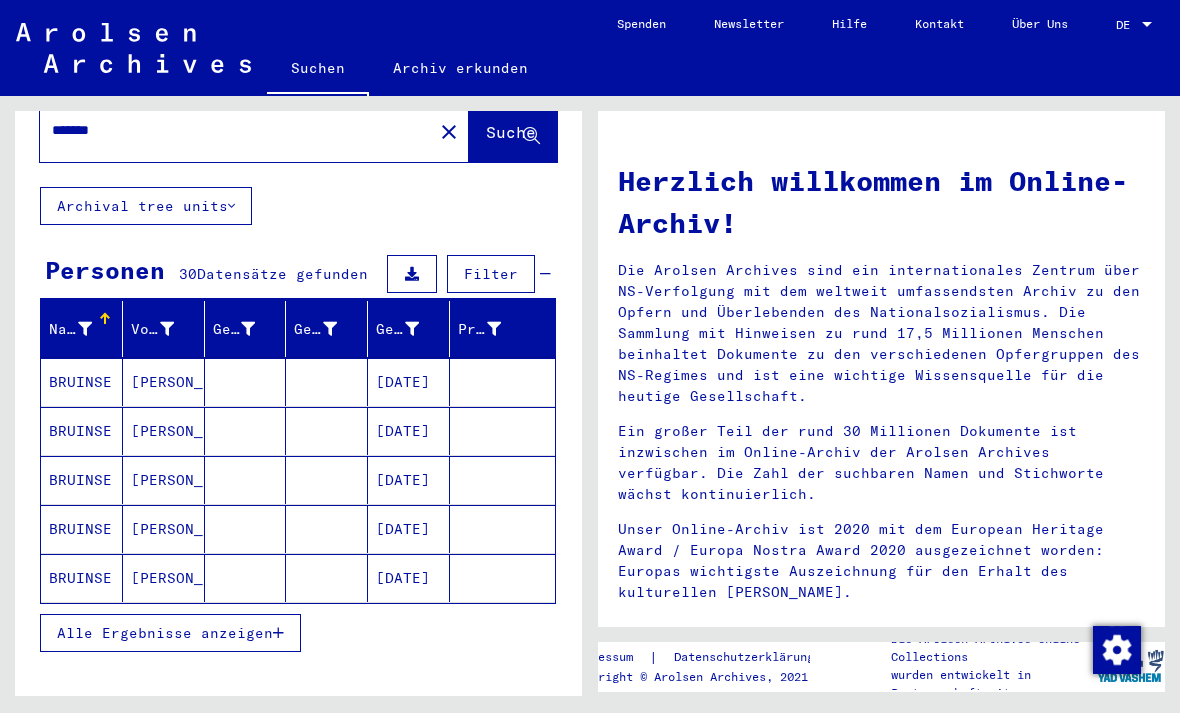 scroll, scrollTop: 69, scrollLeft: 0, axis: vertical 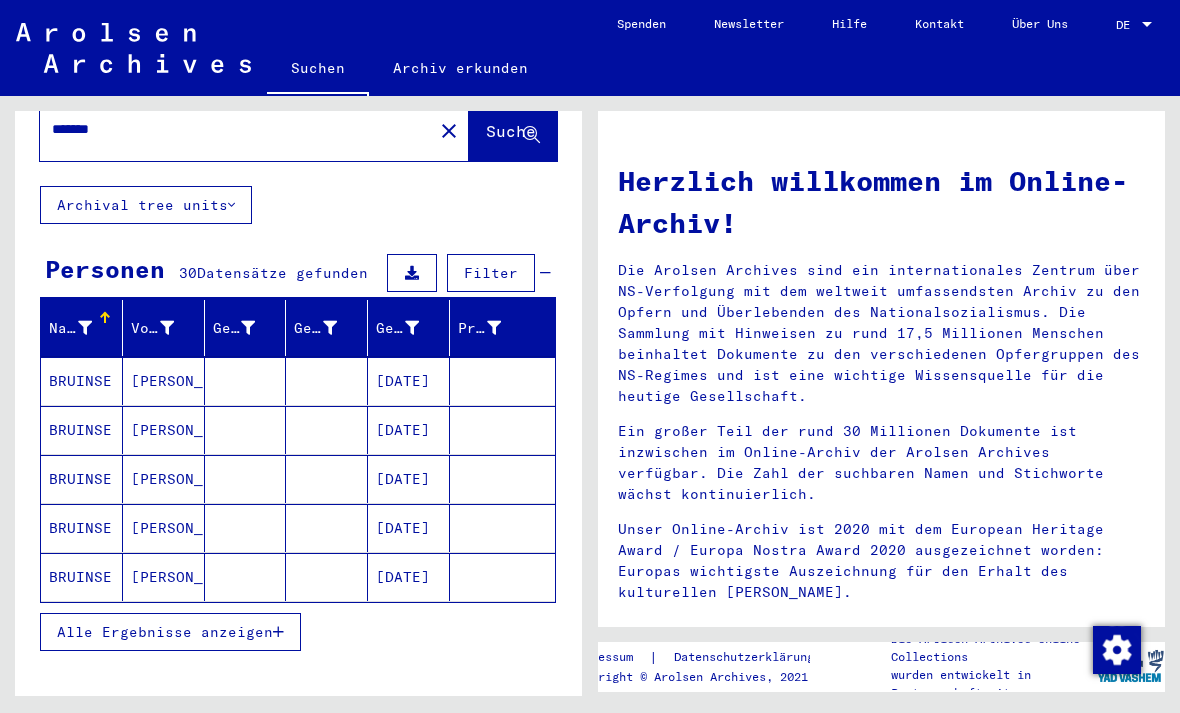 click on "Alle Ergebnisse anzeigen" at bounding box center [170, 632] 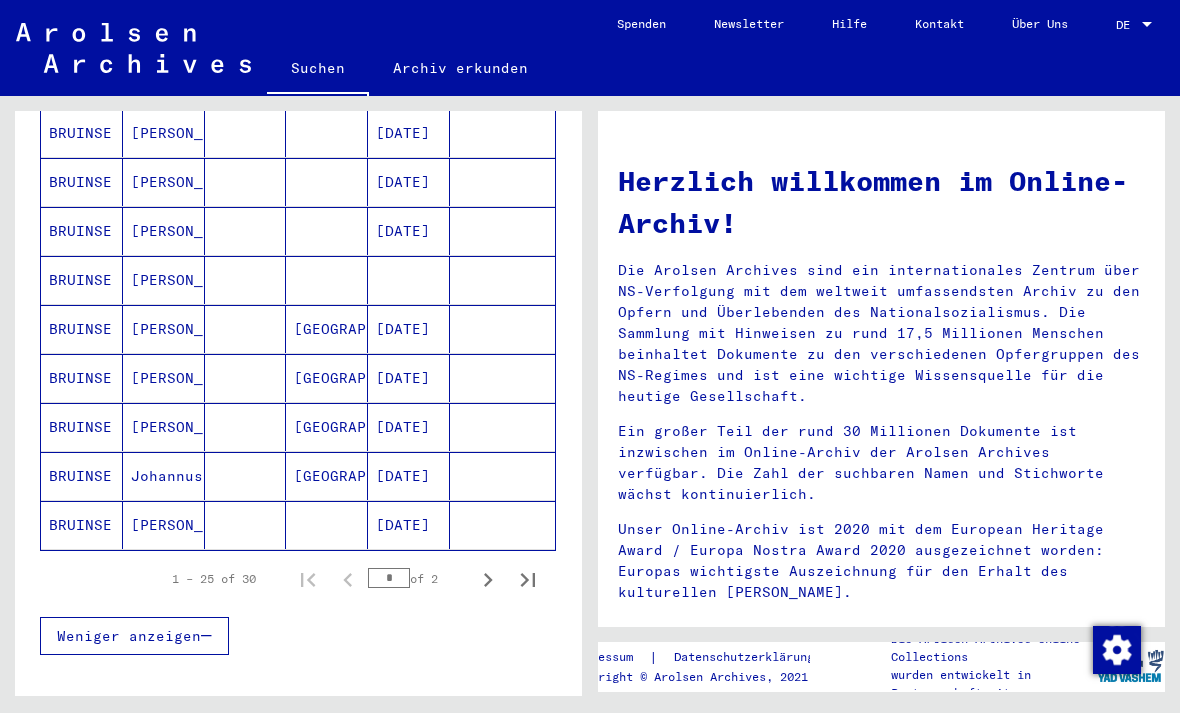 scroll, scrollTop: 1102, scrollLeft: 0, axis: vertical 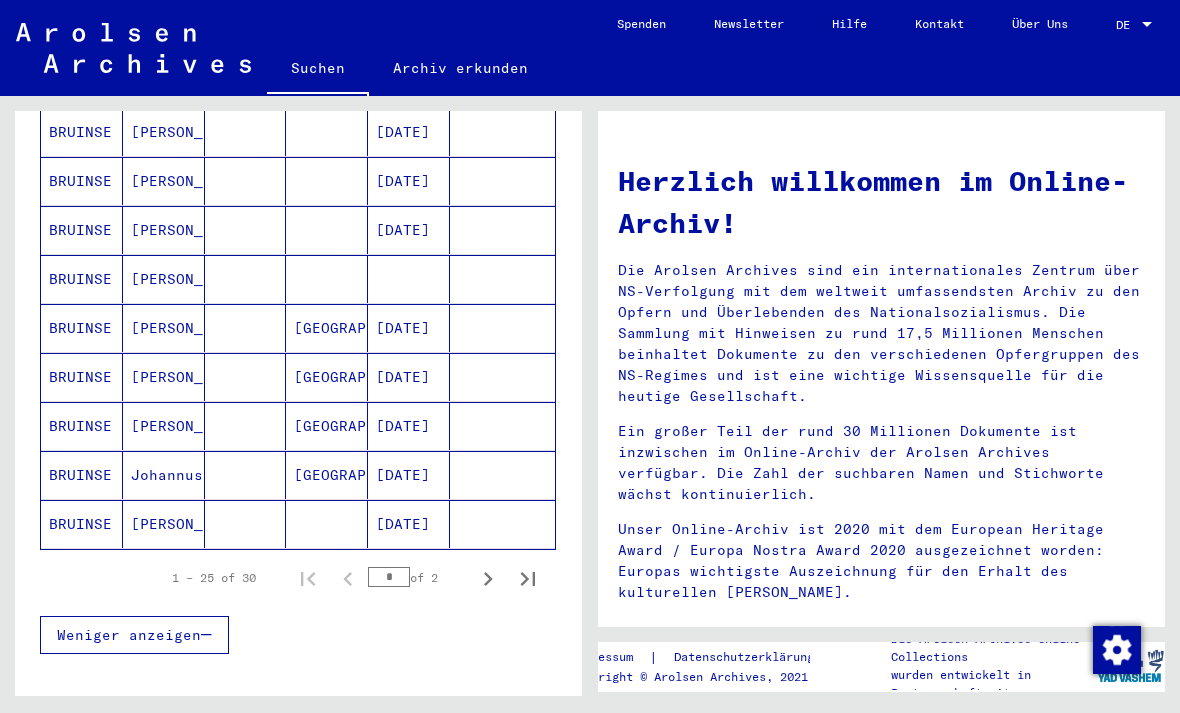 click on "BRUINSE" at bounding box center (82, 524) 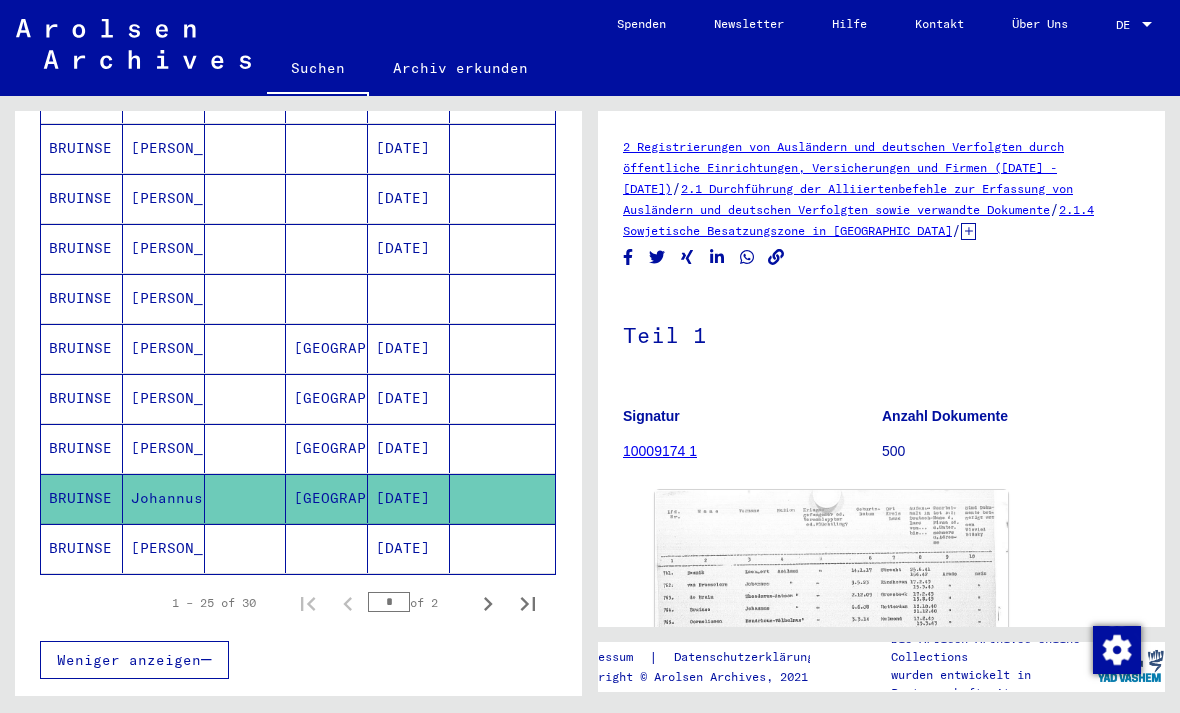 scroll, scrollTop: 0, scrollLeft: 0, axis: both 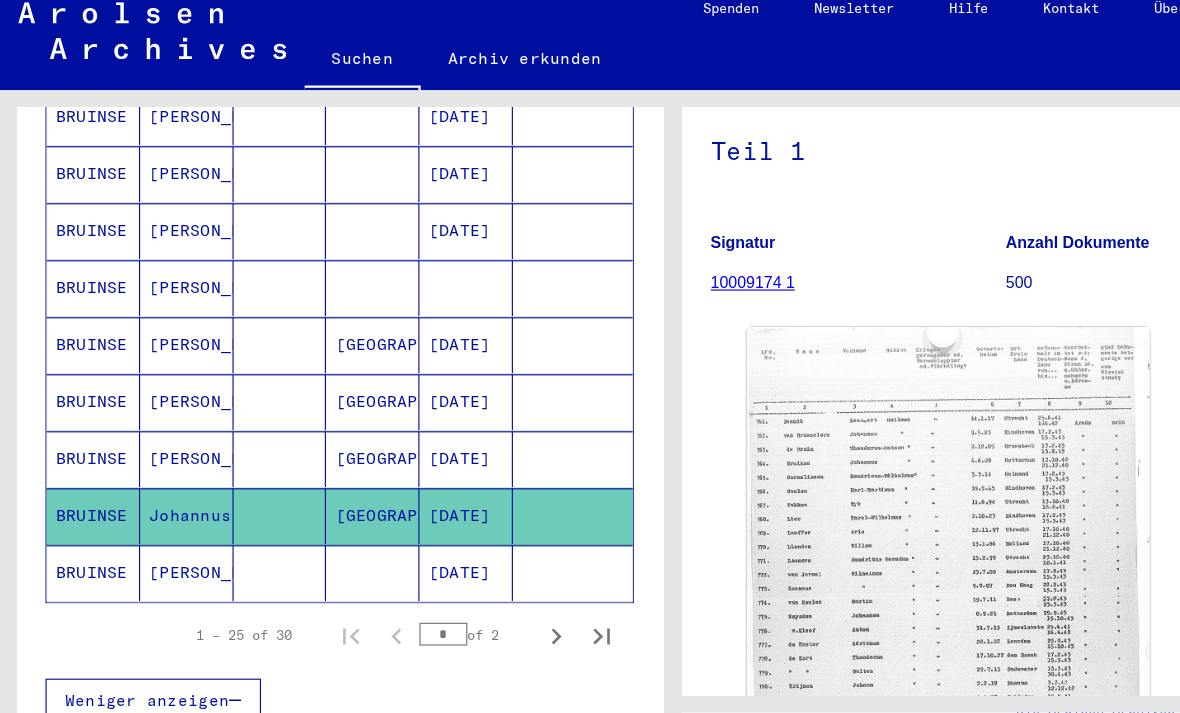 click 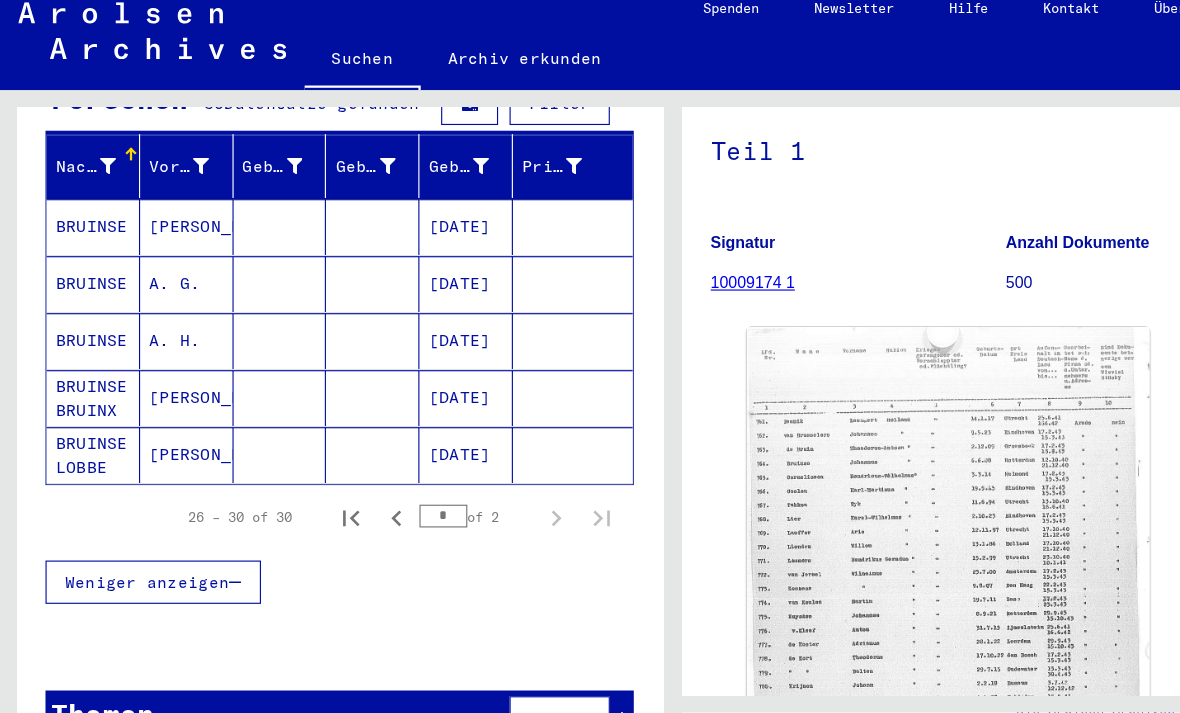 scroll, scrollTop: 149, scrollLeft: 0, axis: vertical 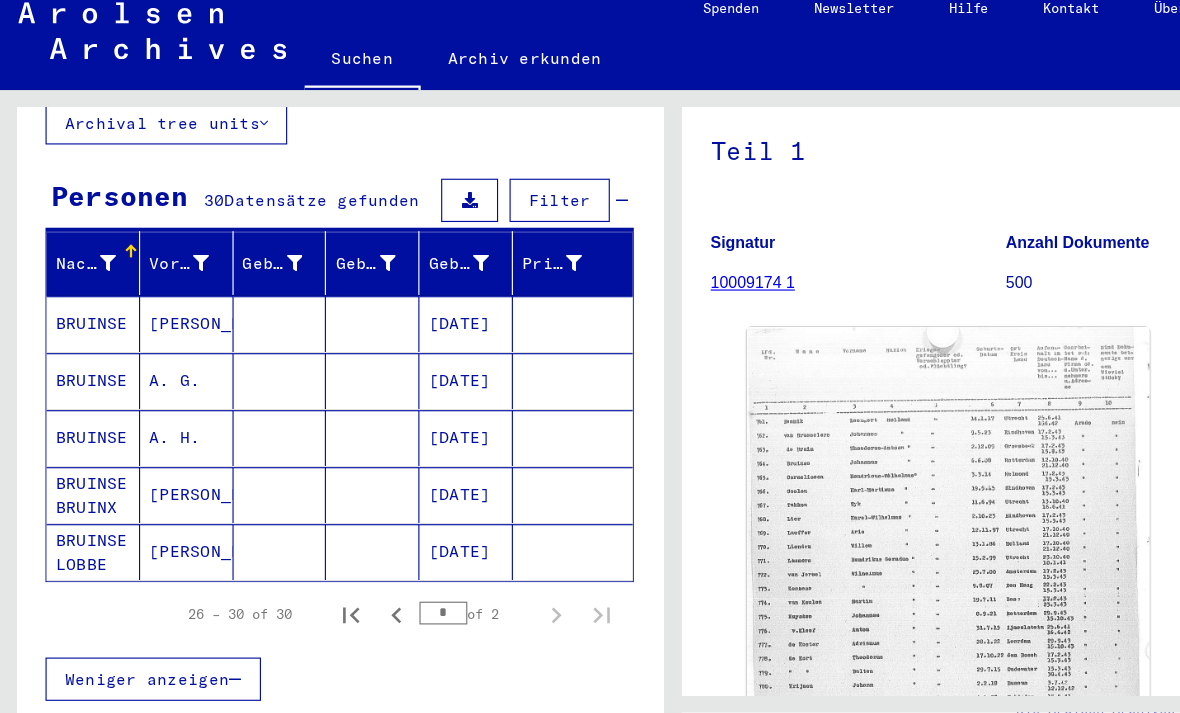 click 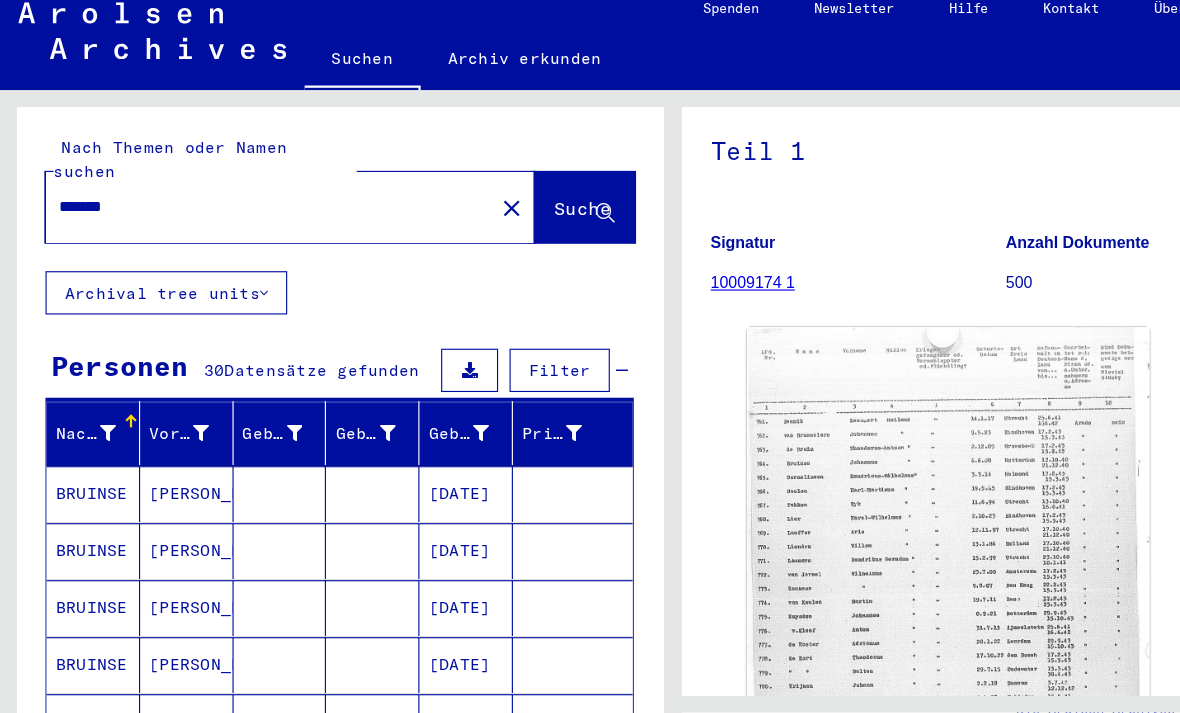 scroll, scrollTop: 15, scrollLeft: 0, axis: vertical 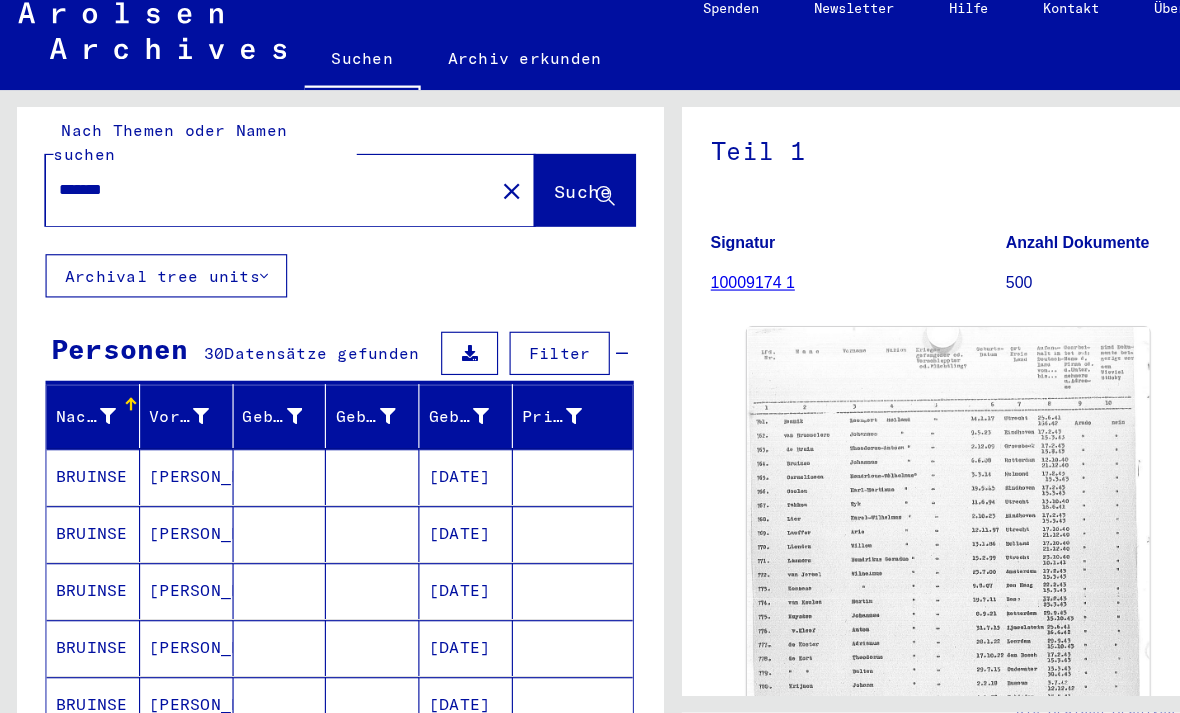 click on "[DATE]" at bounding box center [409, 535] 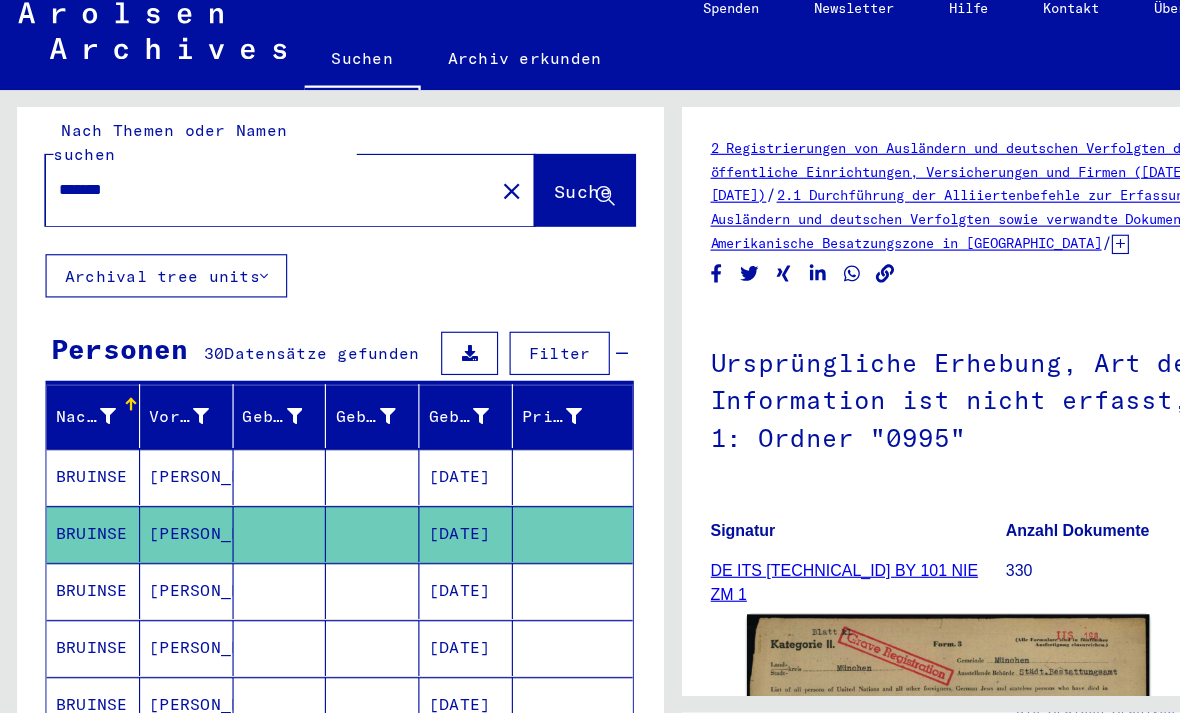 scroll, scrollTop: 0, scrollLeft: 0, axis: both 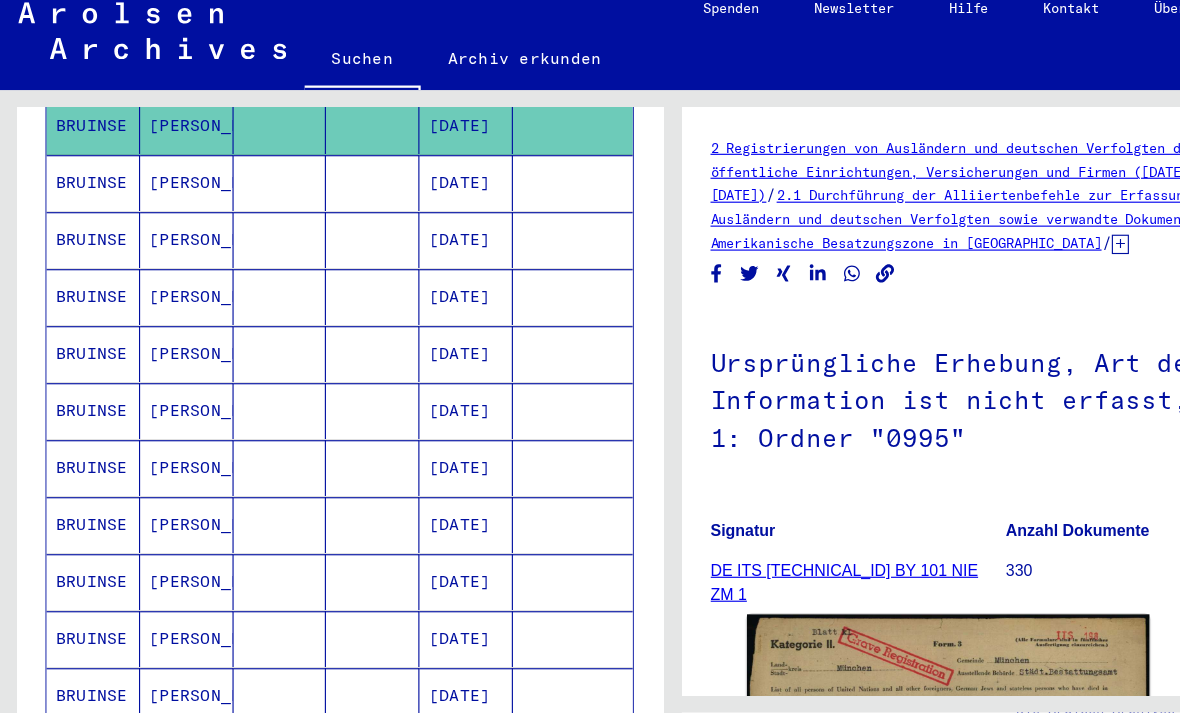 click on "BRUINSE" at bounding box center (82, 477) 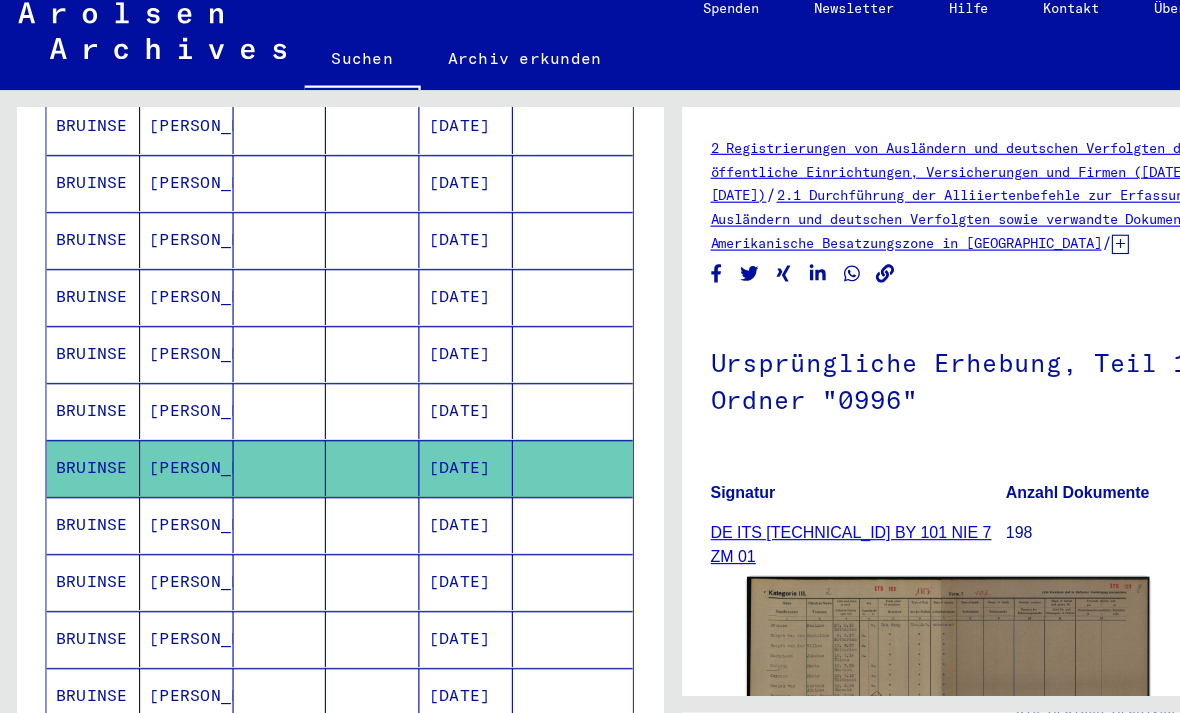 scroll, scrollTop: 0, scrollLeft: 0, axis: both 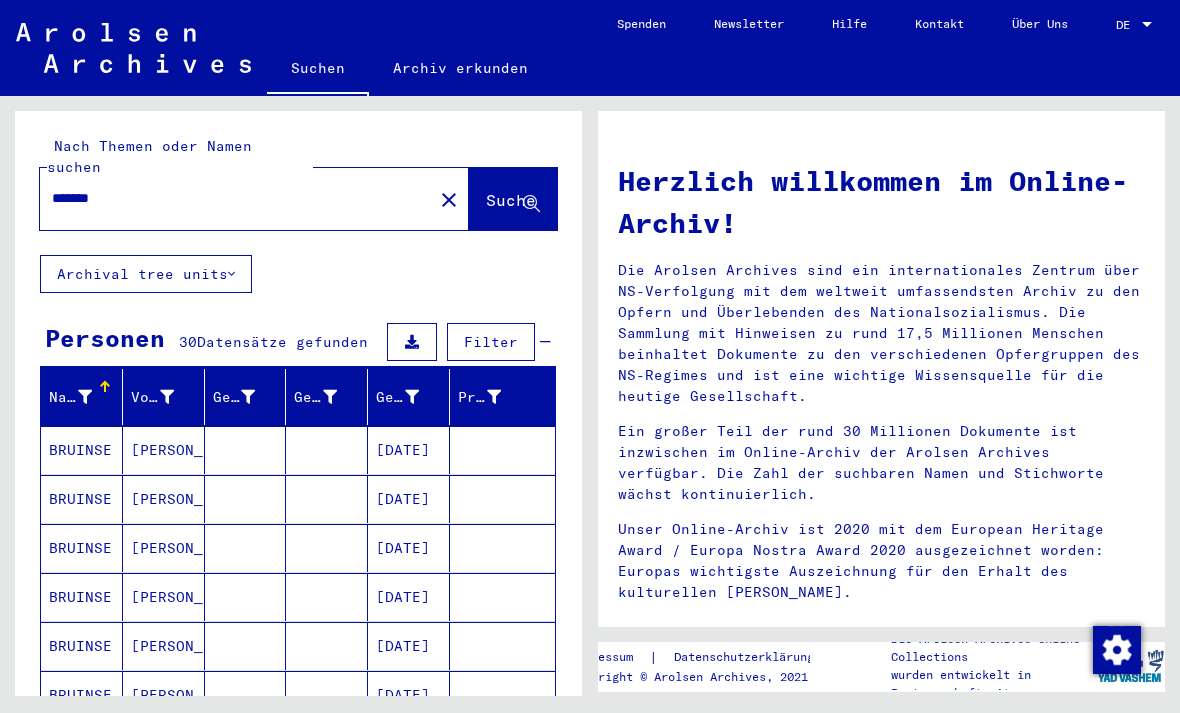 type 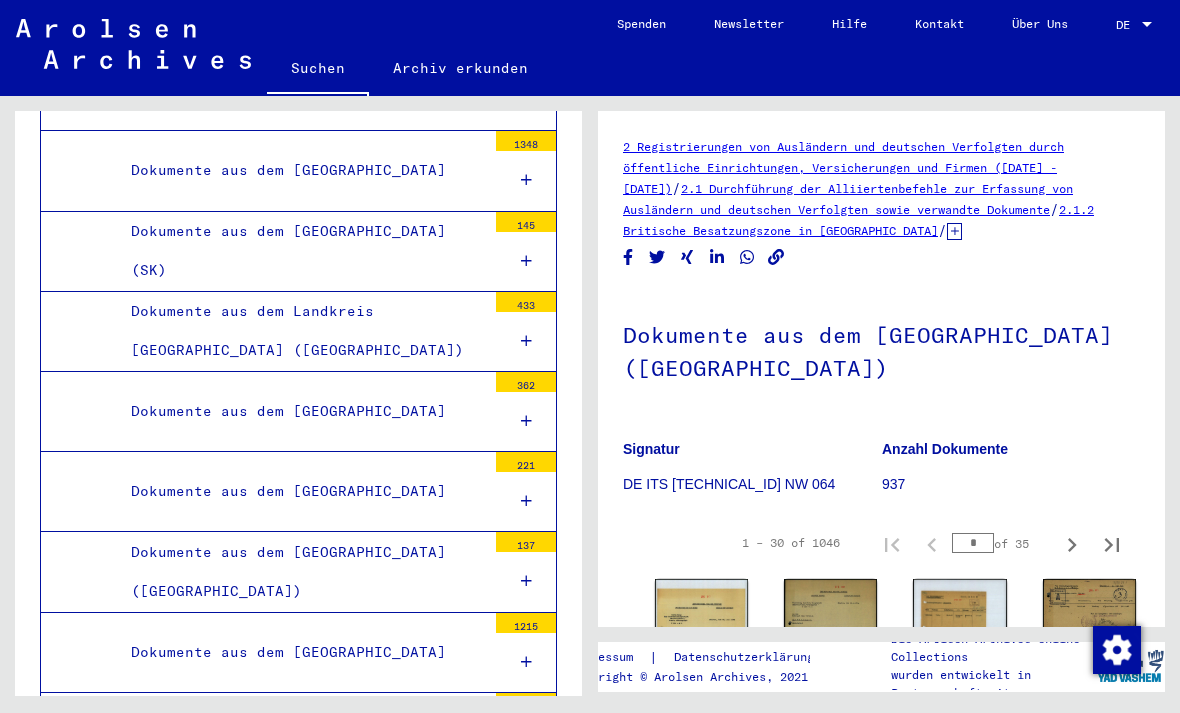 scroll, scrollTop: 8139, scrollLeft: 0, axis: vertical 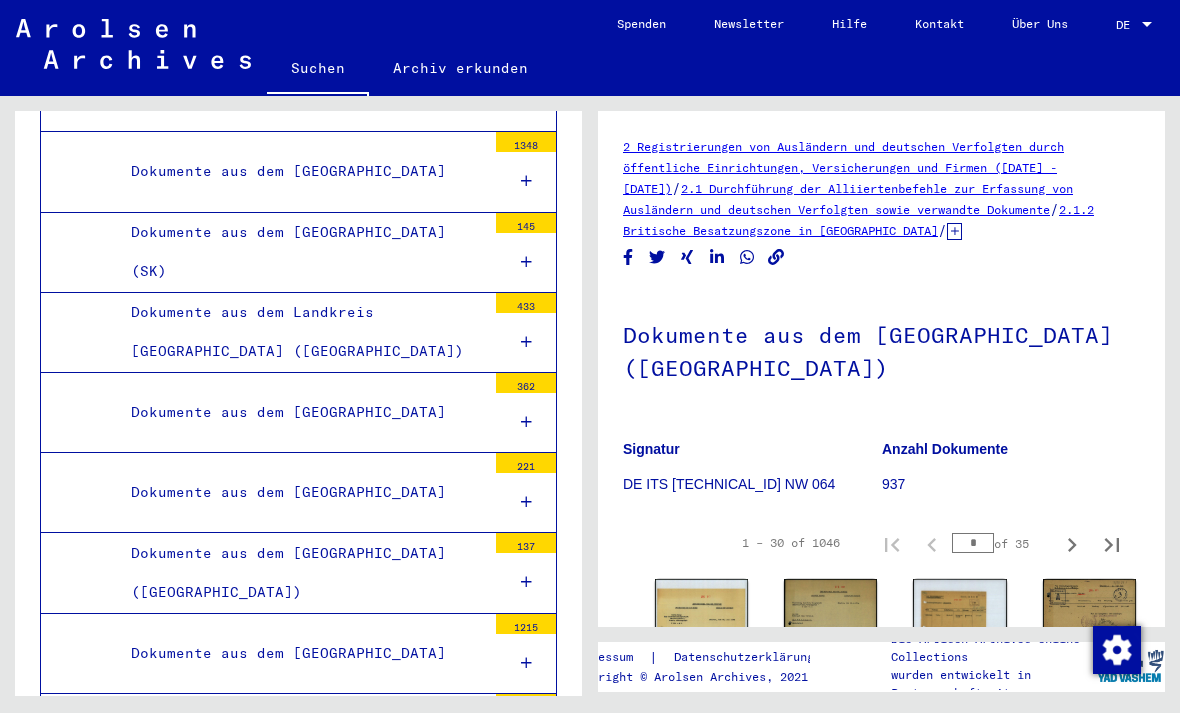 click on "Dokumente aus dem [GEOGRAPHIC_DATA]" at bounding box center (301, 492) 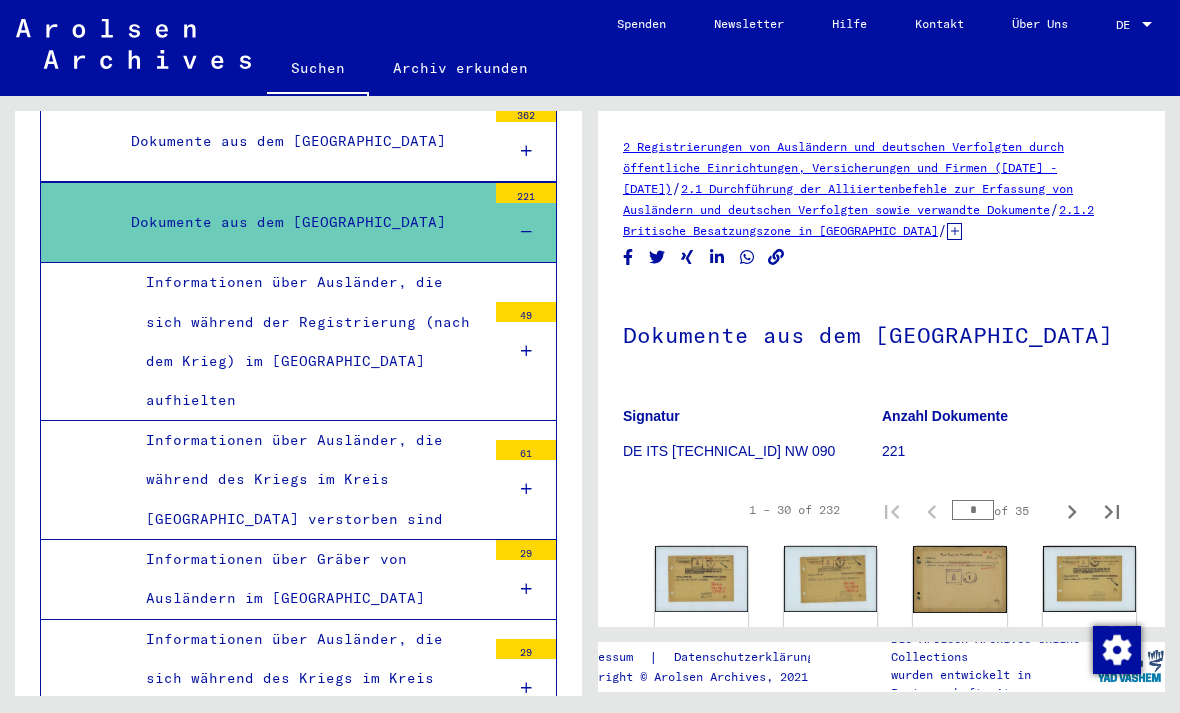 scroll, scrollTop: 8414, scrollLeft: 0, axis: vertical 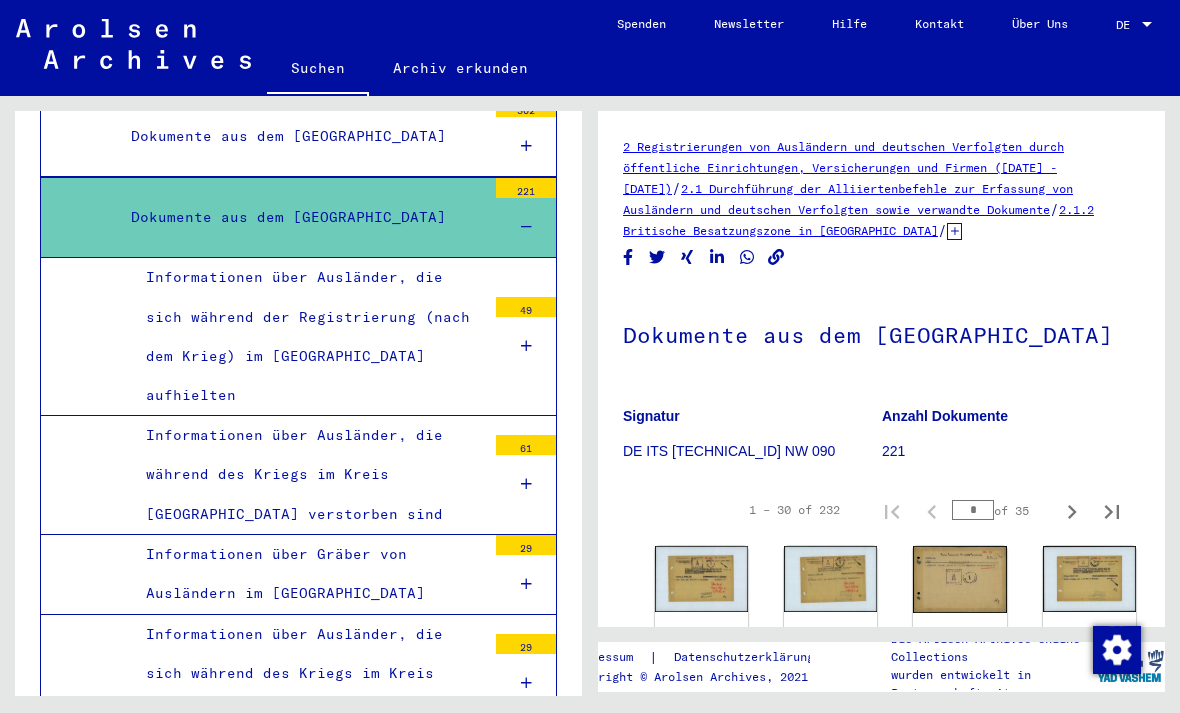 click on "Informationen über Ausländer, die sich während des Kriegs im Kreis [GEOGRAPHIC_DATA] aufhielten" at bounding box center [308, 674] 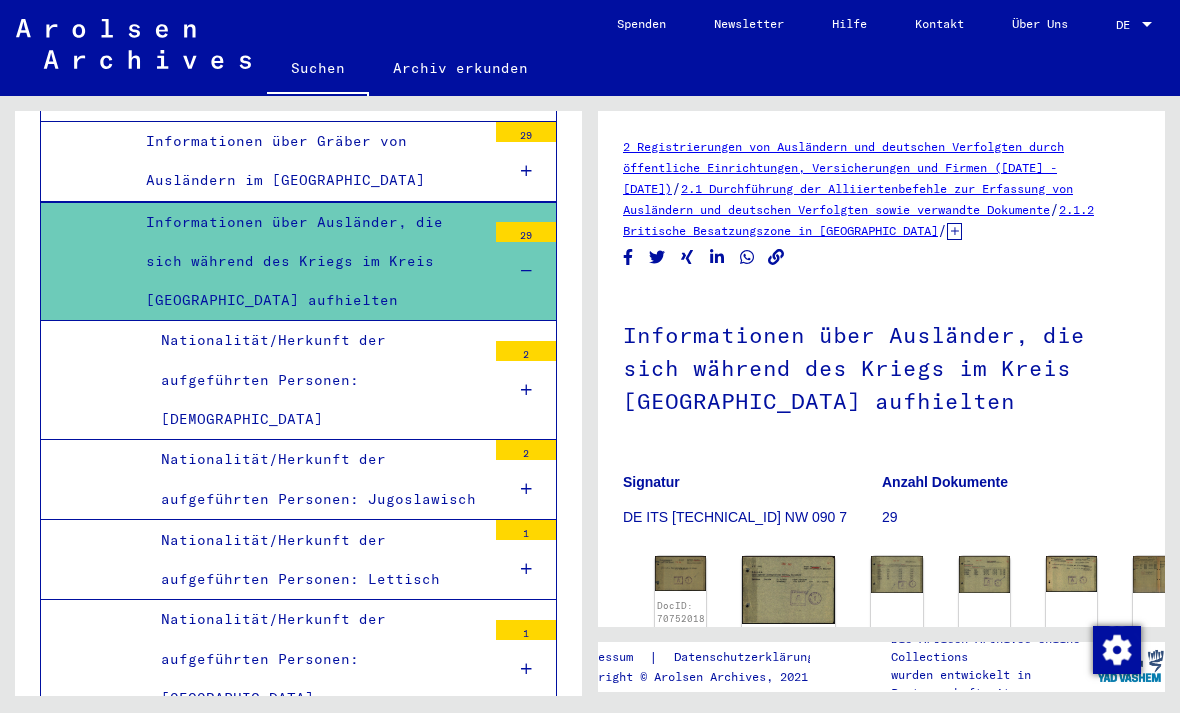 scroll, scrollTop: 8829, scrollLeft: 0, axis: vertical 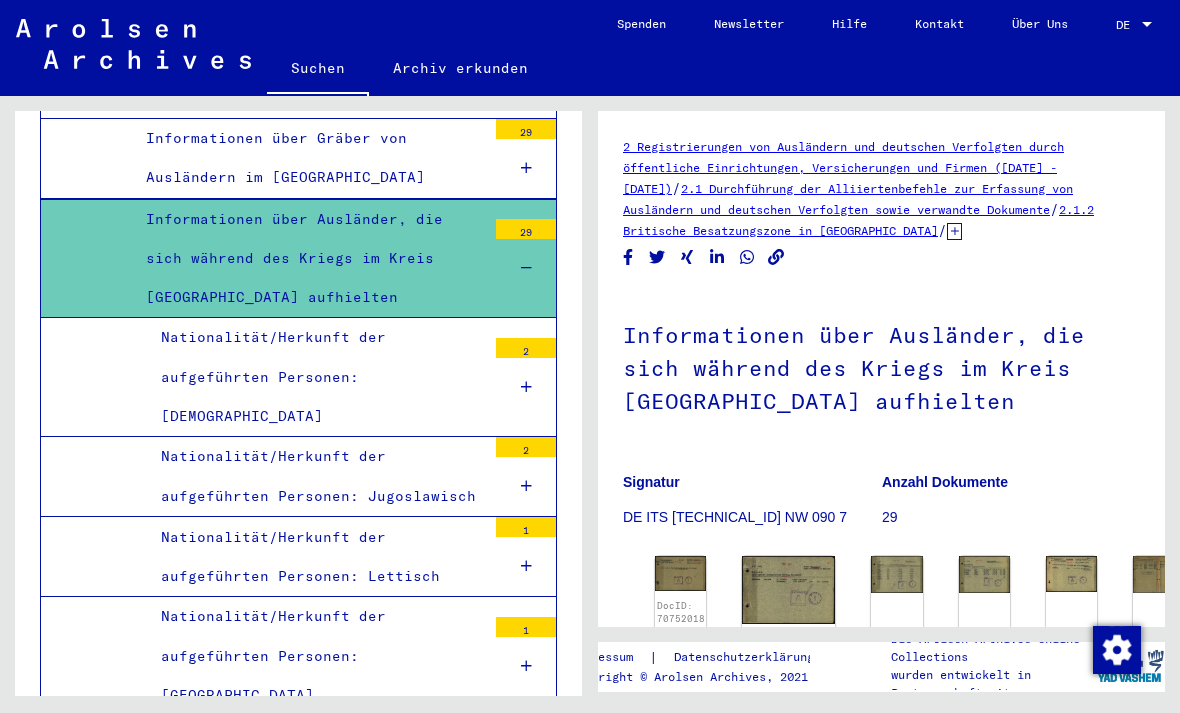 click on "Nationalität/Herkunft der aufgeführten Personen: Niederländisch" at bounding box center (316, 775) 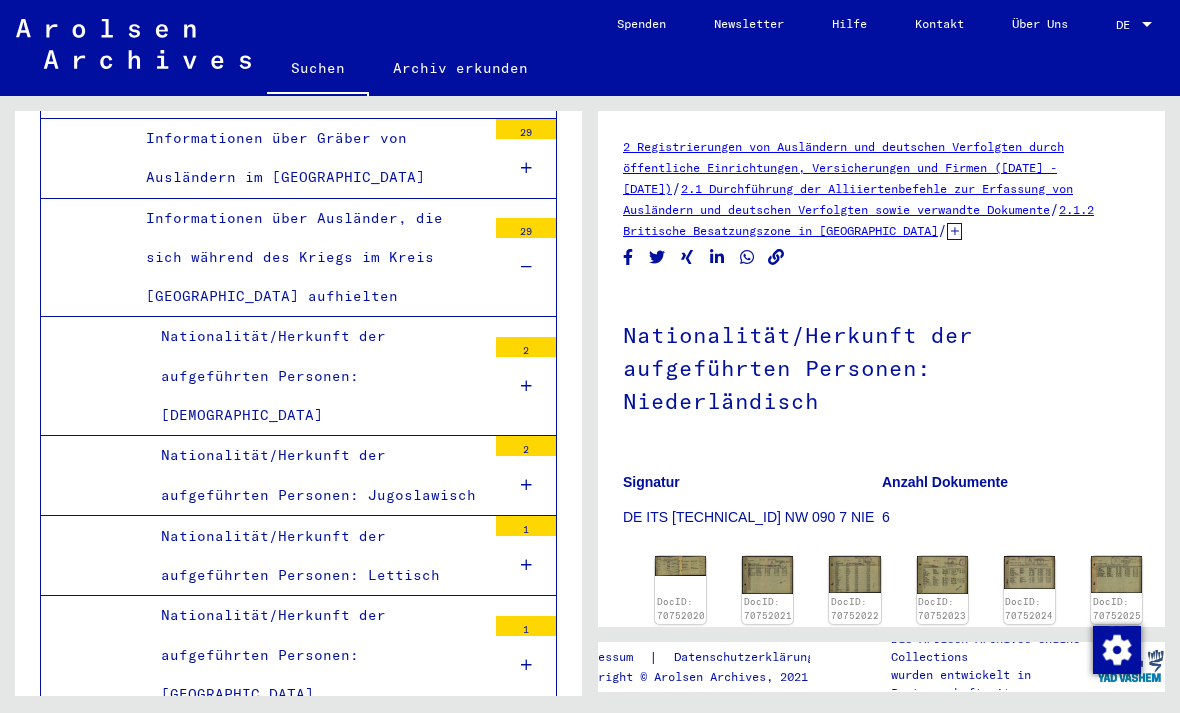 scroll, scrollTop: 0, scrollLeft: 0, axis: both 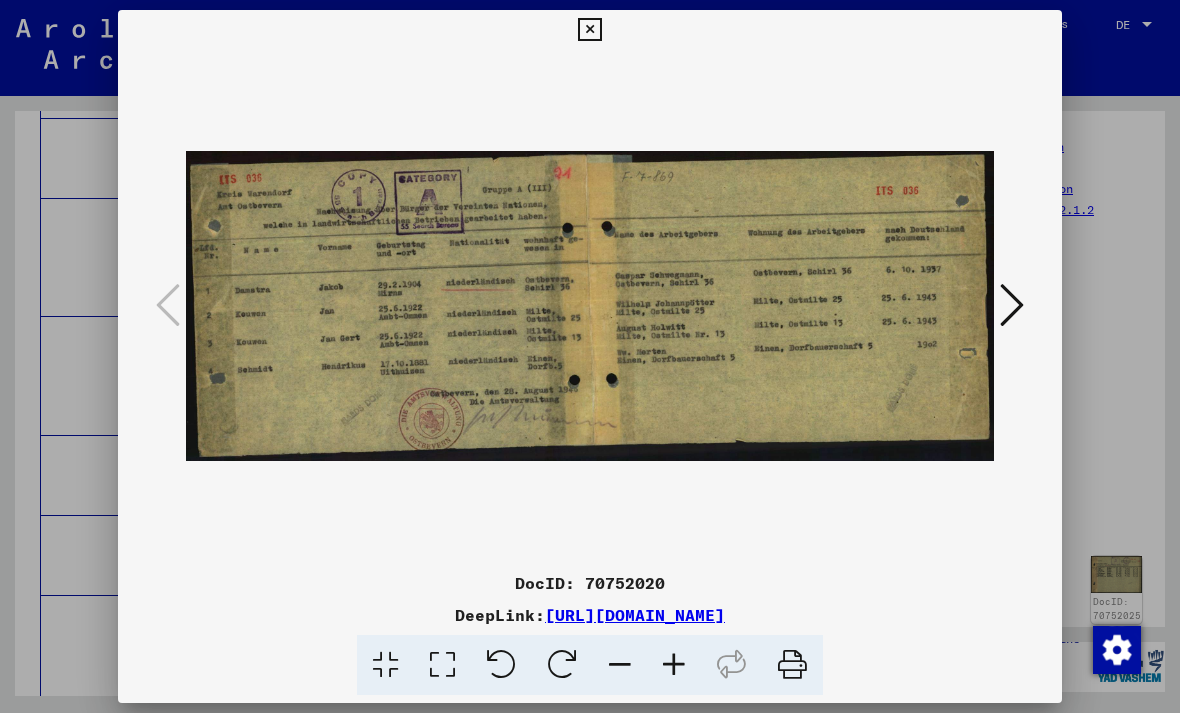click at bounding box center (1012, 306) 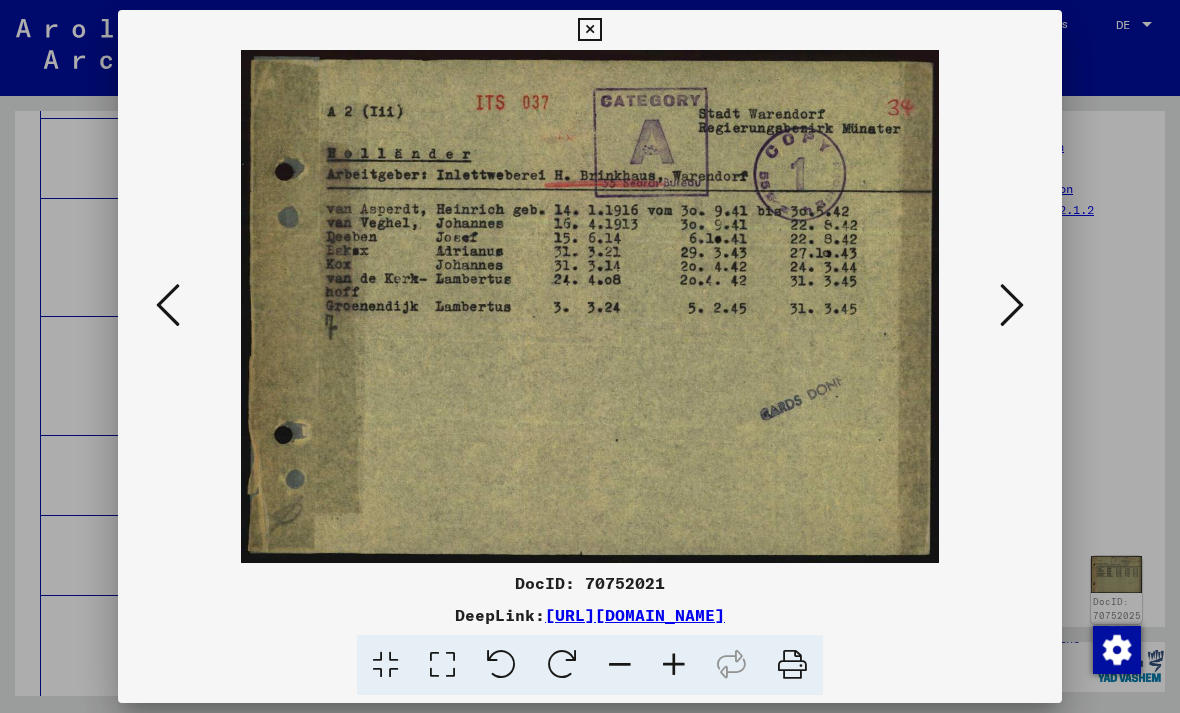 click at bounding box center (1012, 305) 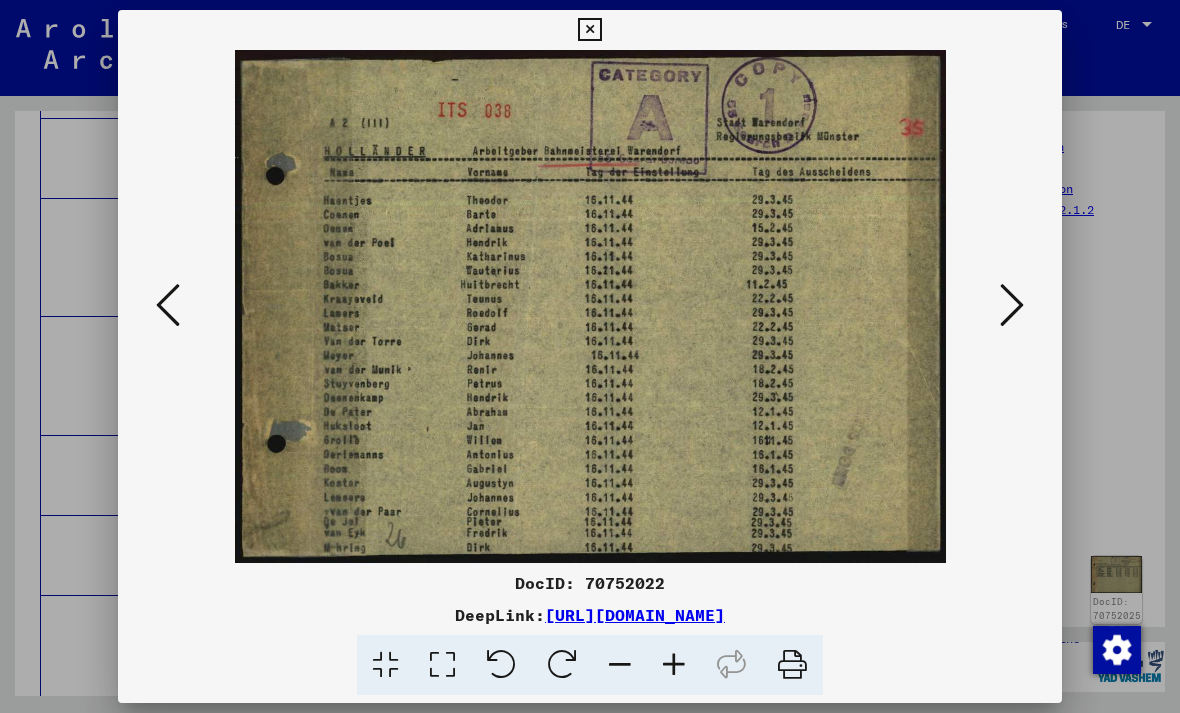 click at bounding box center (590, 306) 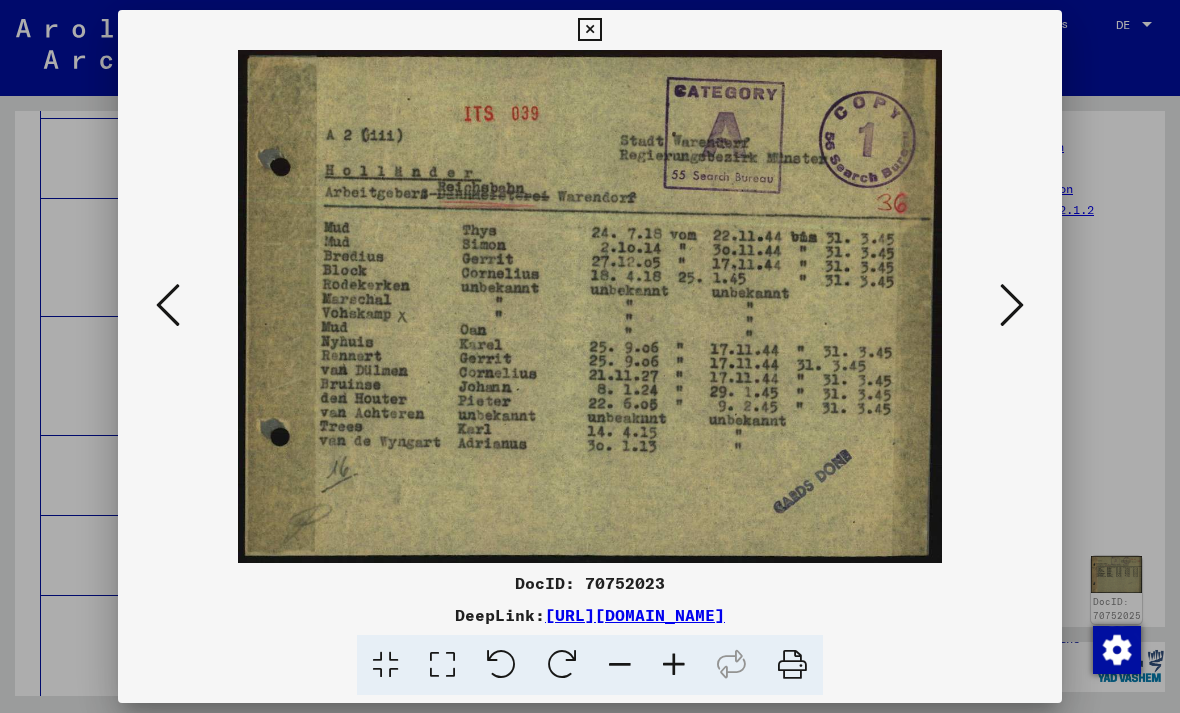 click at bounding box center (589, 30) 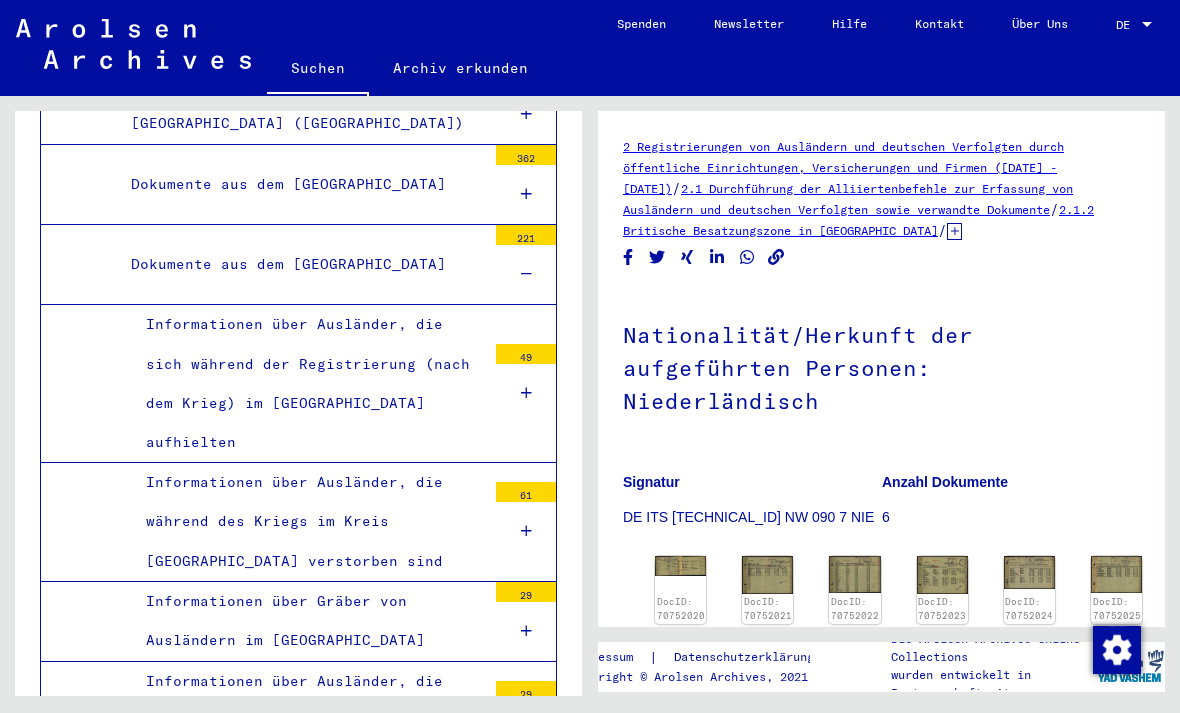 scroll, scrollTop: 8360, scrollLeft: 0, axis: vertical 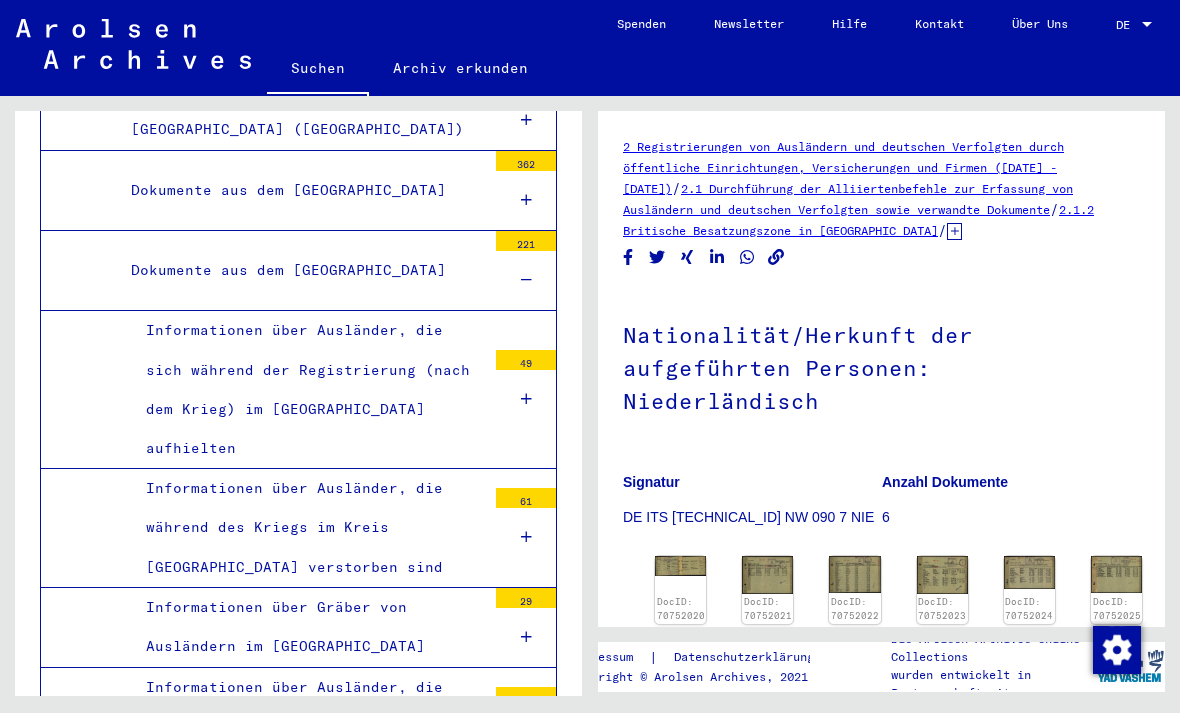 click on "Informationen über Ausländer, die sich während des Kriegs im Kreis [GEOGRAPHIC_DATA] aufhielten" at bounding box center [308, 727] 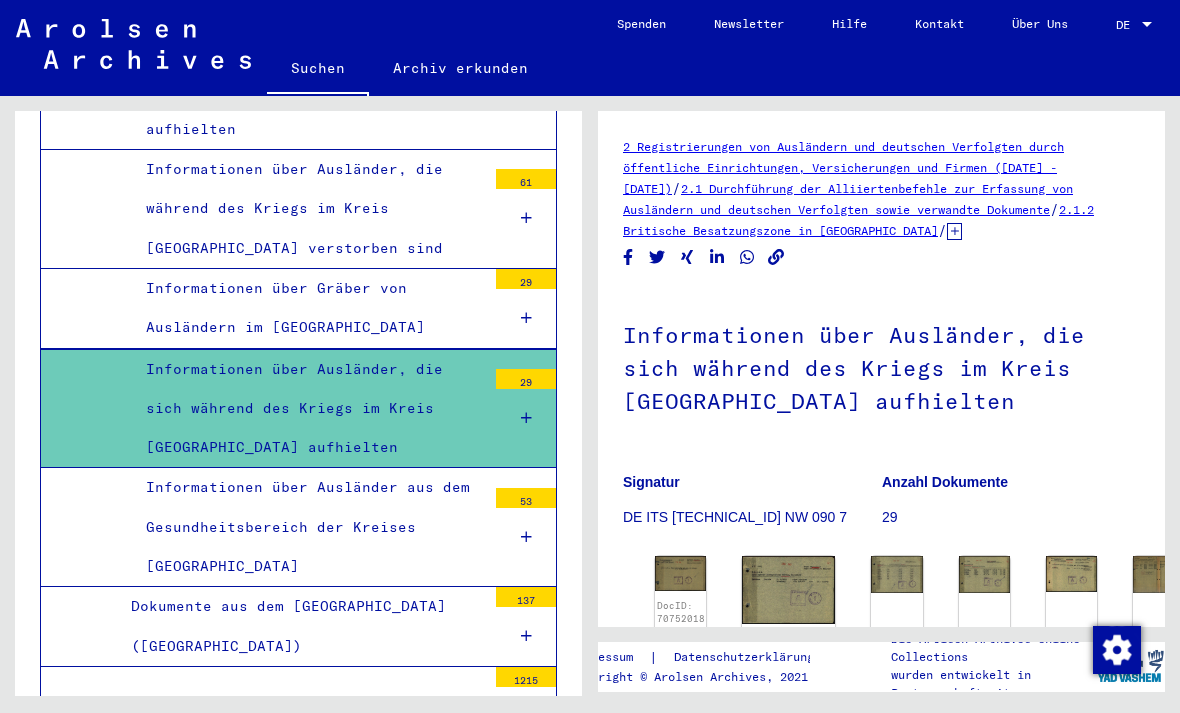 scroll, scrollTop: 8694, scrollLeft: 0, axis: vertical 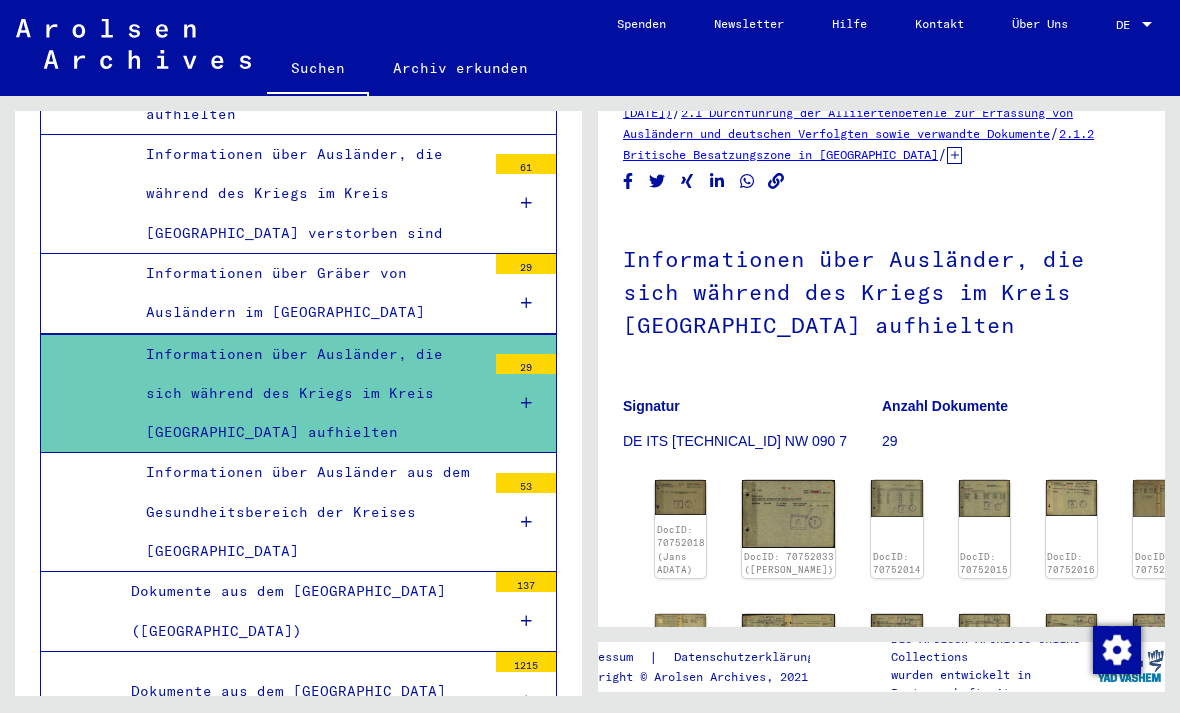 click on "DocID: 70752018 (Jans ADATA)" 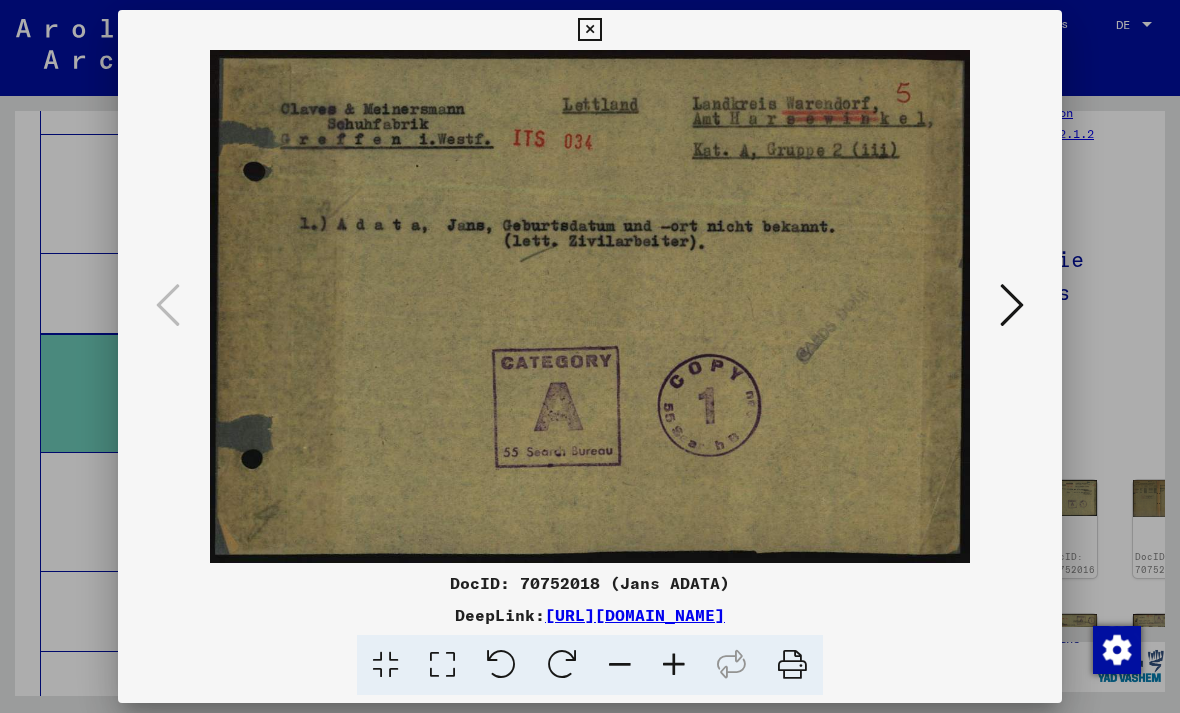 click at bounding box center (1012, 305) 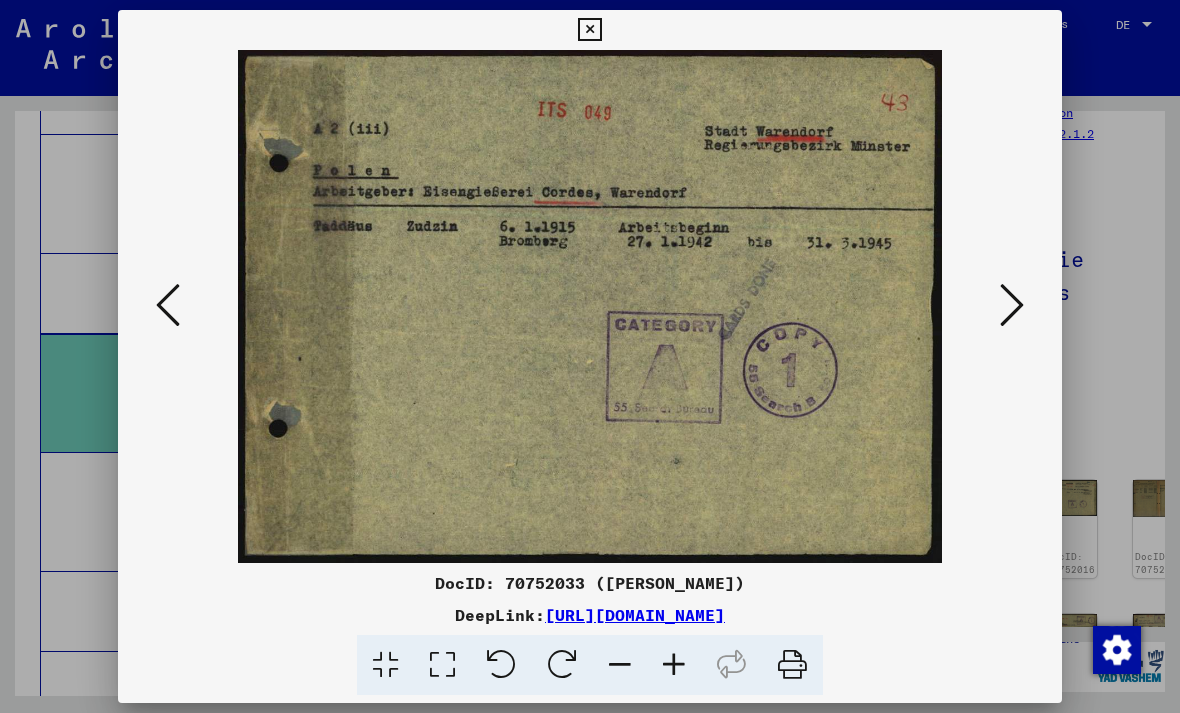 click at bounding box center (590, 306) 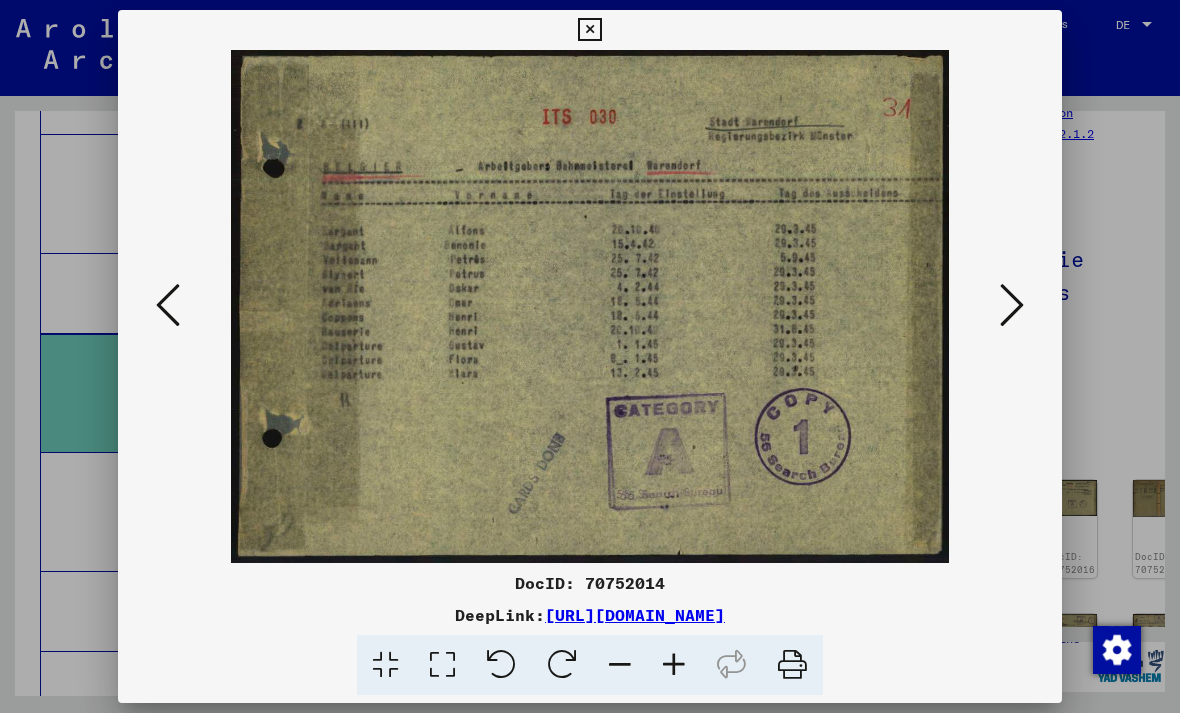 click at bounding box center (1012, 306) 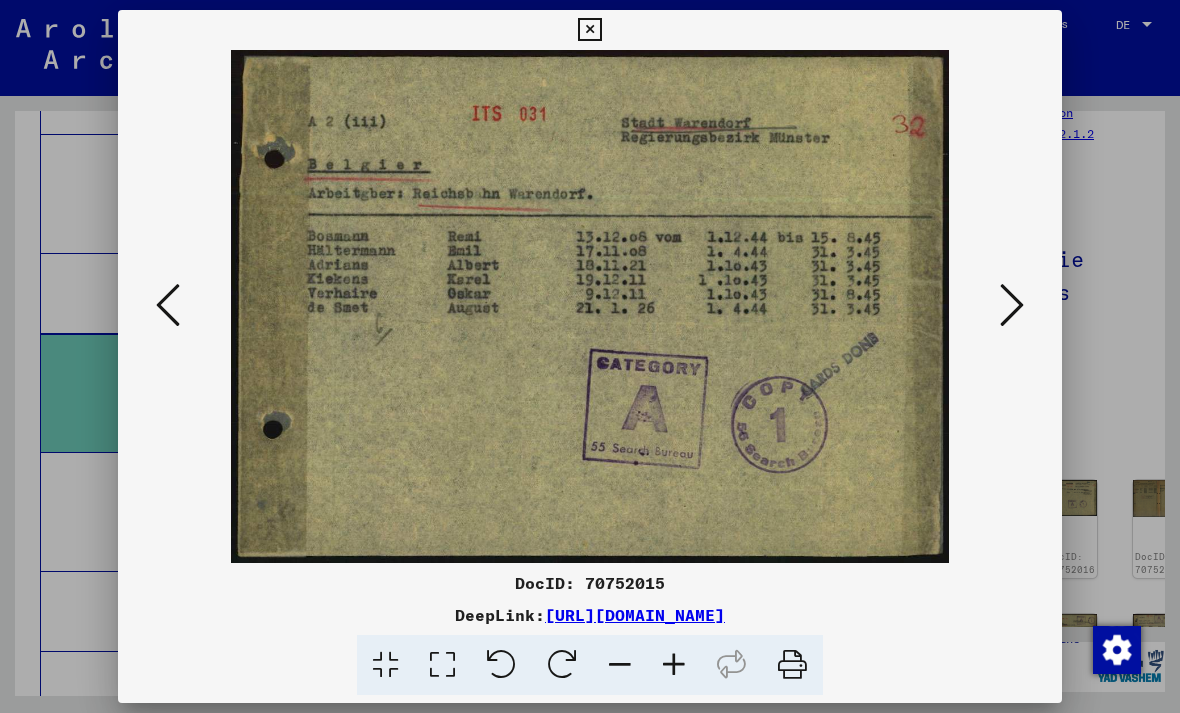 click at bounding box center [1012, 305] 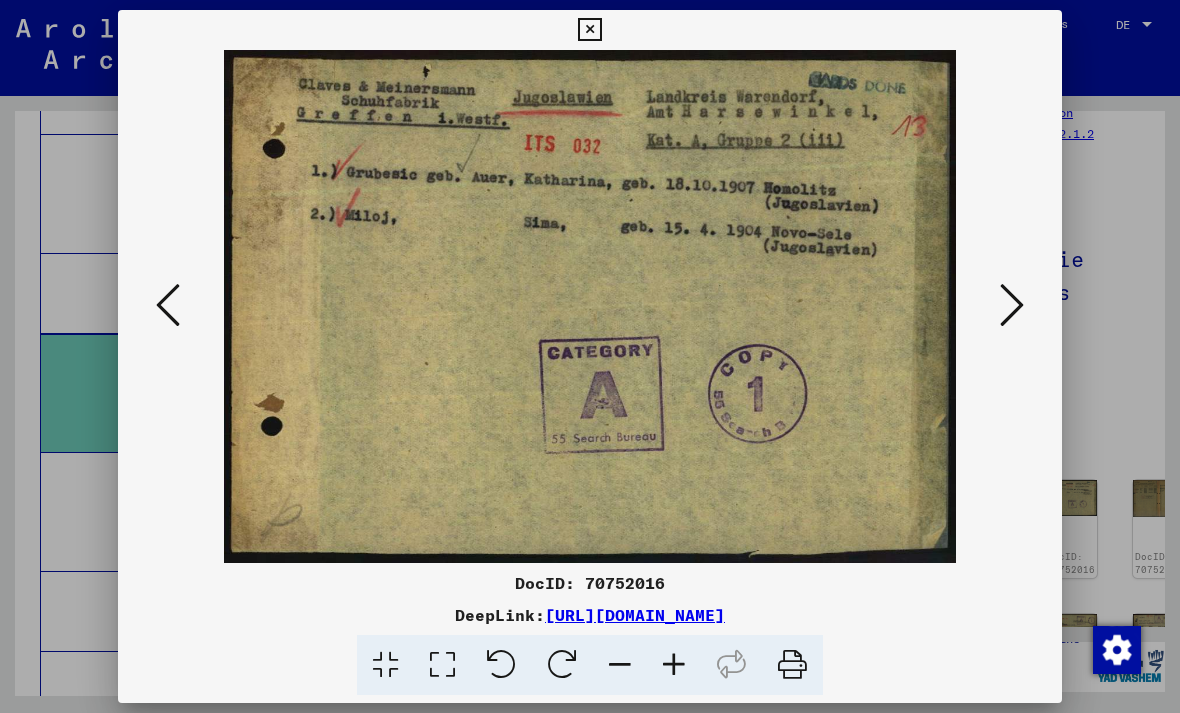 click at bounding box center (1012, 305) 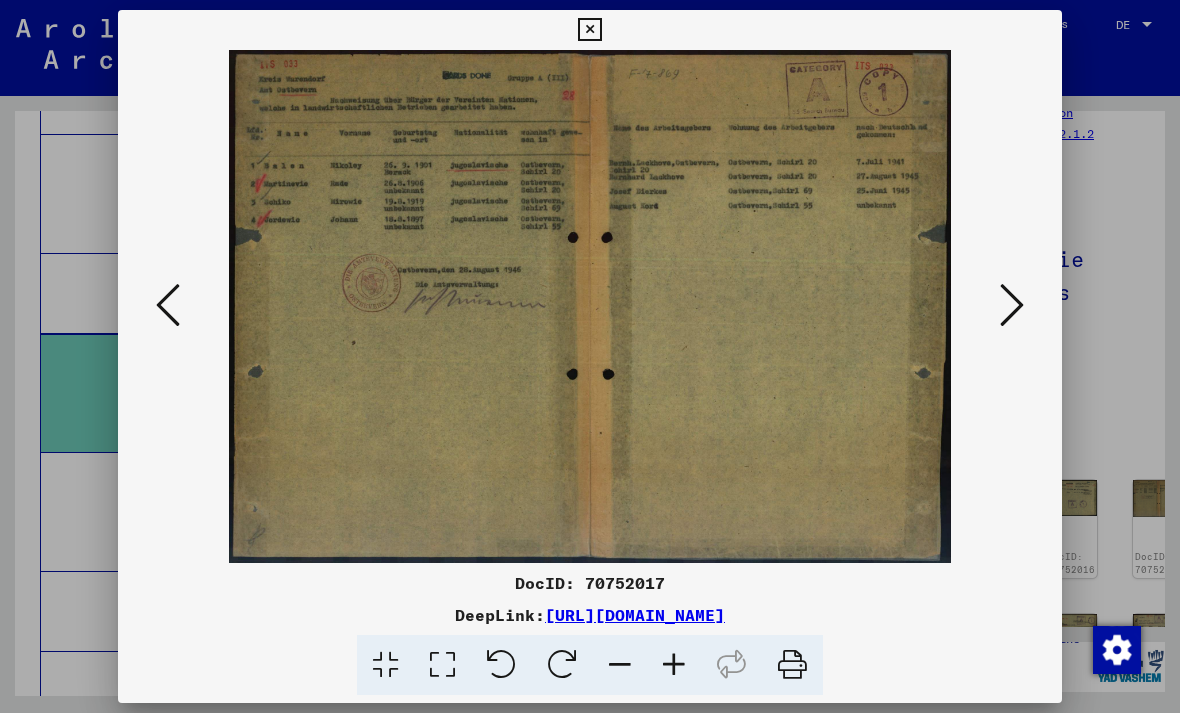click at bounding box center [1012, 305] 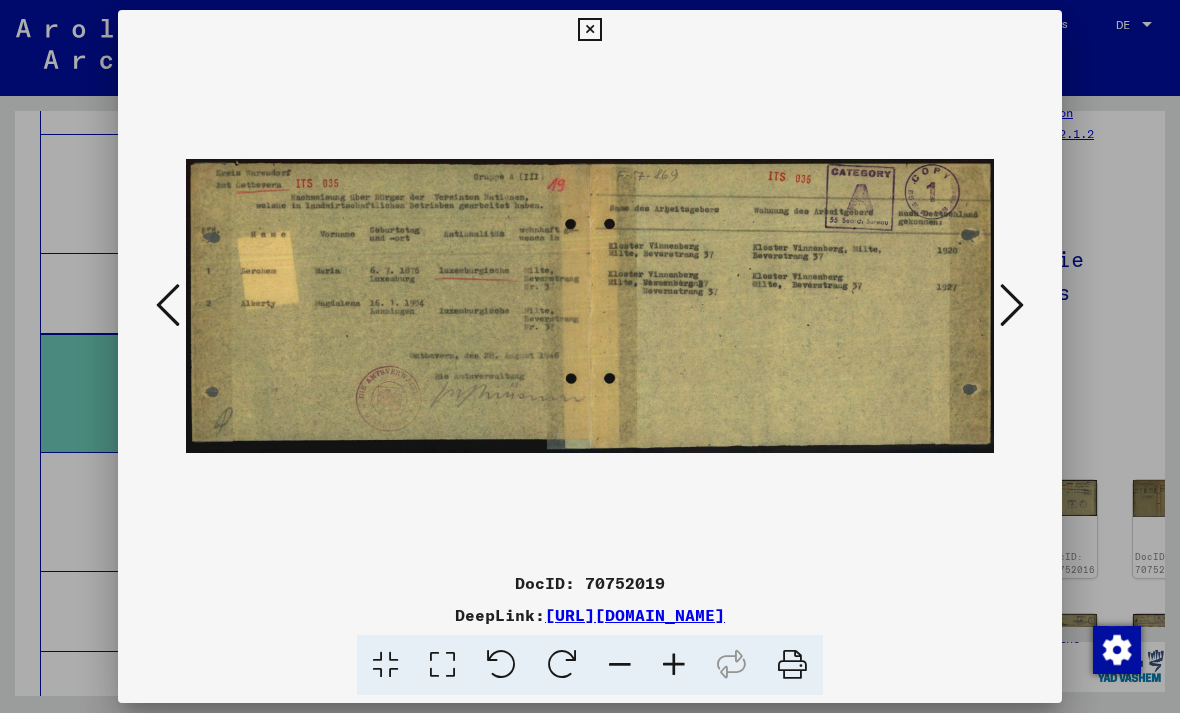 click at bounding box center [589, 30] 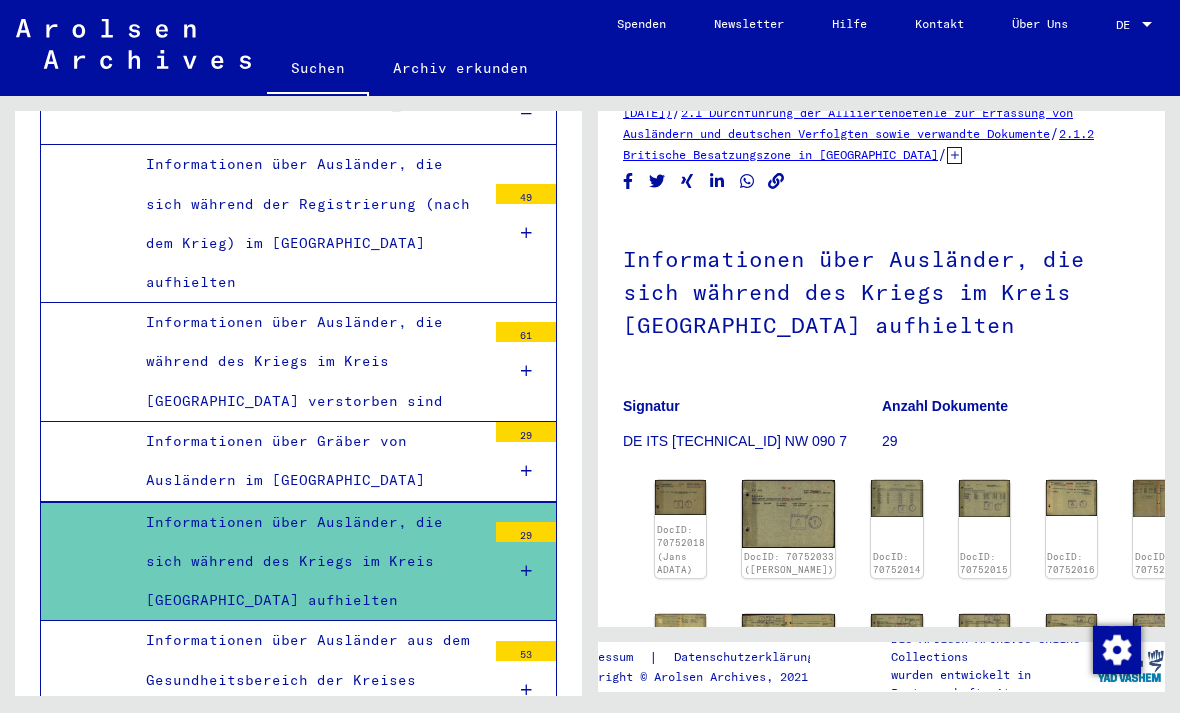 scroll, scrollTop: 8510, scrollLeft: 0, axis: vertical 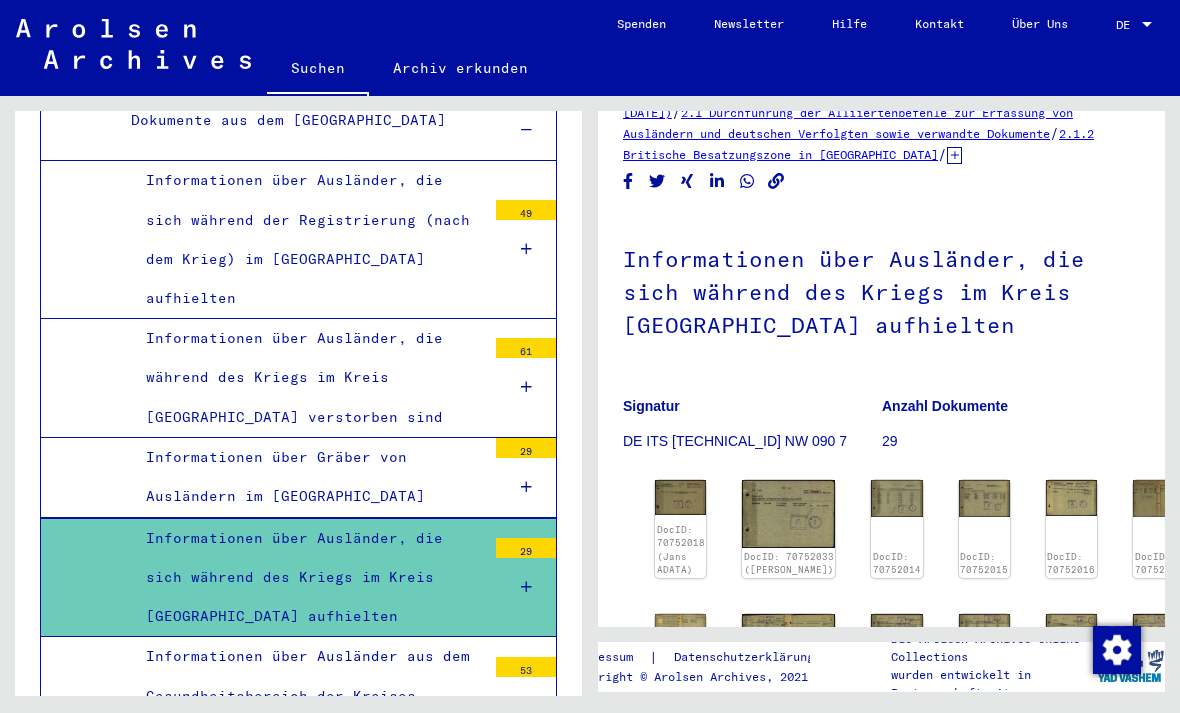 click at bounding box center [526, 587] 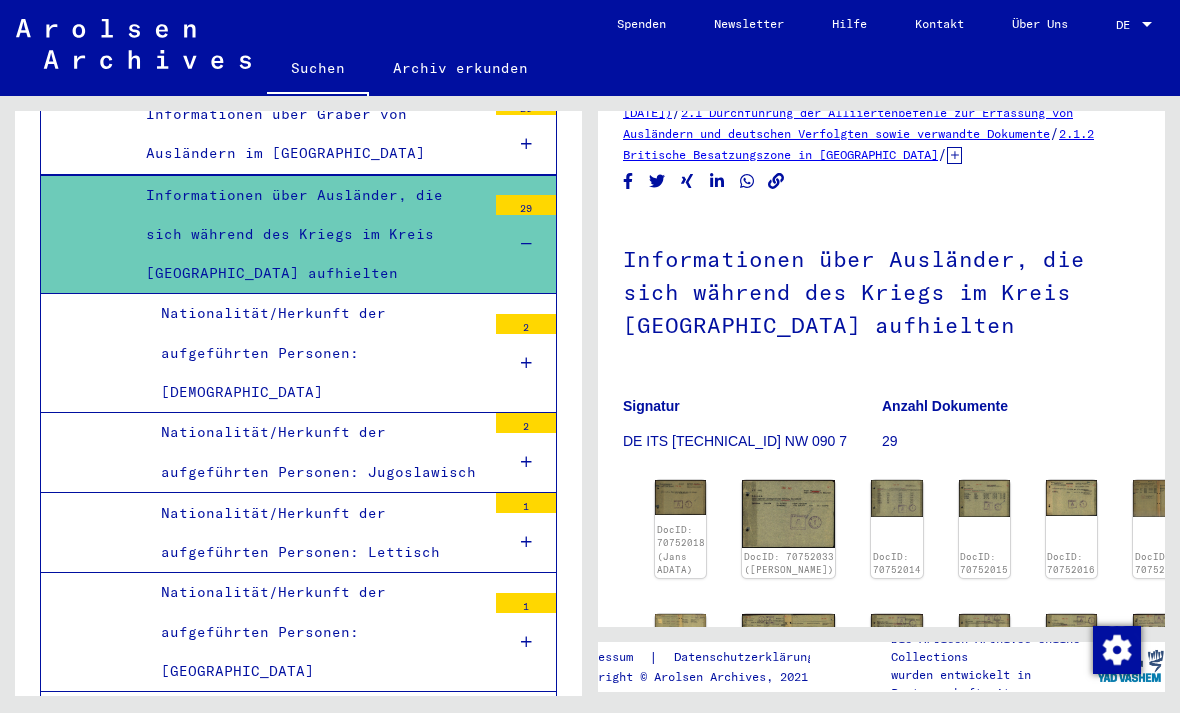 scroll, scrollTop: 8865, scrollLeft: 0, axis: vertical 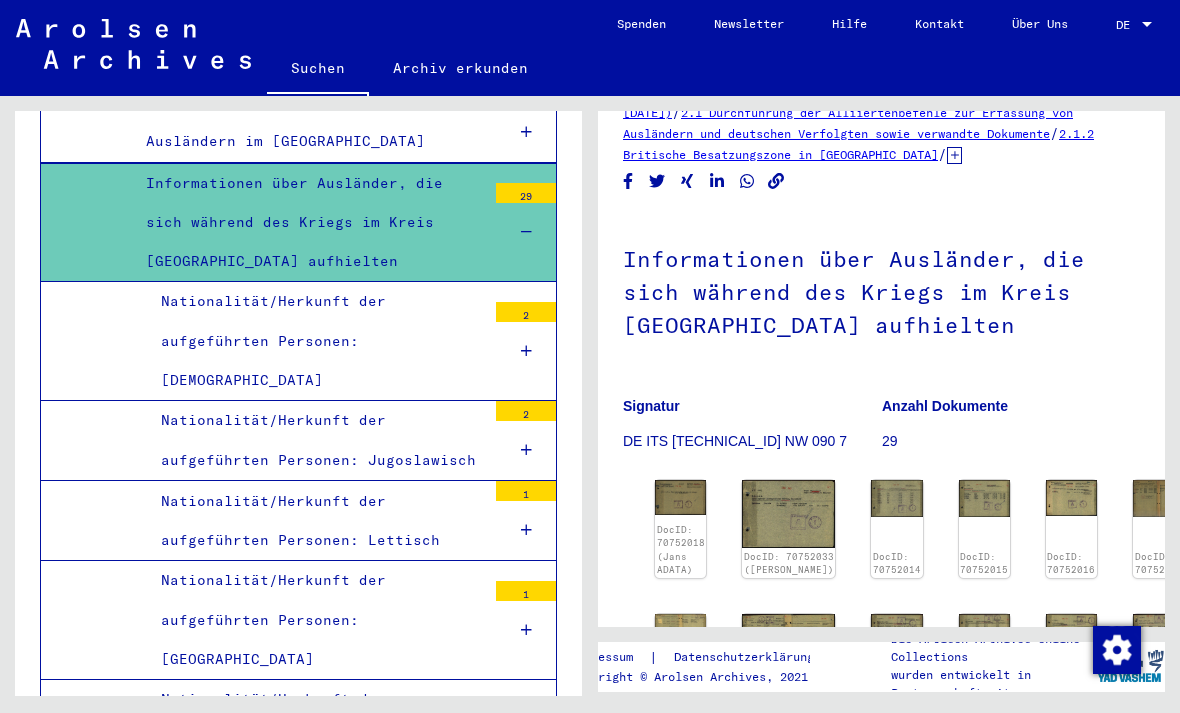 click on "Nationalität/Herkunft der aufgeführten Personen: Niederländisch" at bounding box center [316, 739] 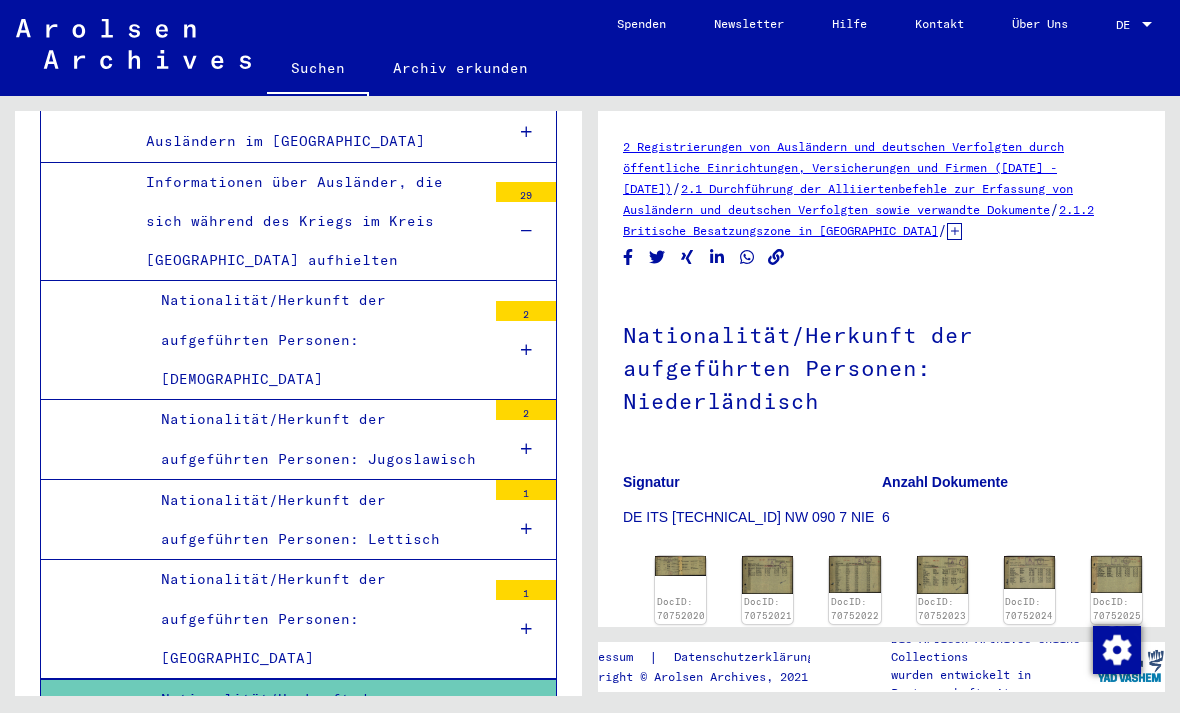scroll, scrollTop: 0, scrollLeft: 0, axis: both 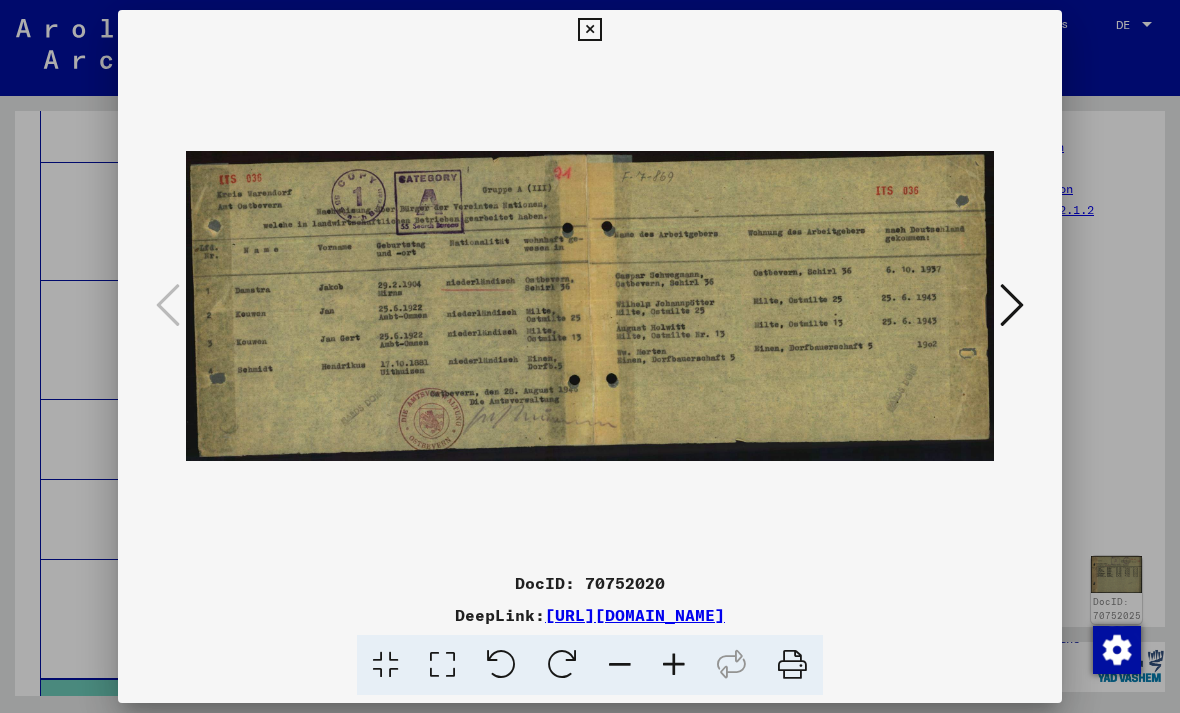 click at bounding box center [1012, 305] 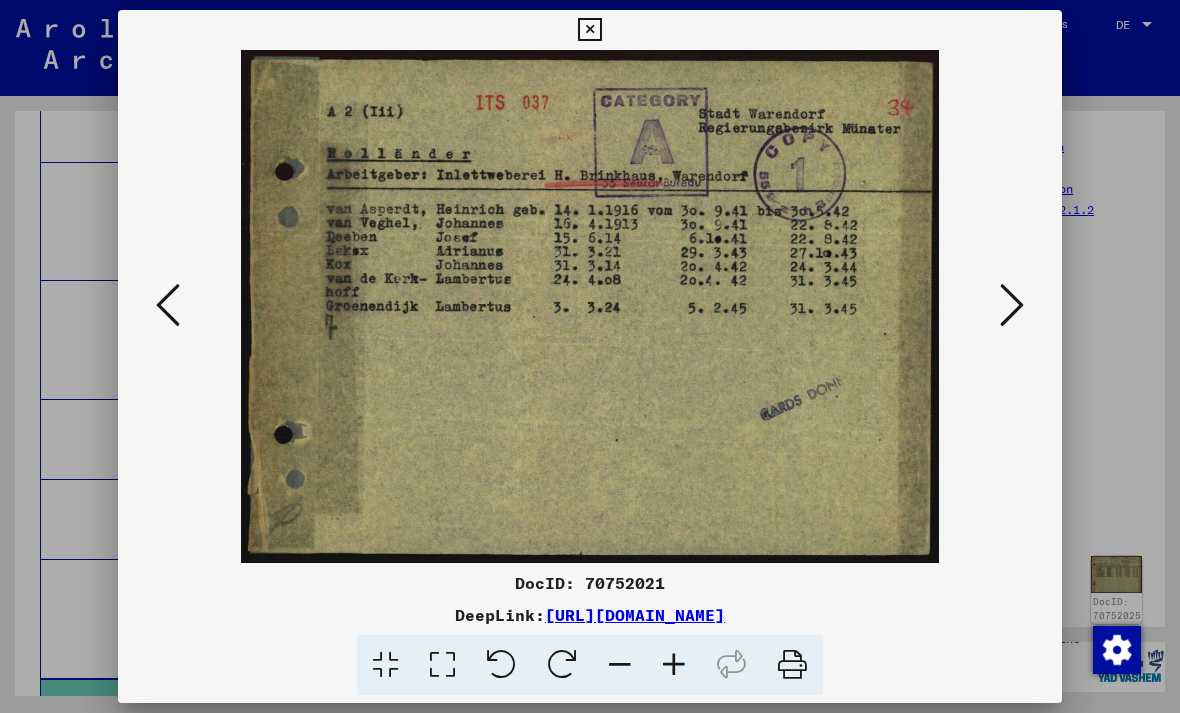 click at bounding box center [590, 306] 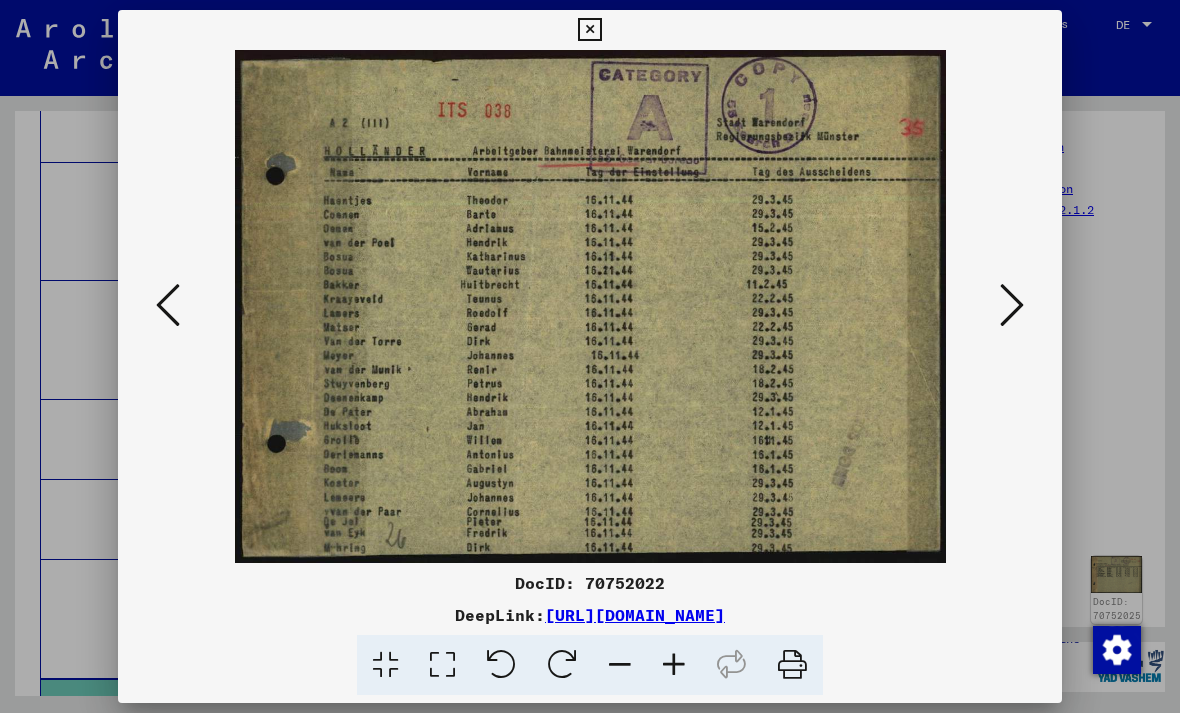 click at bounding box center (1012, 305) 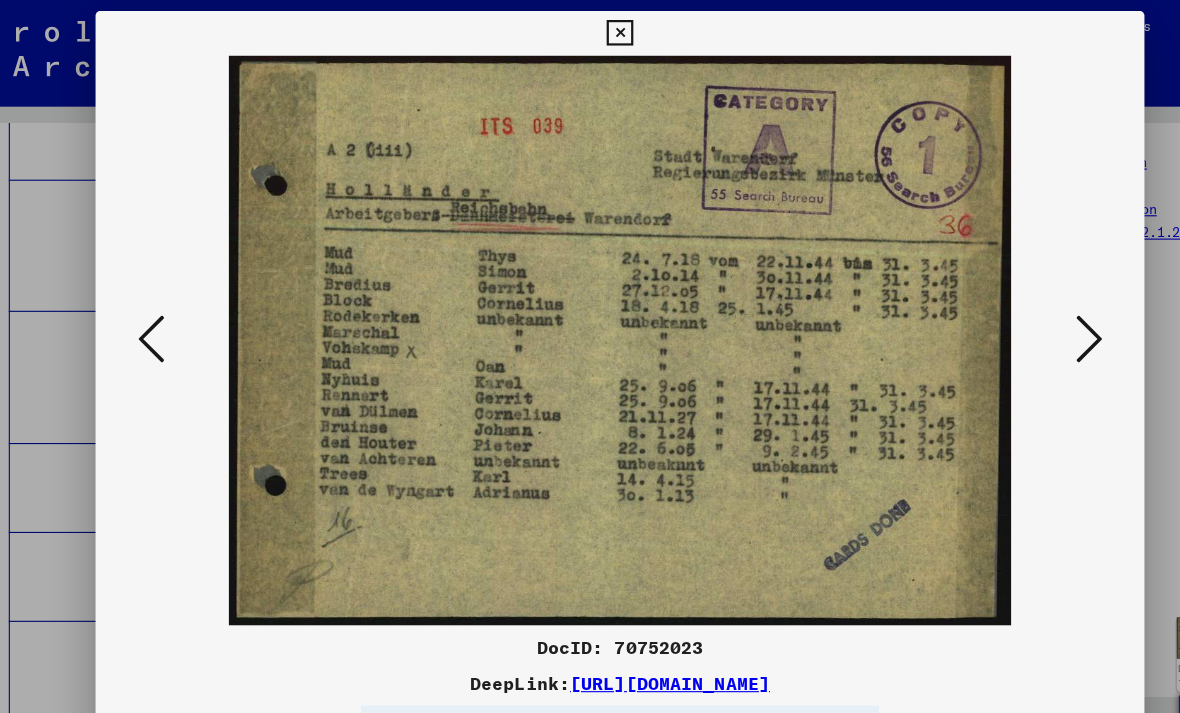 click at bounding box center [1012, 306] 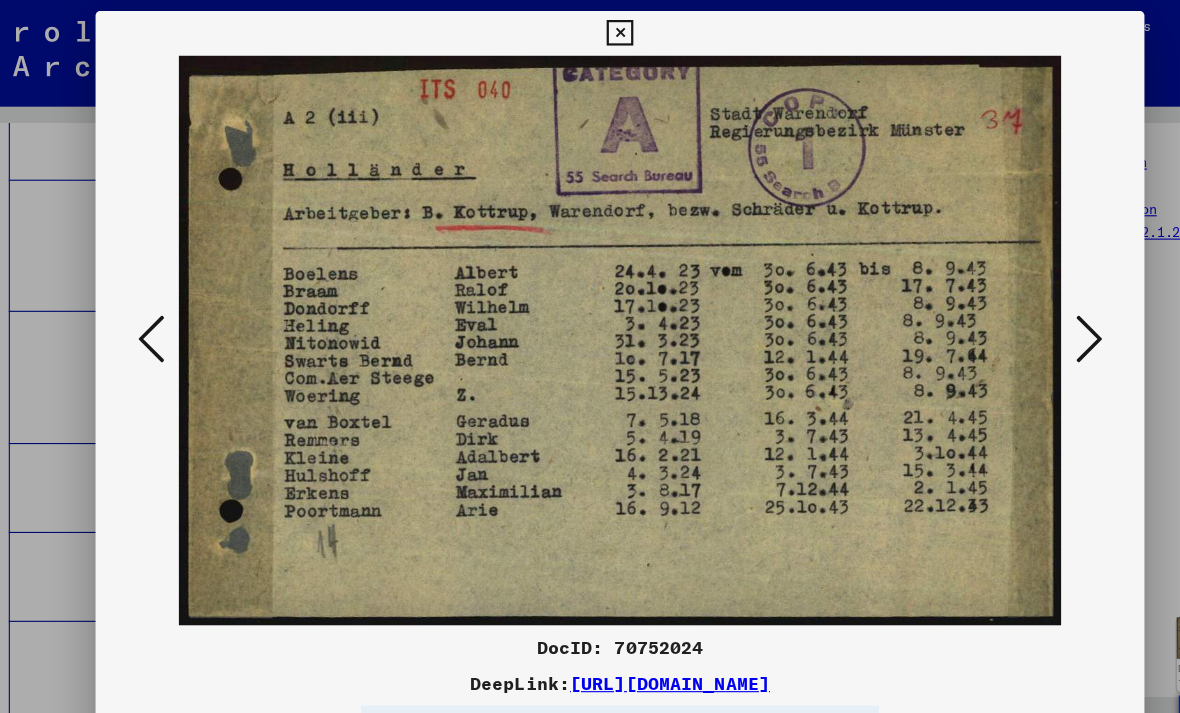 click at bounding box center (1012, 305) 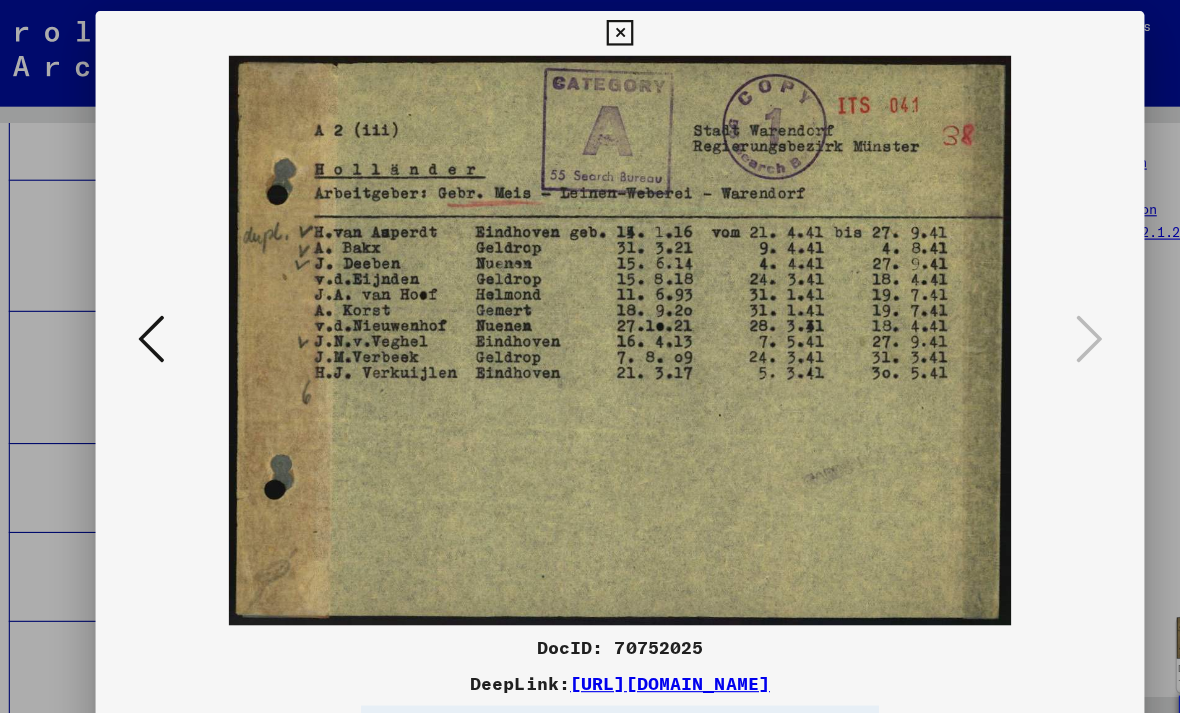 click at bounding box center [168, 306] 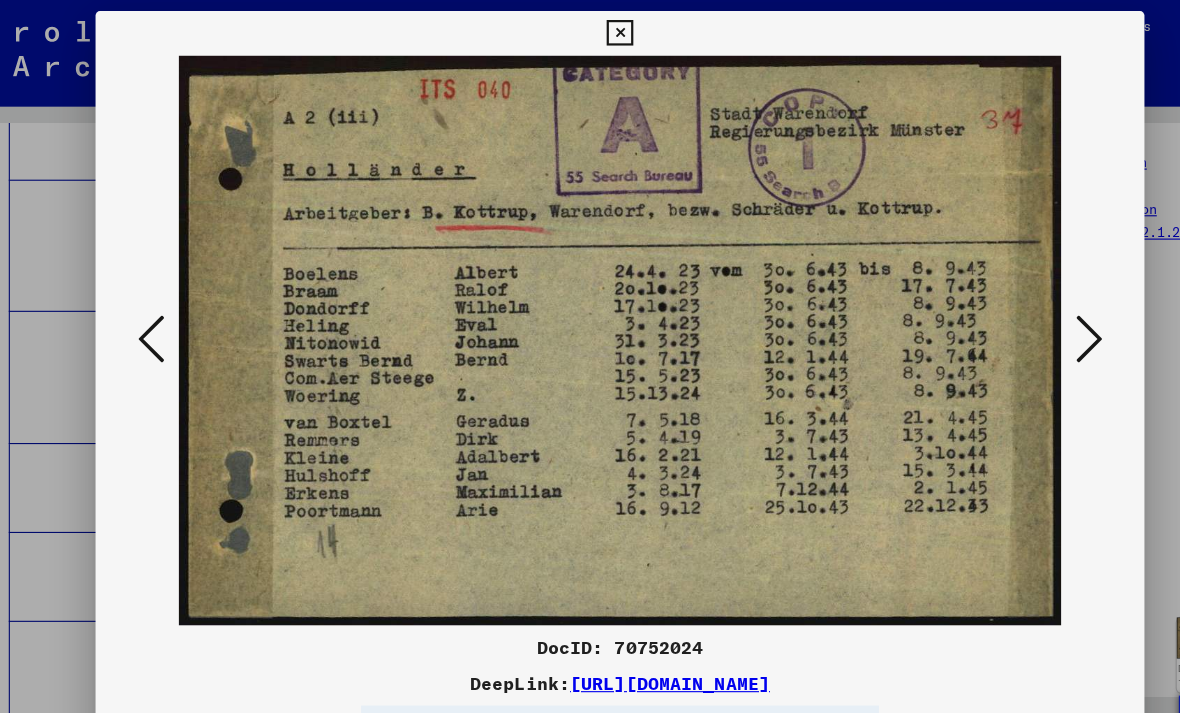 click at bounding box center (168, 305) 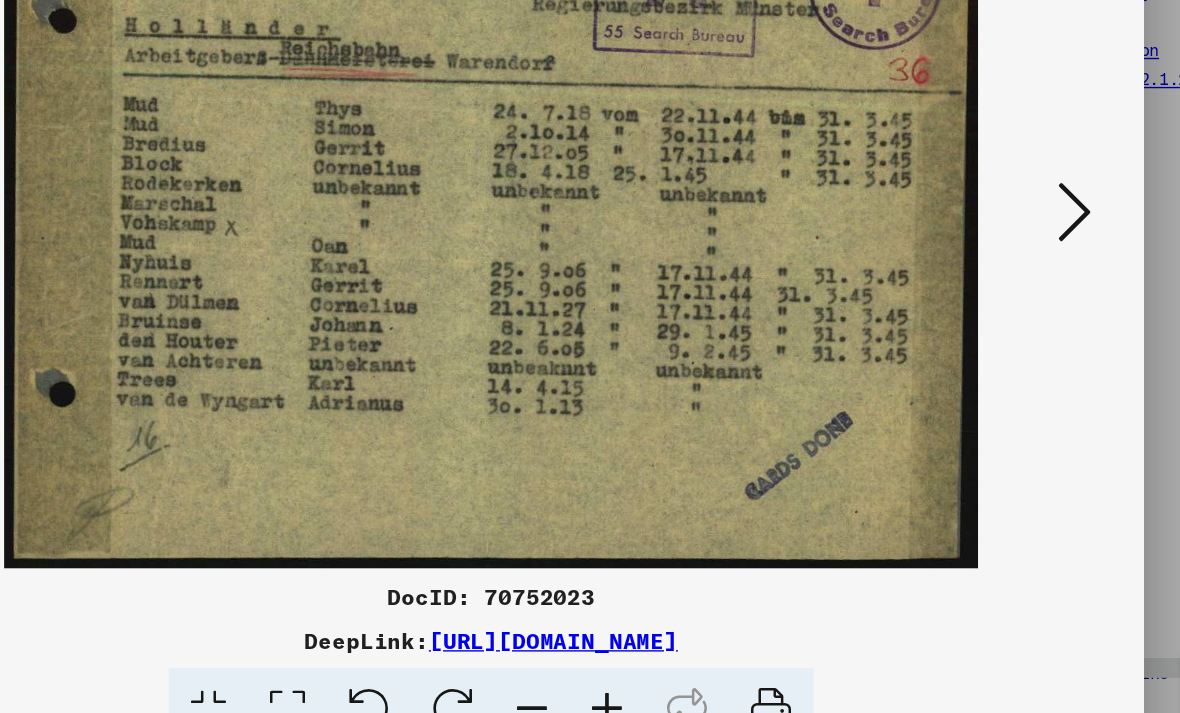 scroll, scrollTop: 0, scrollLeft: 0, axis: both 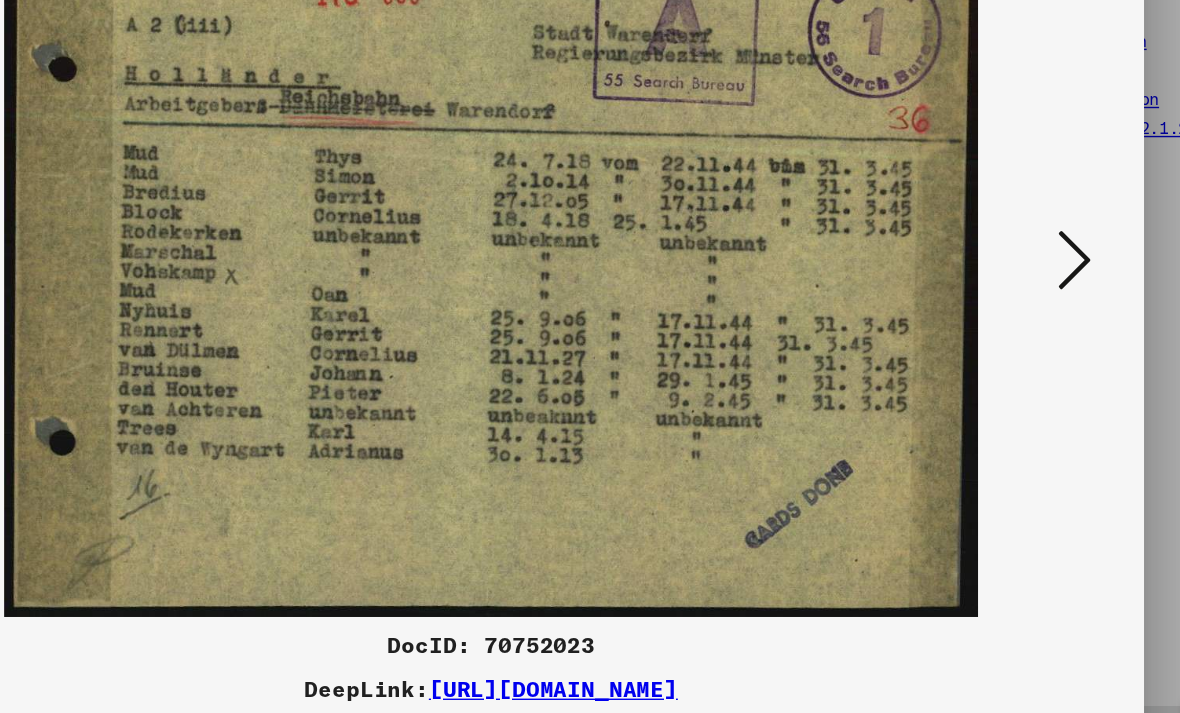 click at bounding box center (1012, 305) 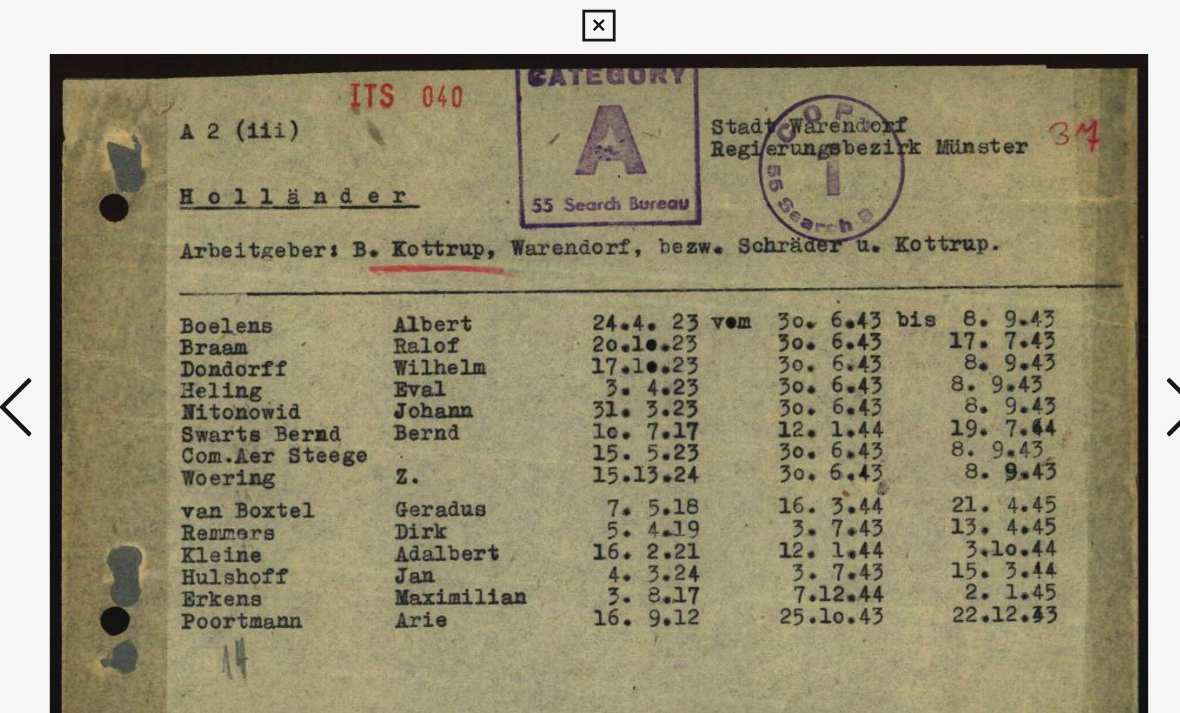 click at bounding box center (168, 306) 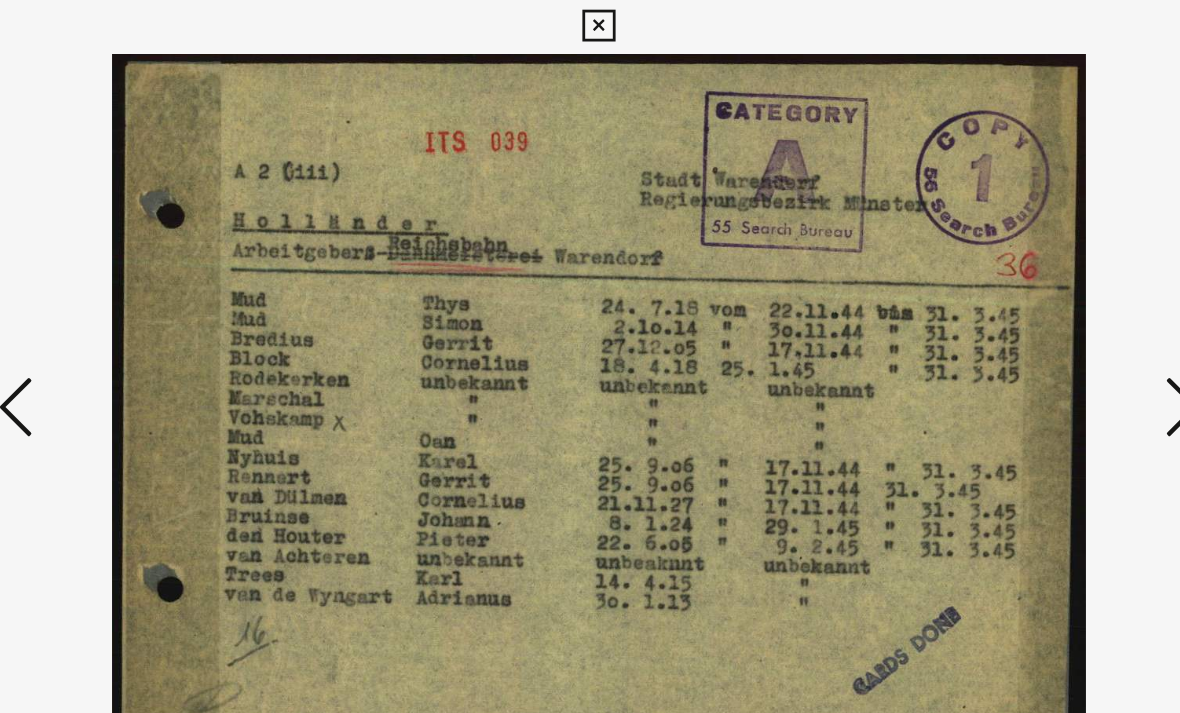 click at bounding box center (168, 305) 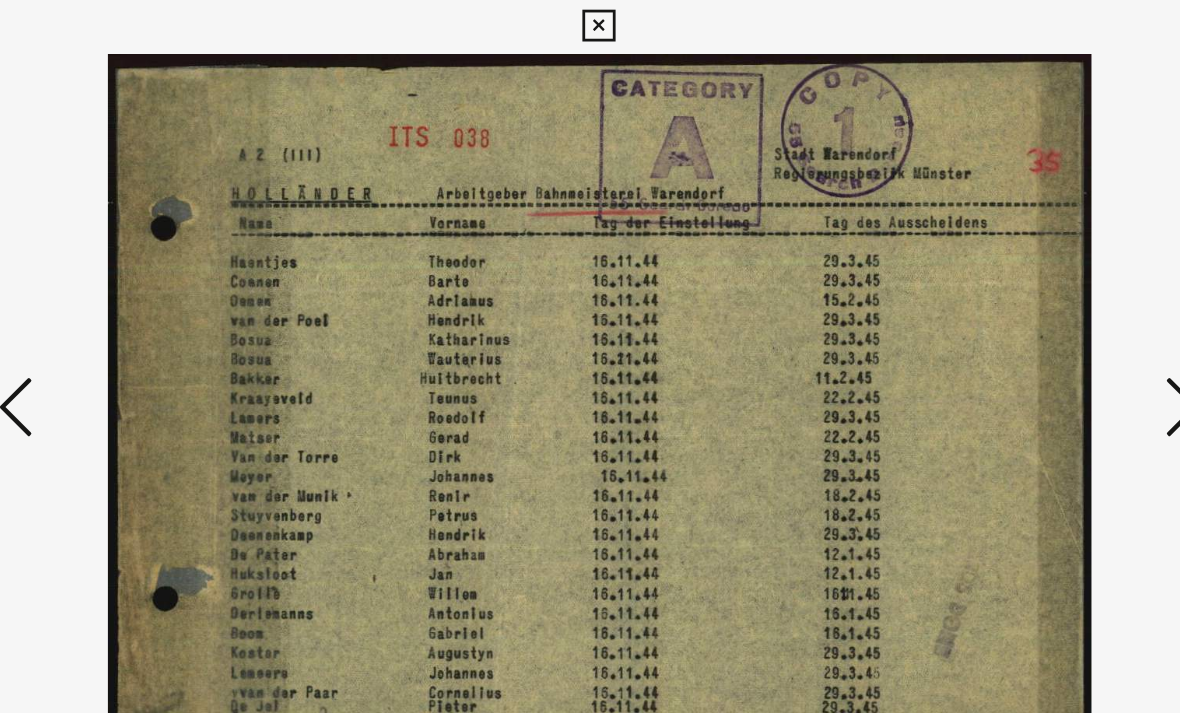 click at bounding box center [1012, 306] 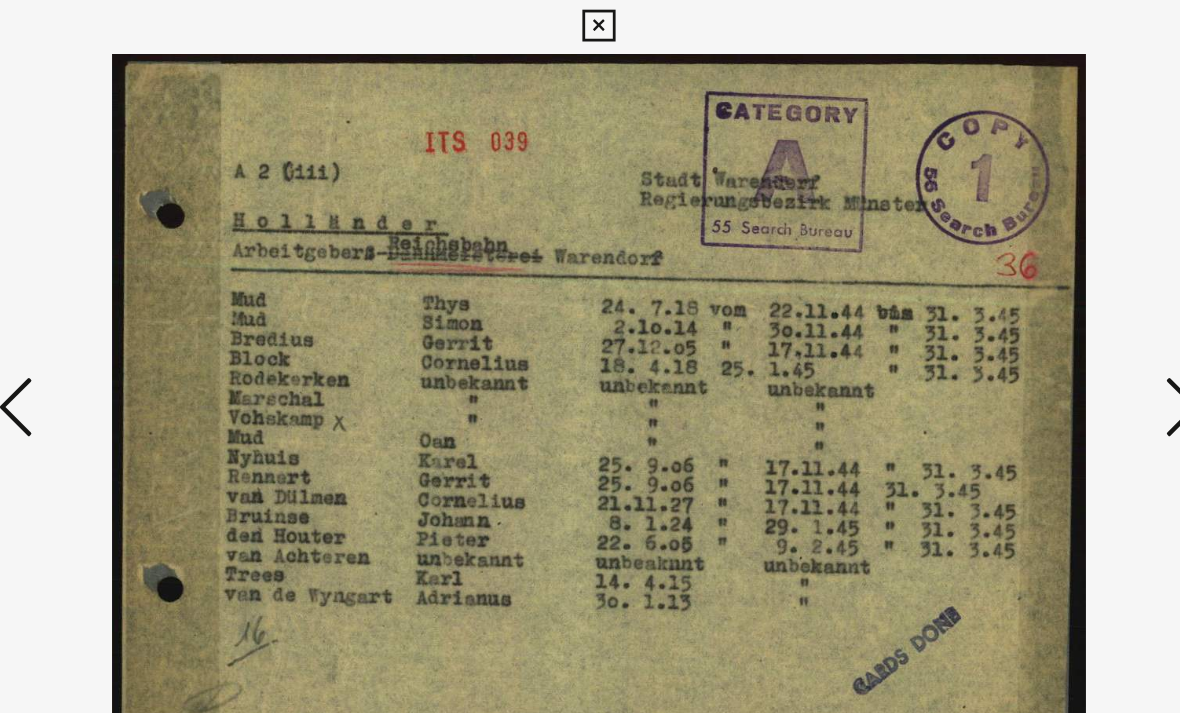 click at bounding box center [1012, 306] 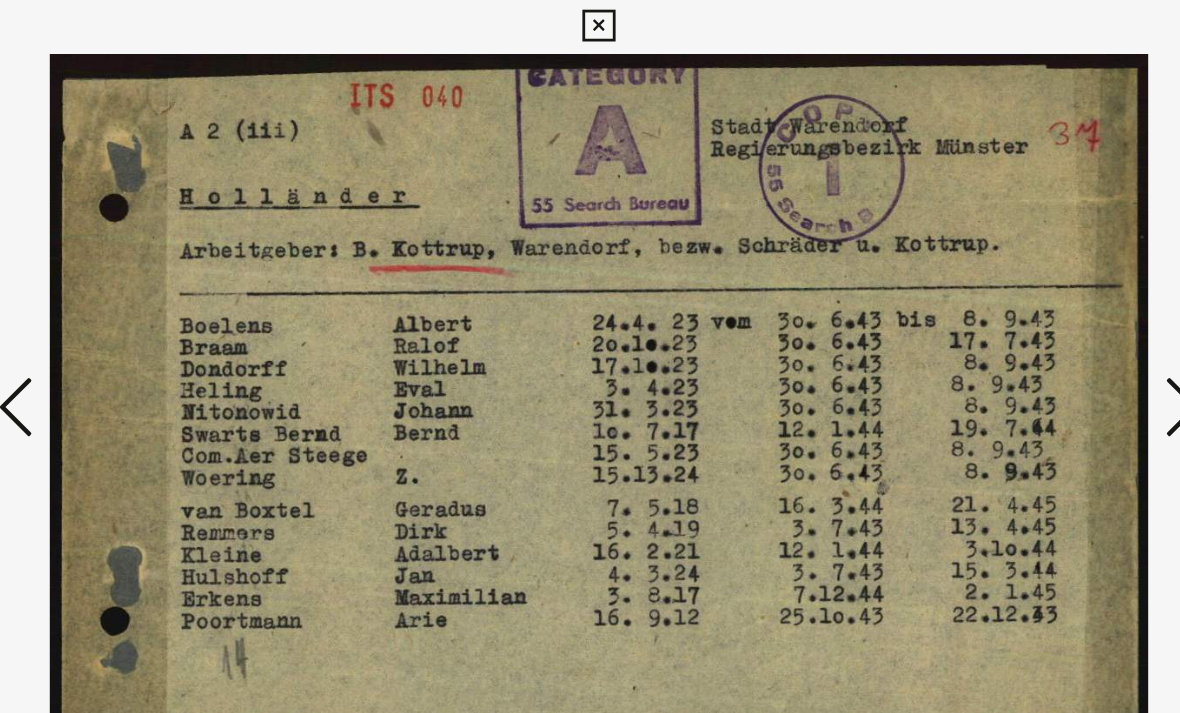 click at bounding box center (590, 306) 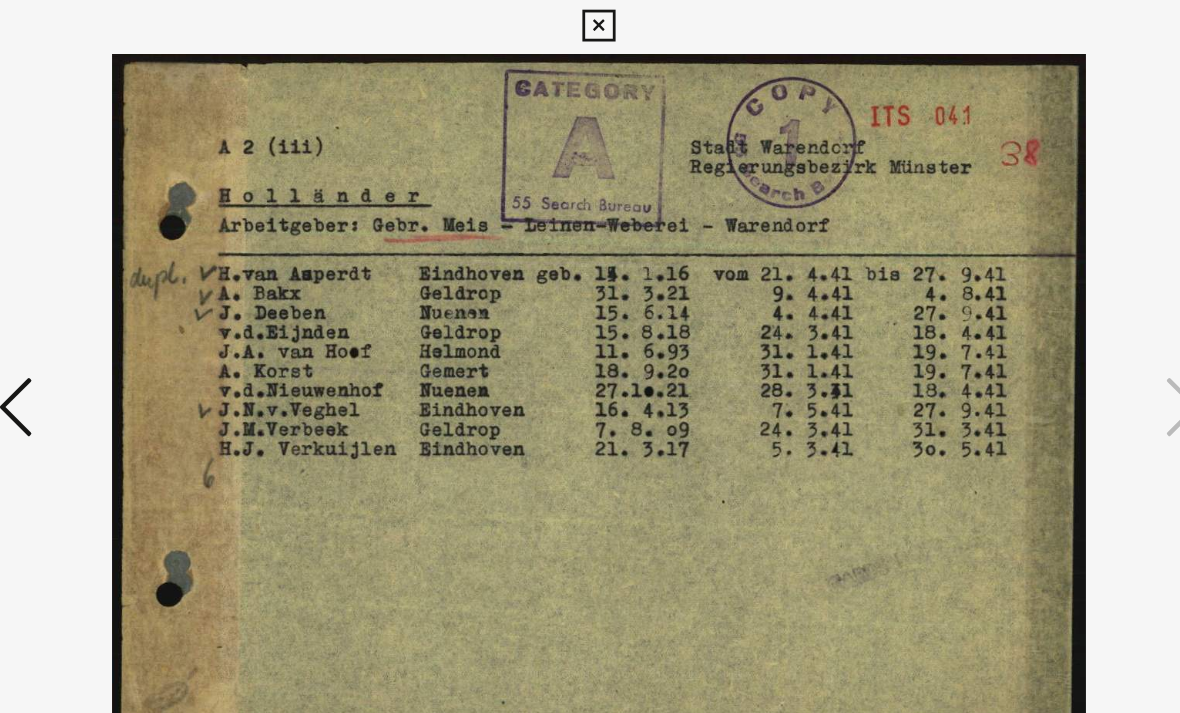 click at bounding box center [590, 306] 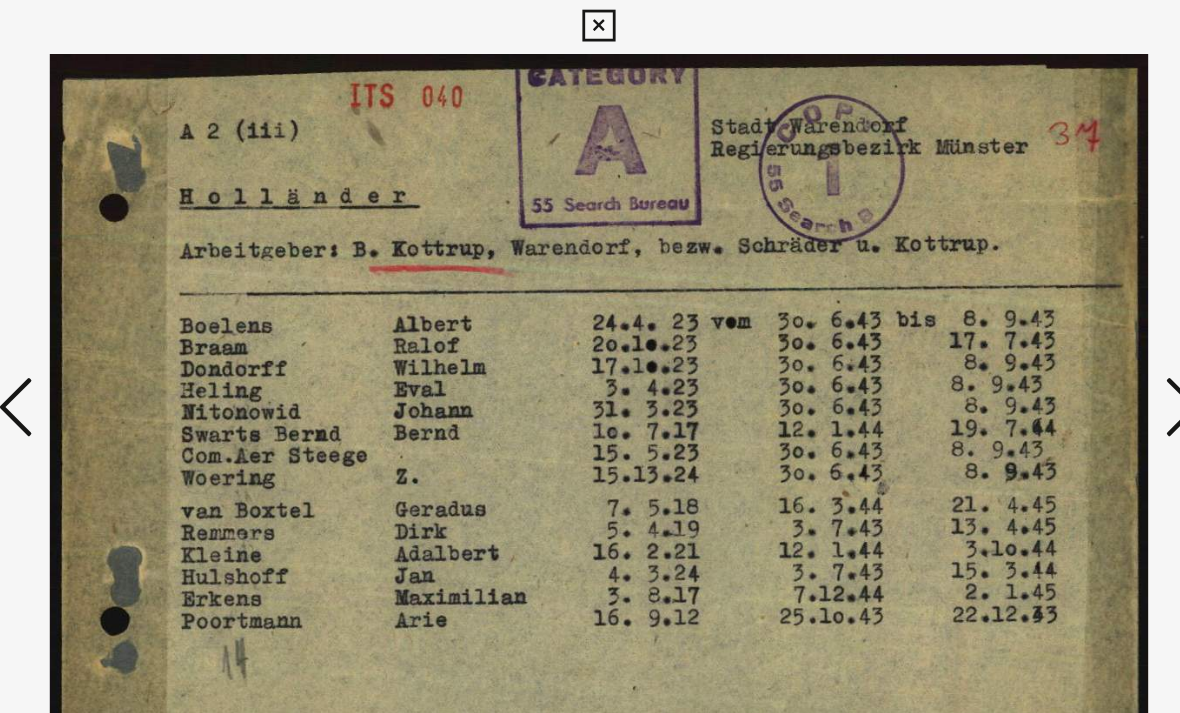 click at bounding box center [168, 306] 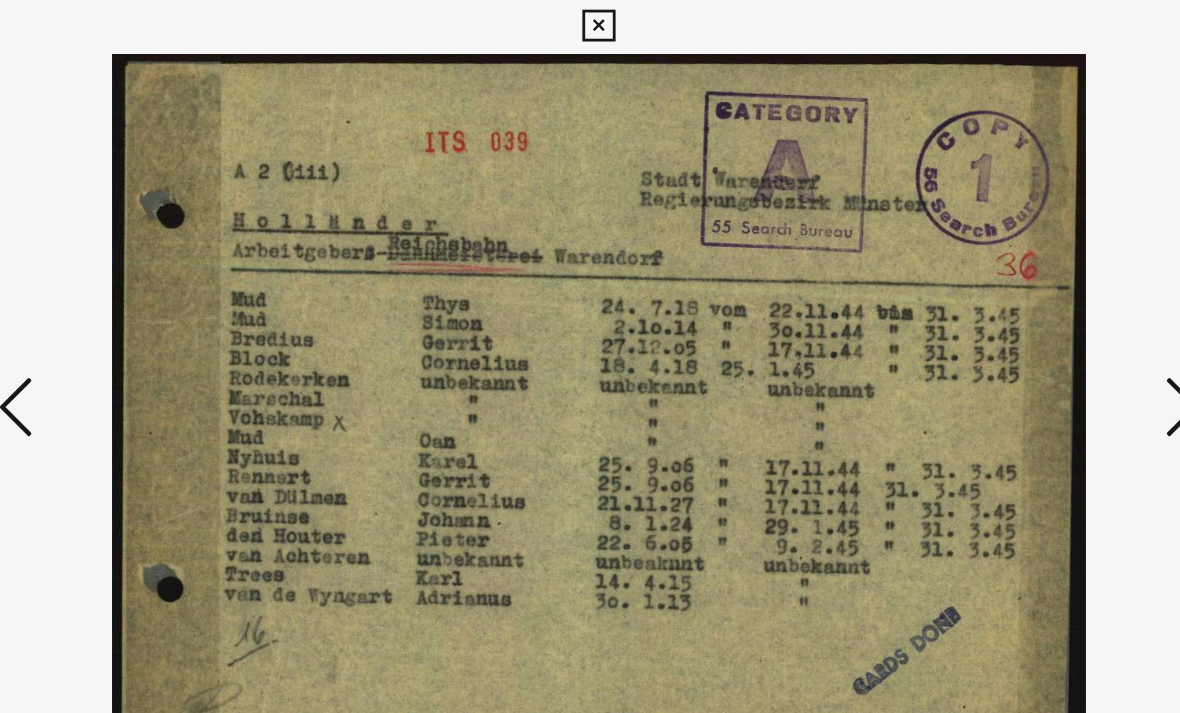 click at bounding box center (168, 306) 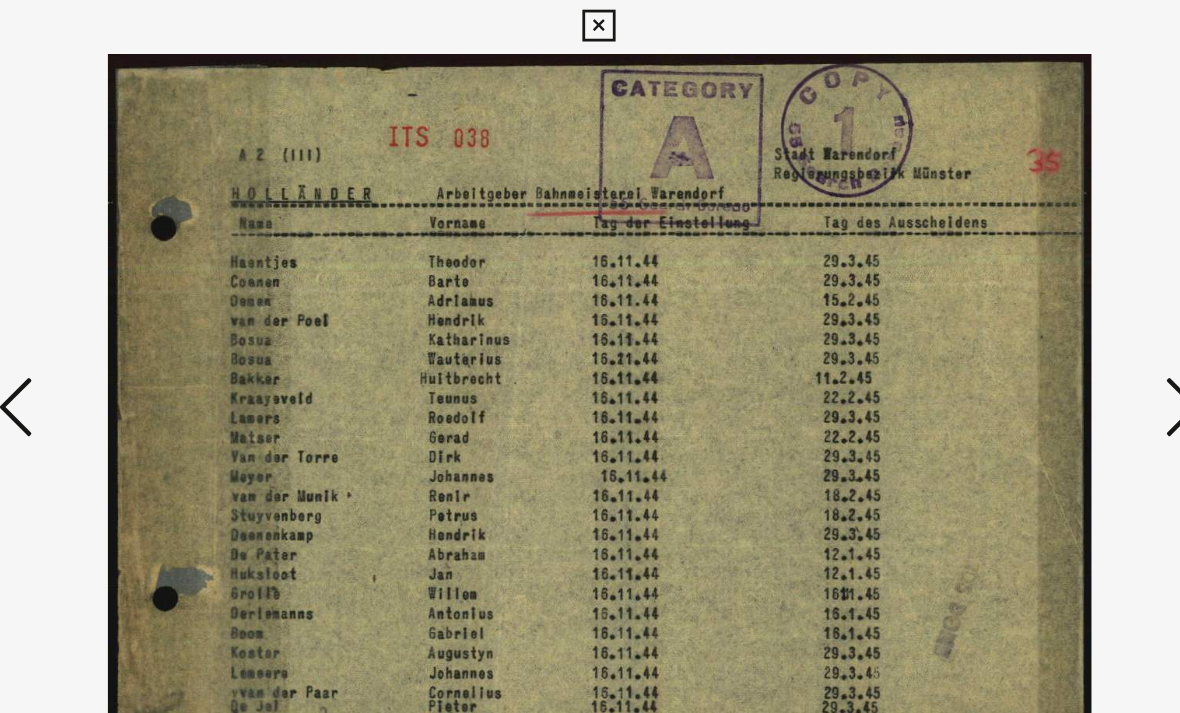 click at bounding box center [168, 306] 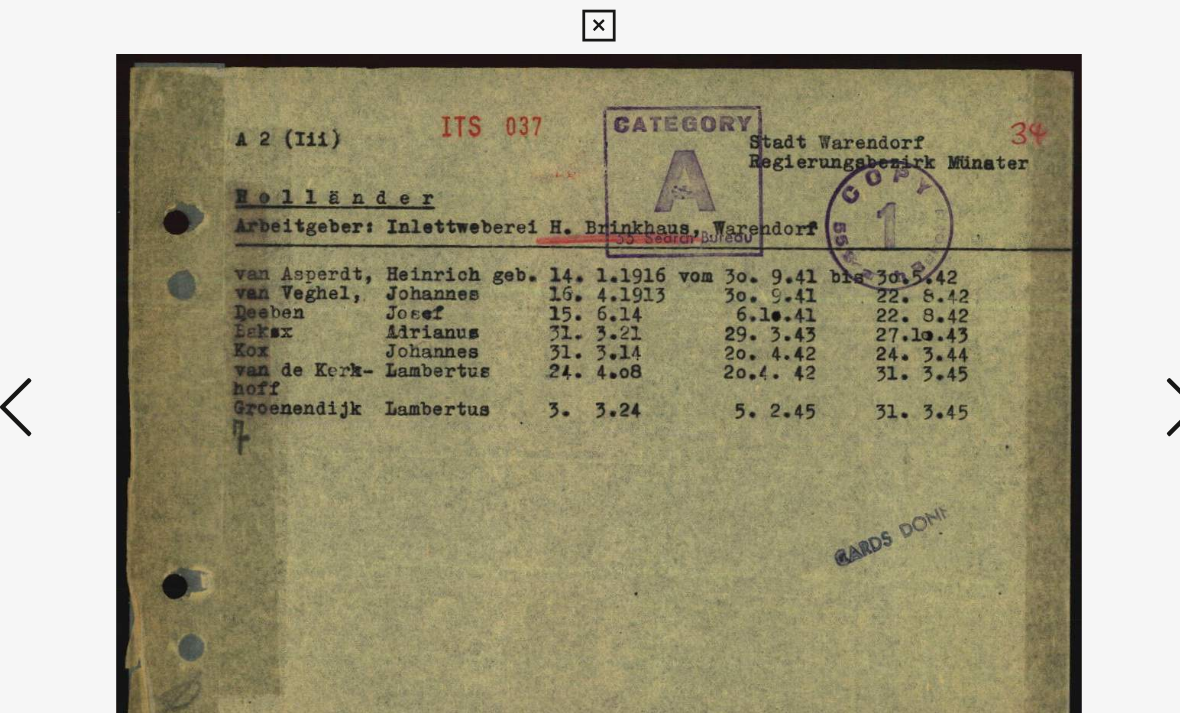 click at bounding box center [168, 305] 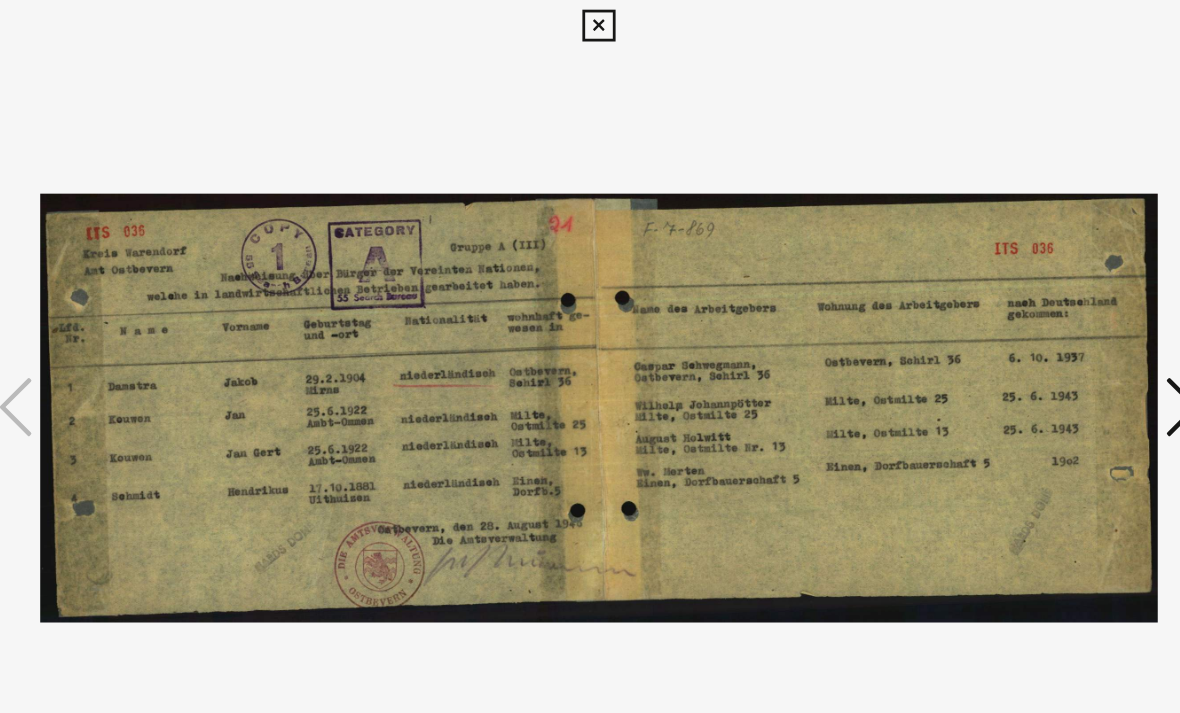 click at bounding box center (1012, 305) 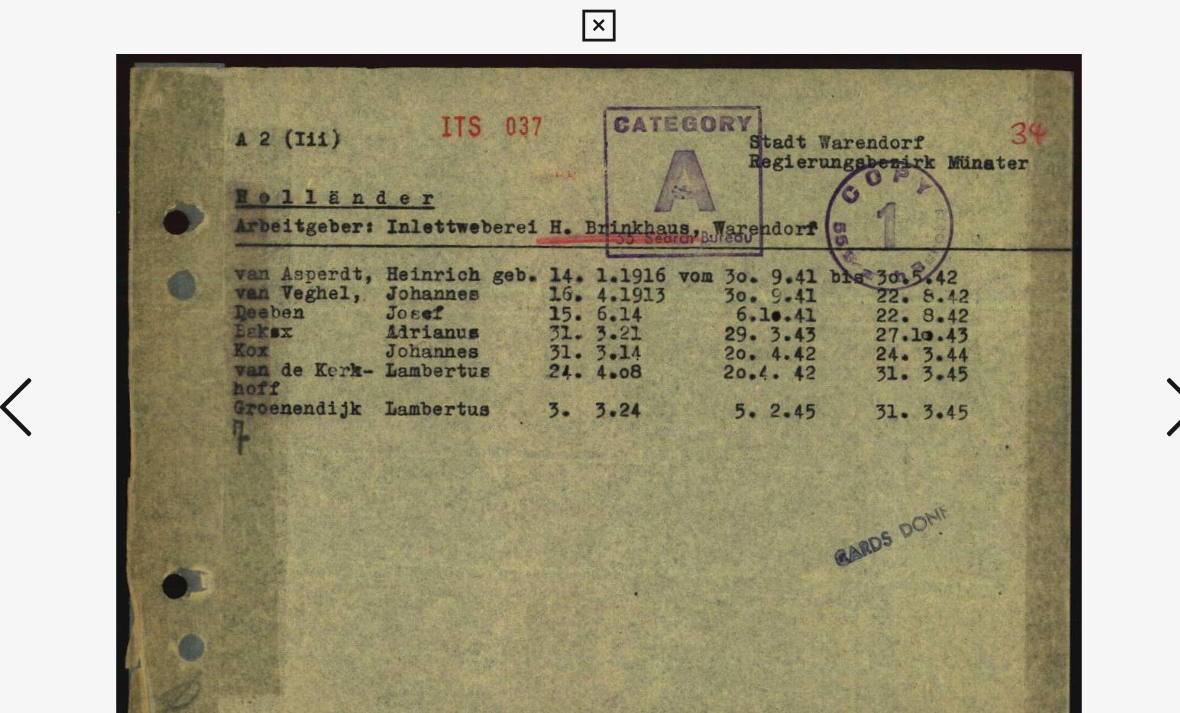 click at bounding box center [1012, 305] 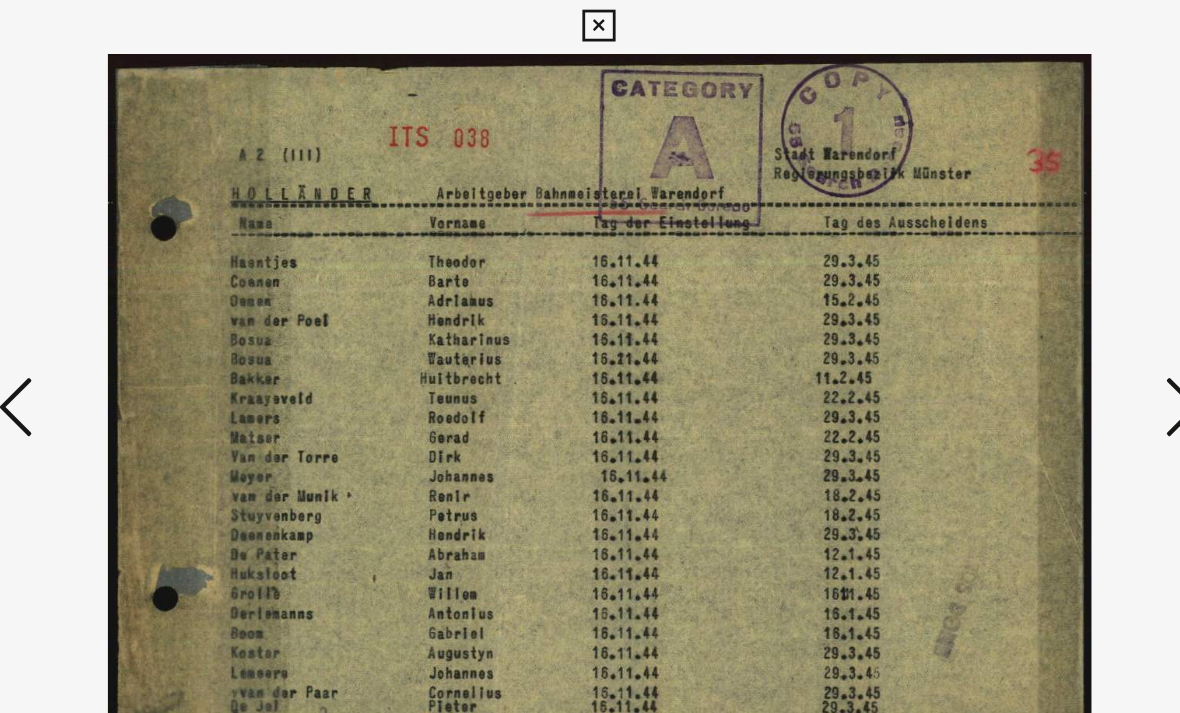 click at bounding box center (1012, 305) 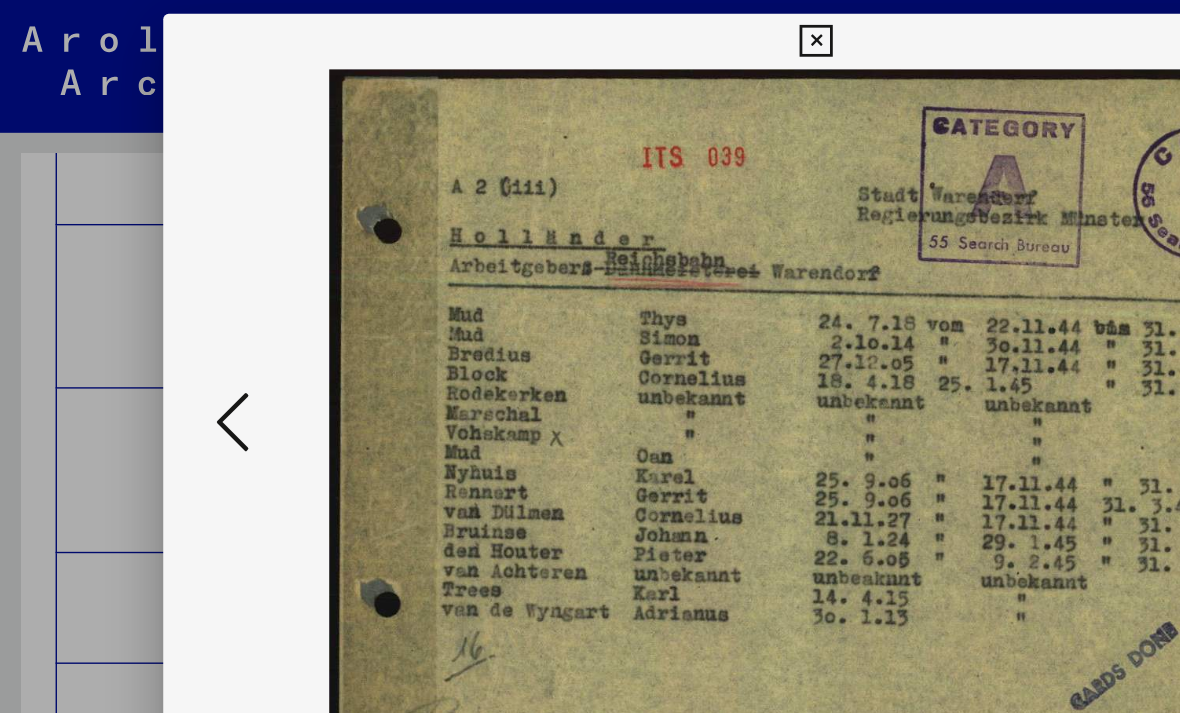 scroll, scrollTop: 0, scrollLeft: 0, axis: both 